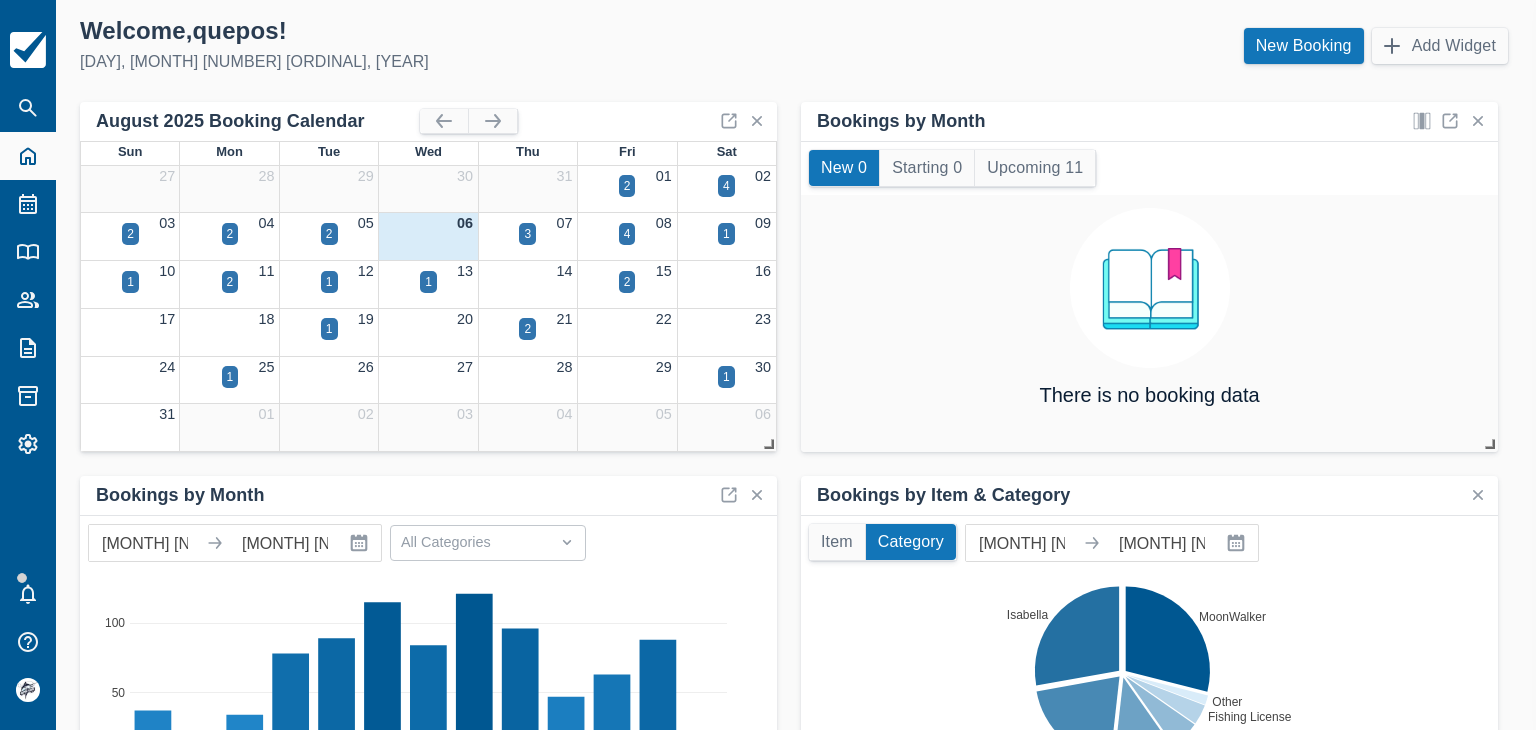 scroll, scrollTop: 0, scrollLeft: 0, axis: both 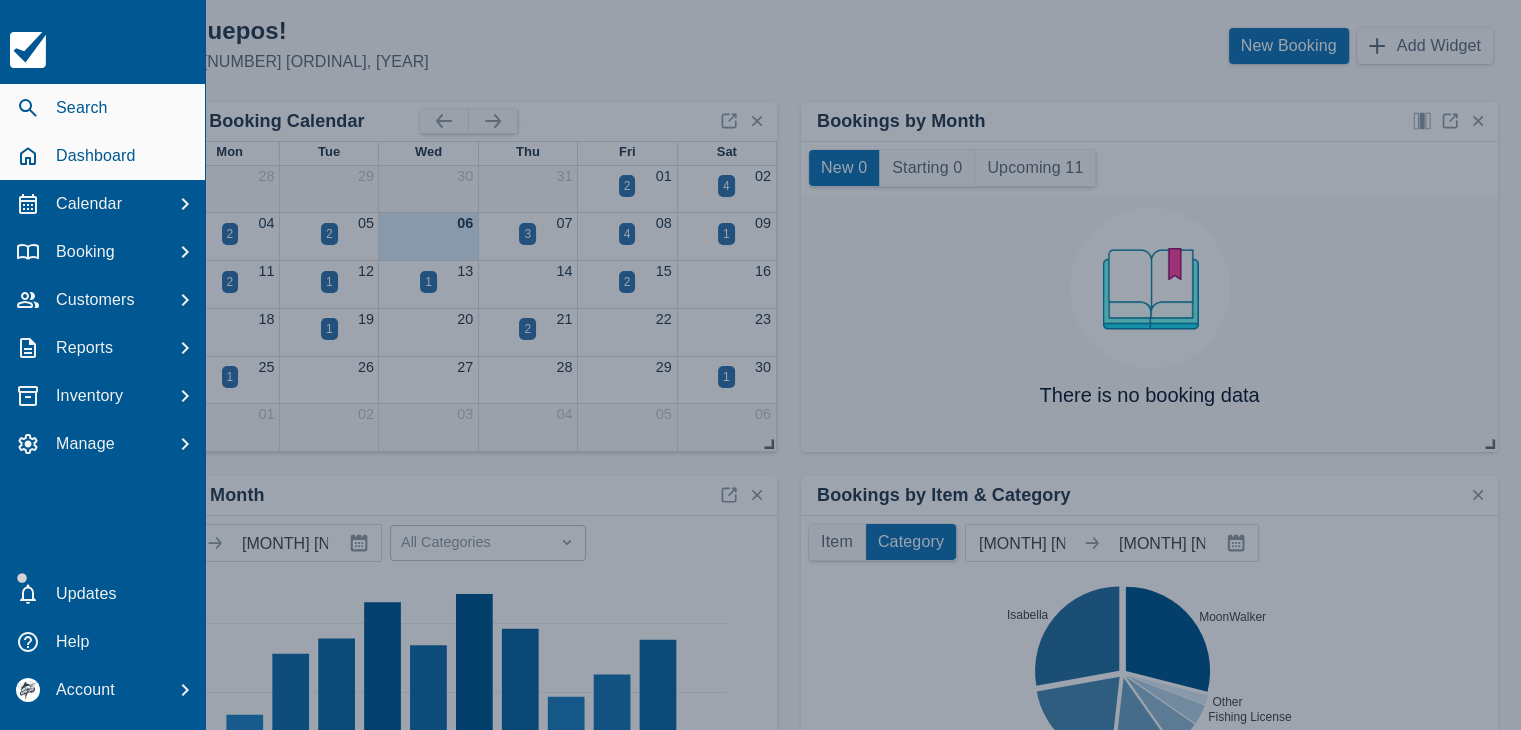 click 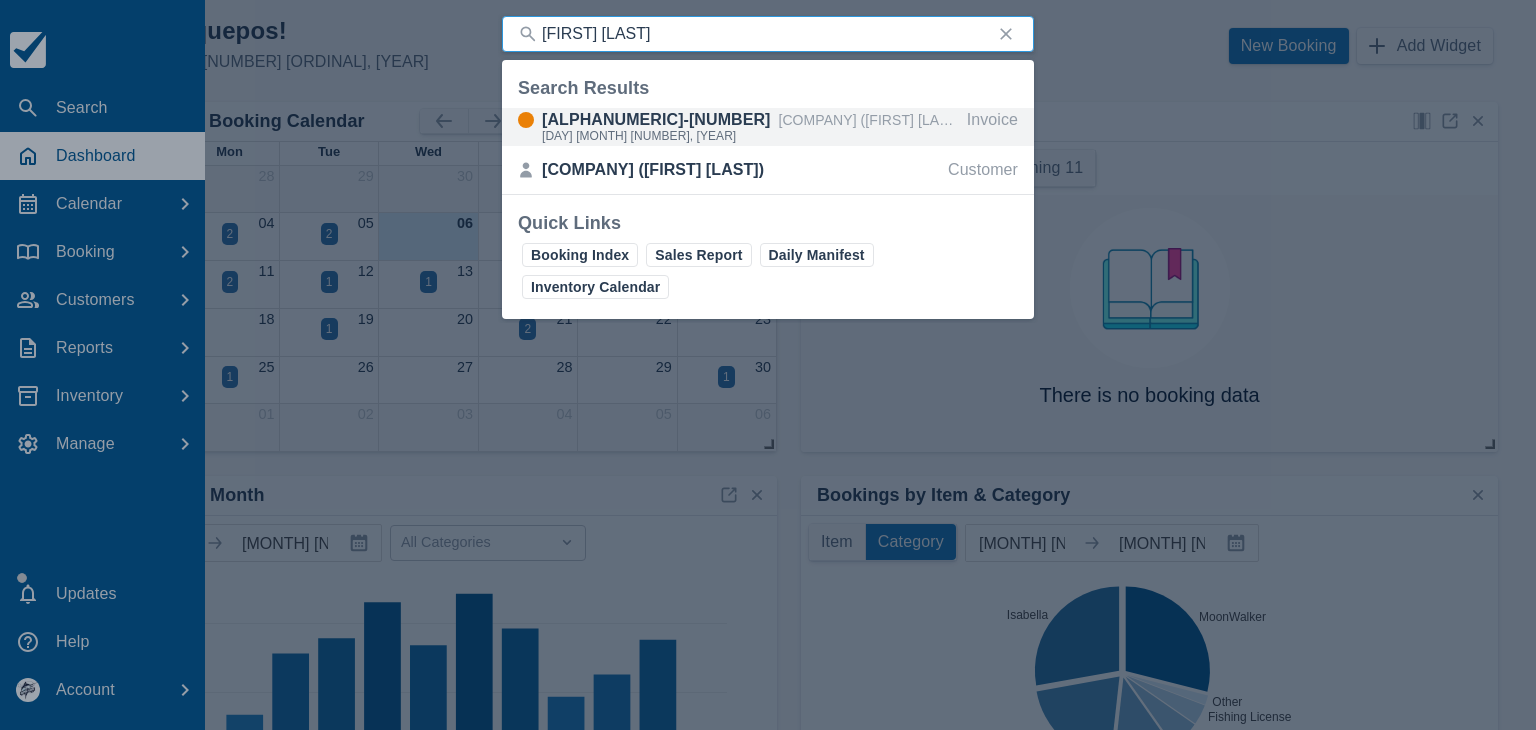 type on "Lisa Harry" 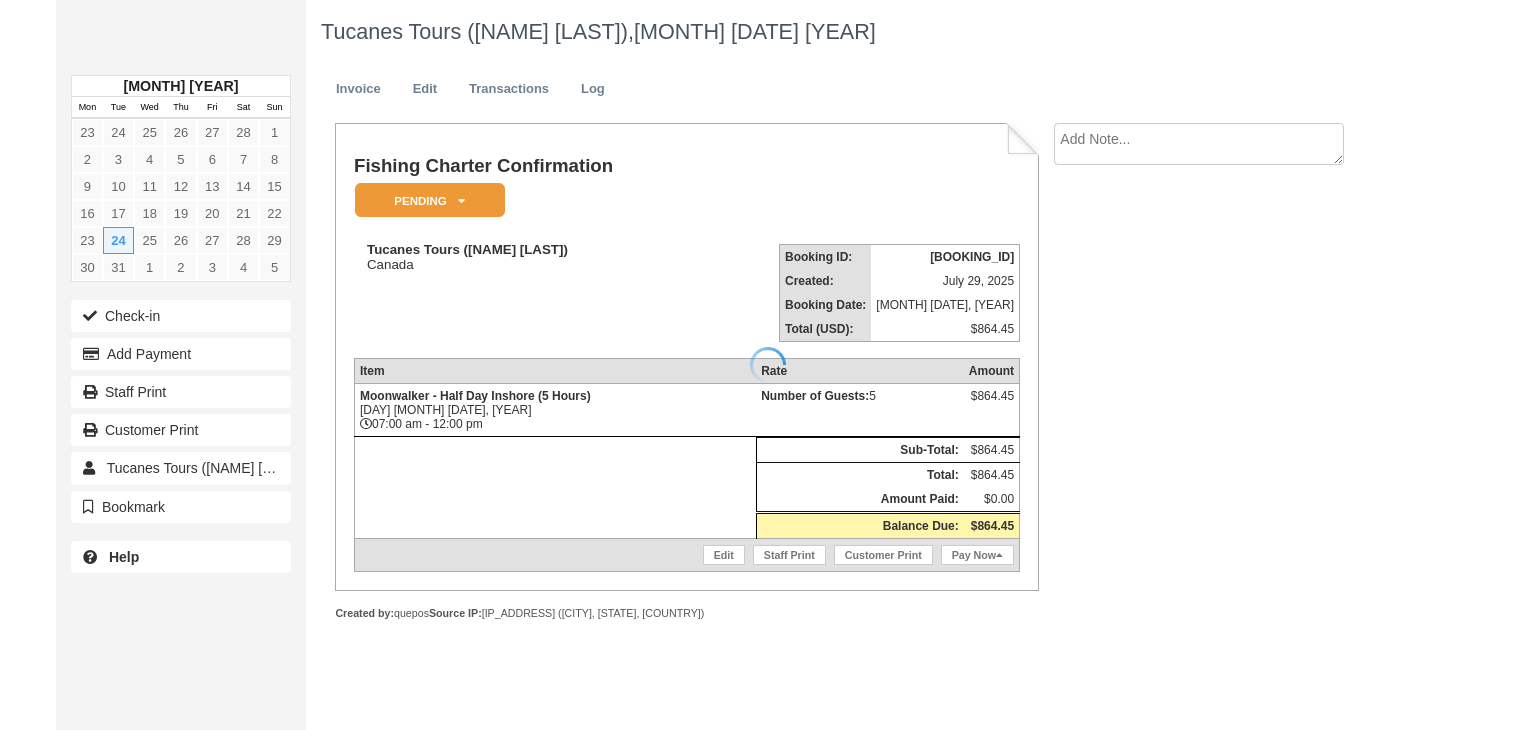 scroll, scrollTop: 0, scrollLeft: 0, axis: both 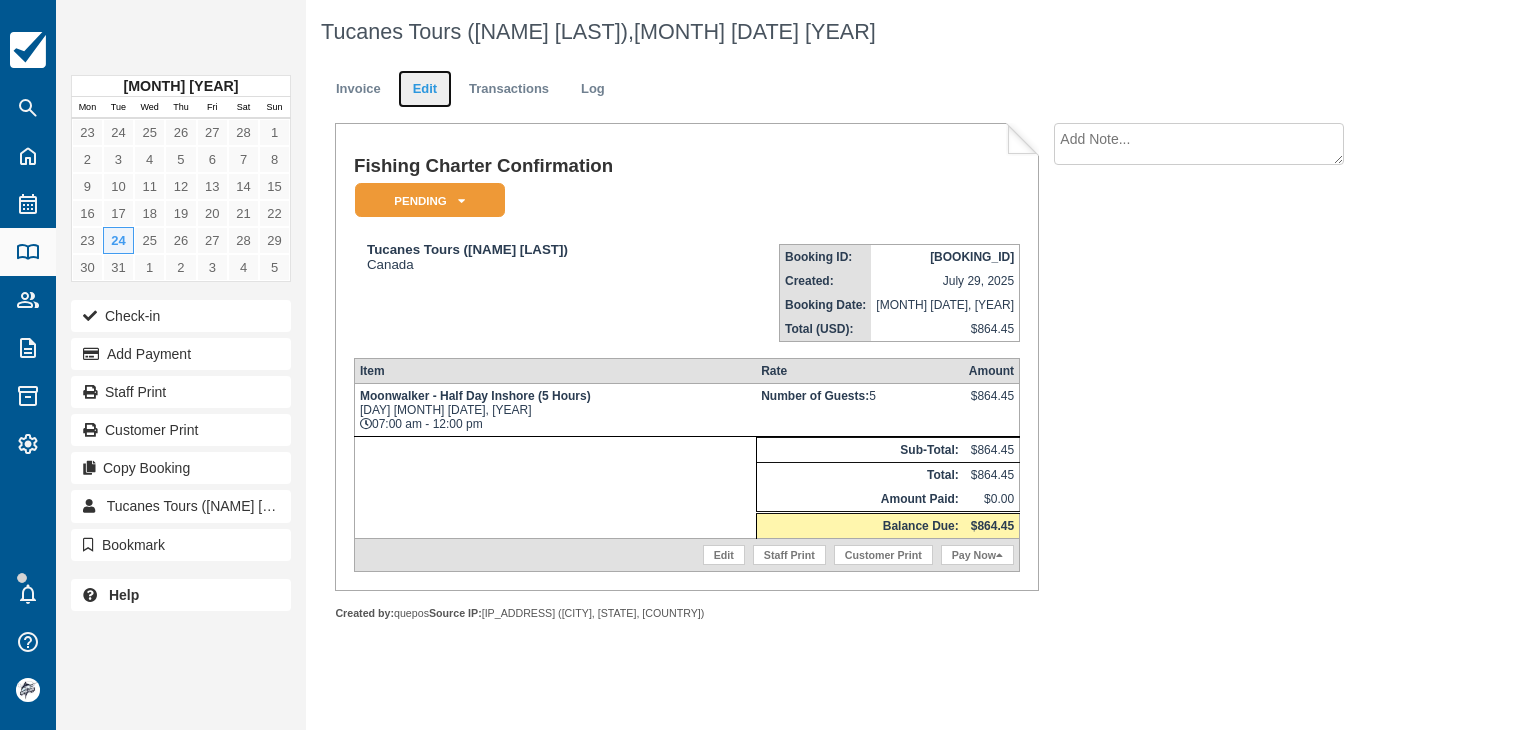 click on "Edit" at bounding box center (425, 89) 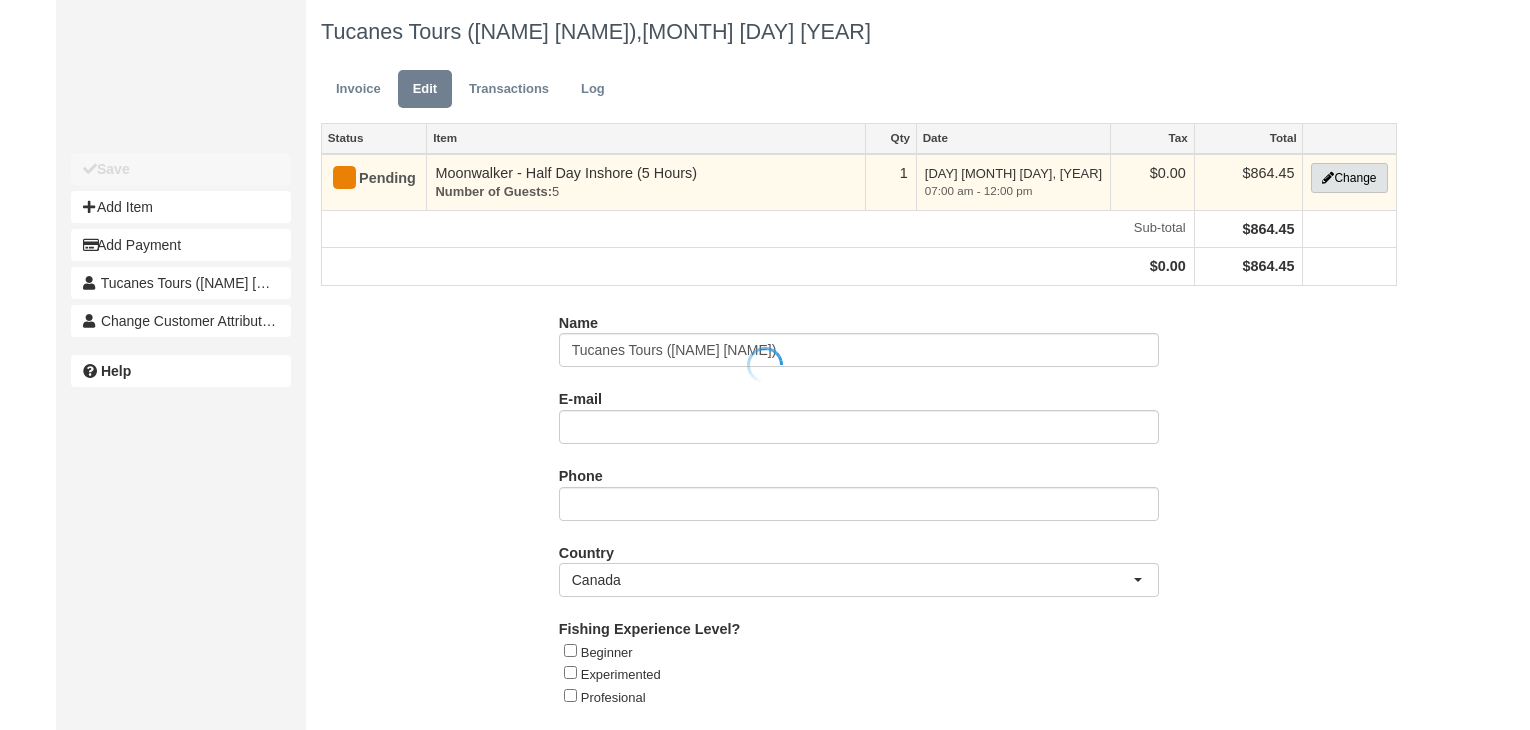 scroll, scrollTop: 0, scrollLeft: 0, axis: both 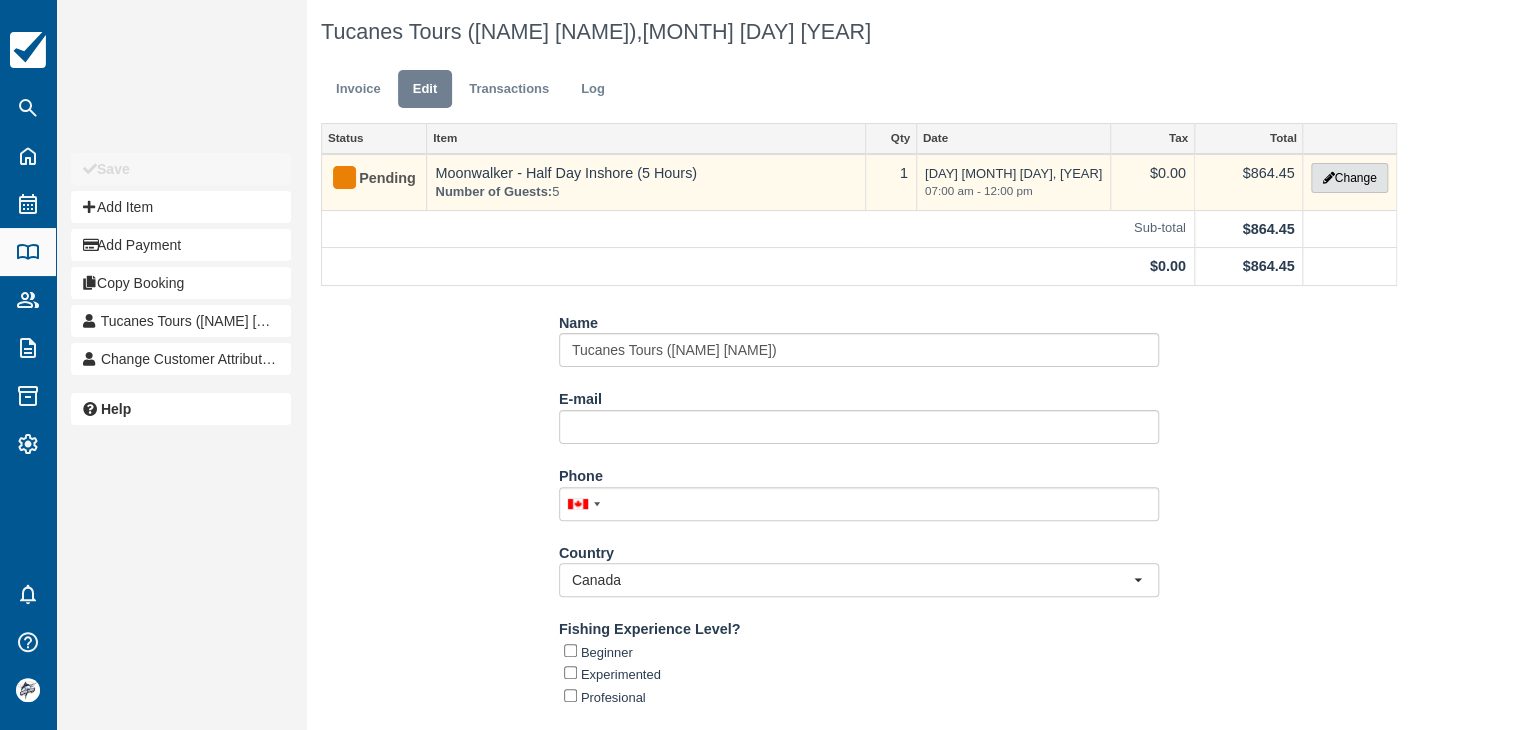 click on "Change" at bounding box center [1349, 178] 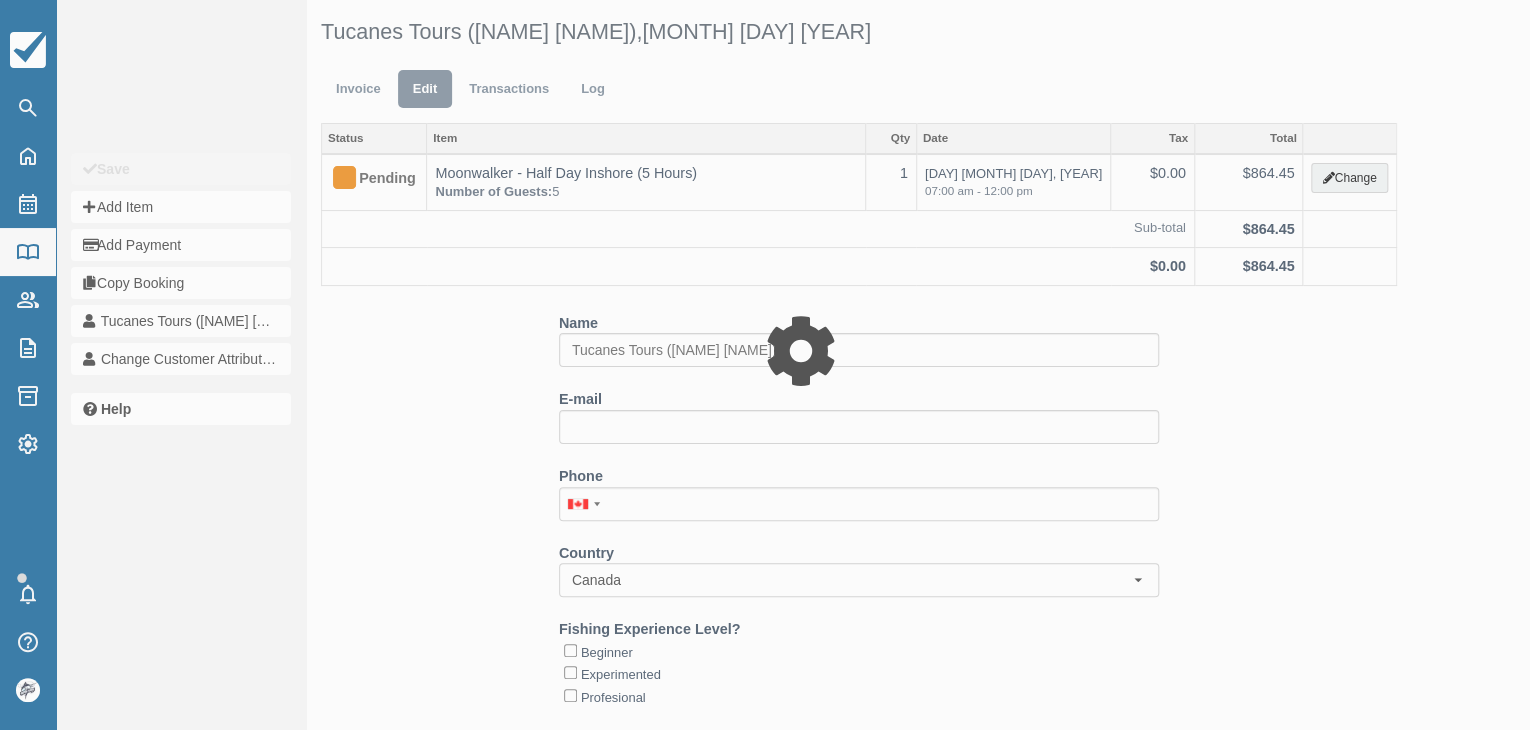 click at bounding box center (765, 365) 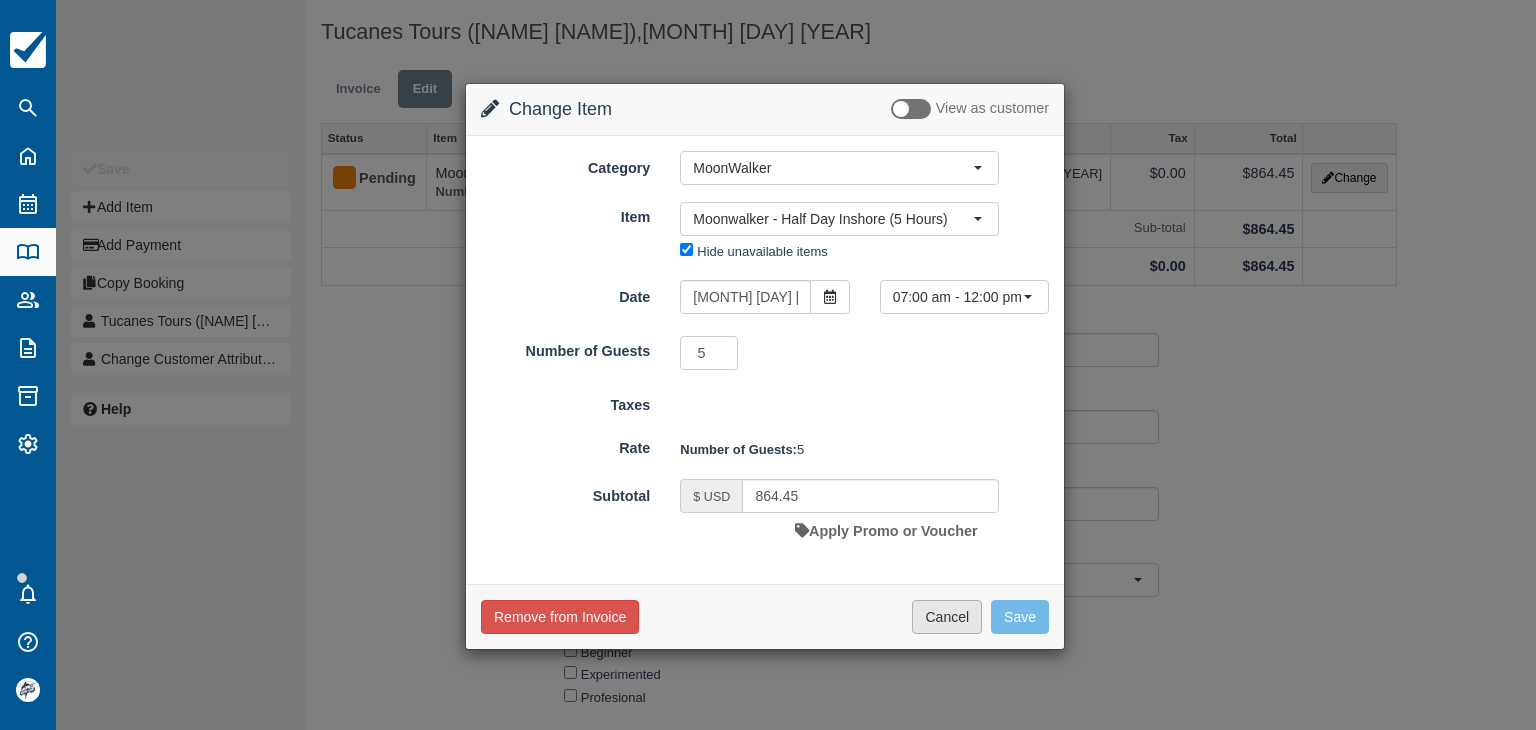 click on "Cancel" at bounding box center (947, 617) 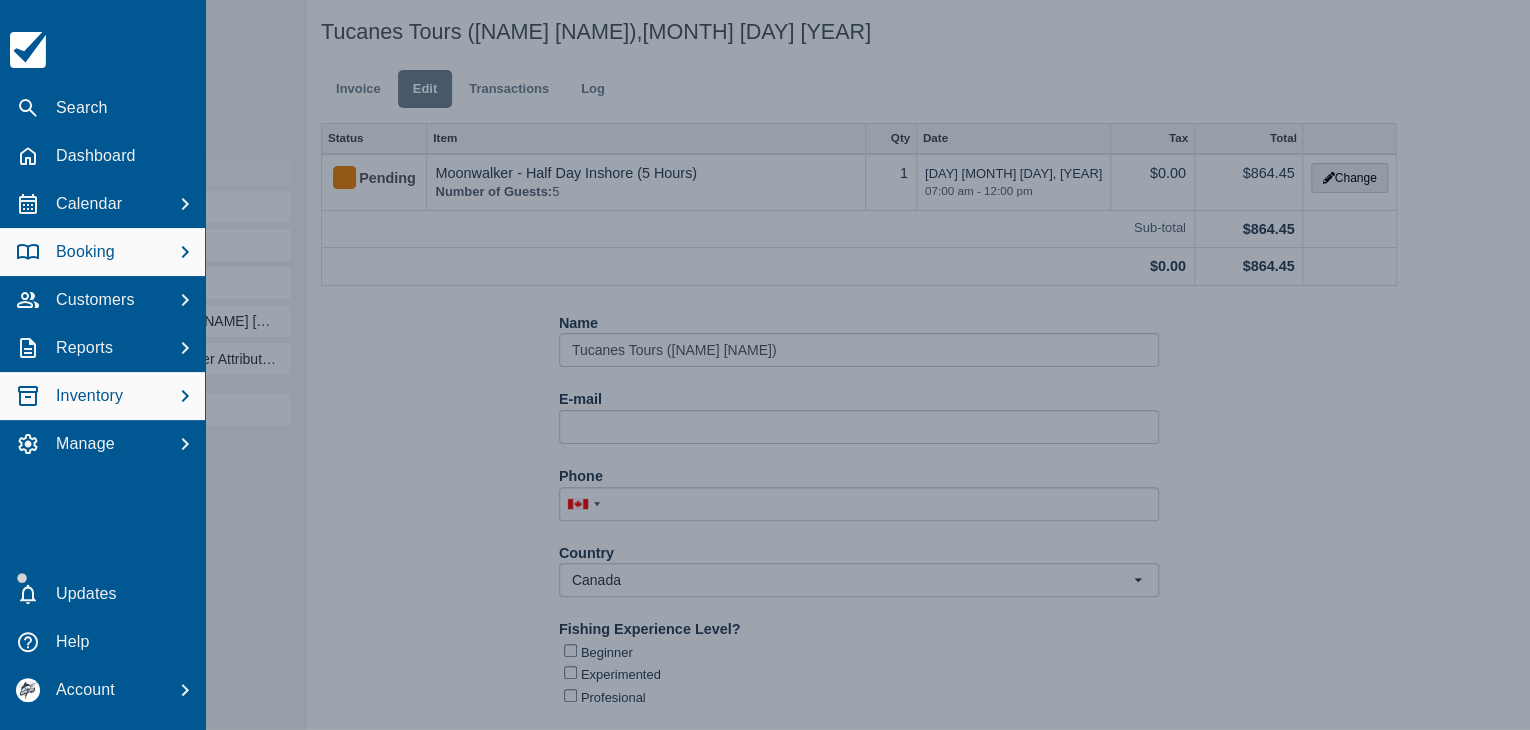 click on "Inventory" at bounding box center [89, 396] 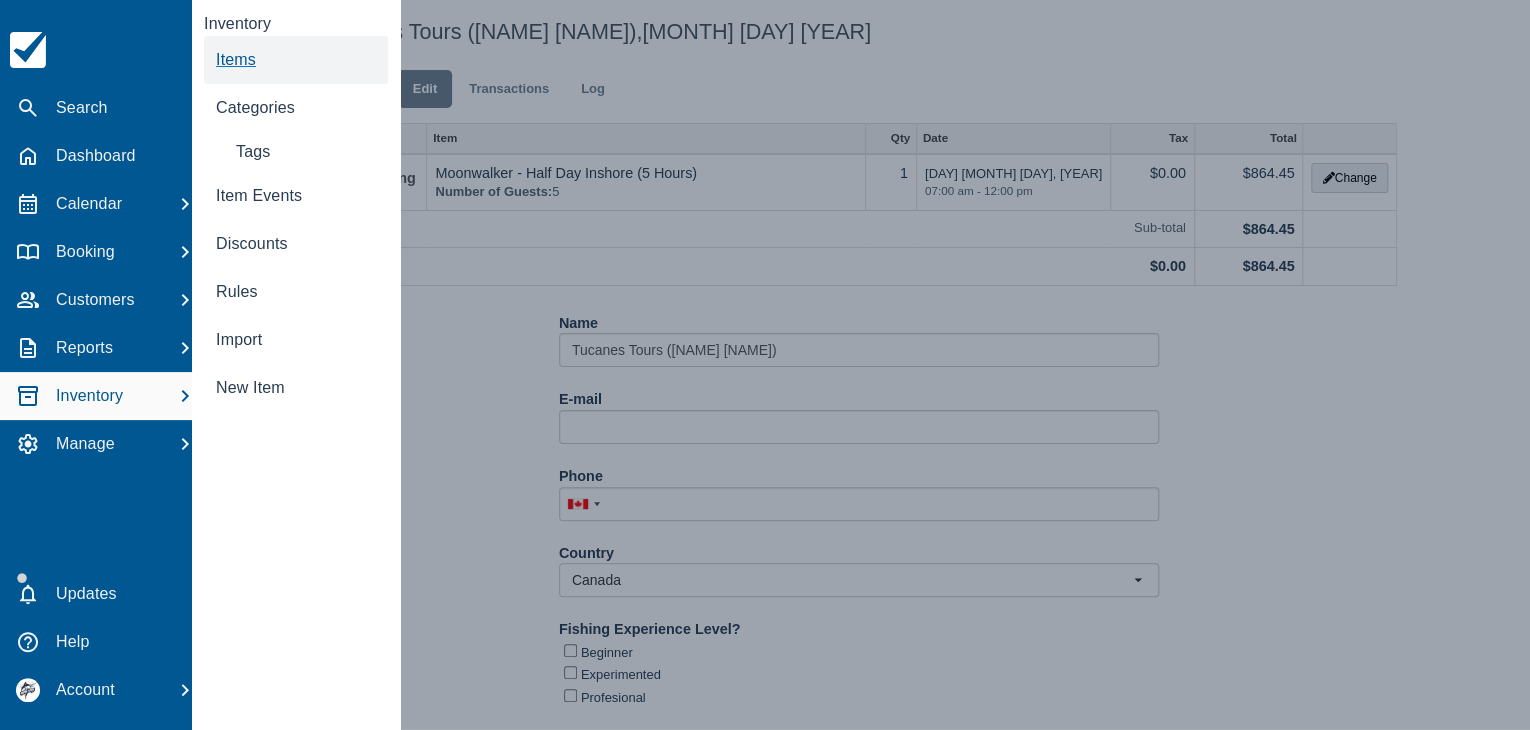 click on "Items" at bounding box center (236, 59) 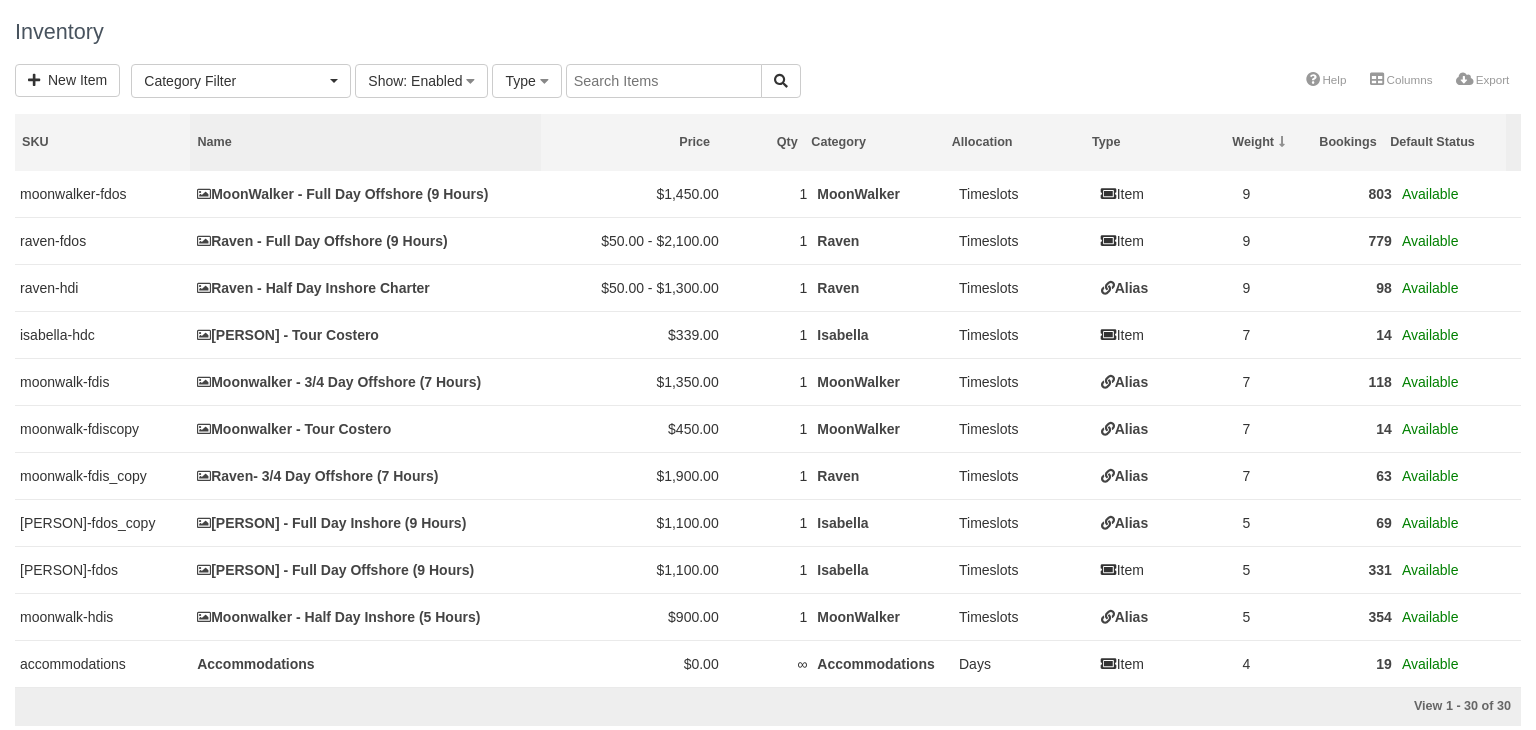 scroll, scrollTop: 0, scrollLeft: 0, axis: both 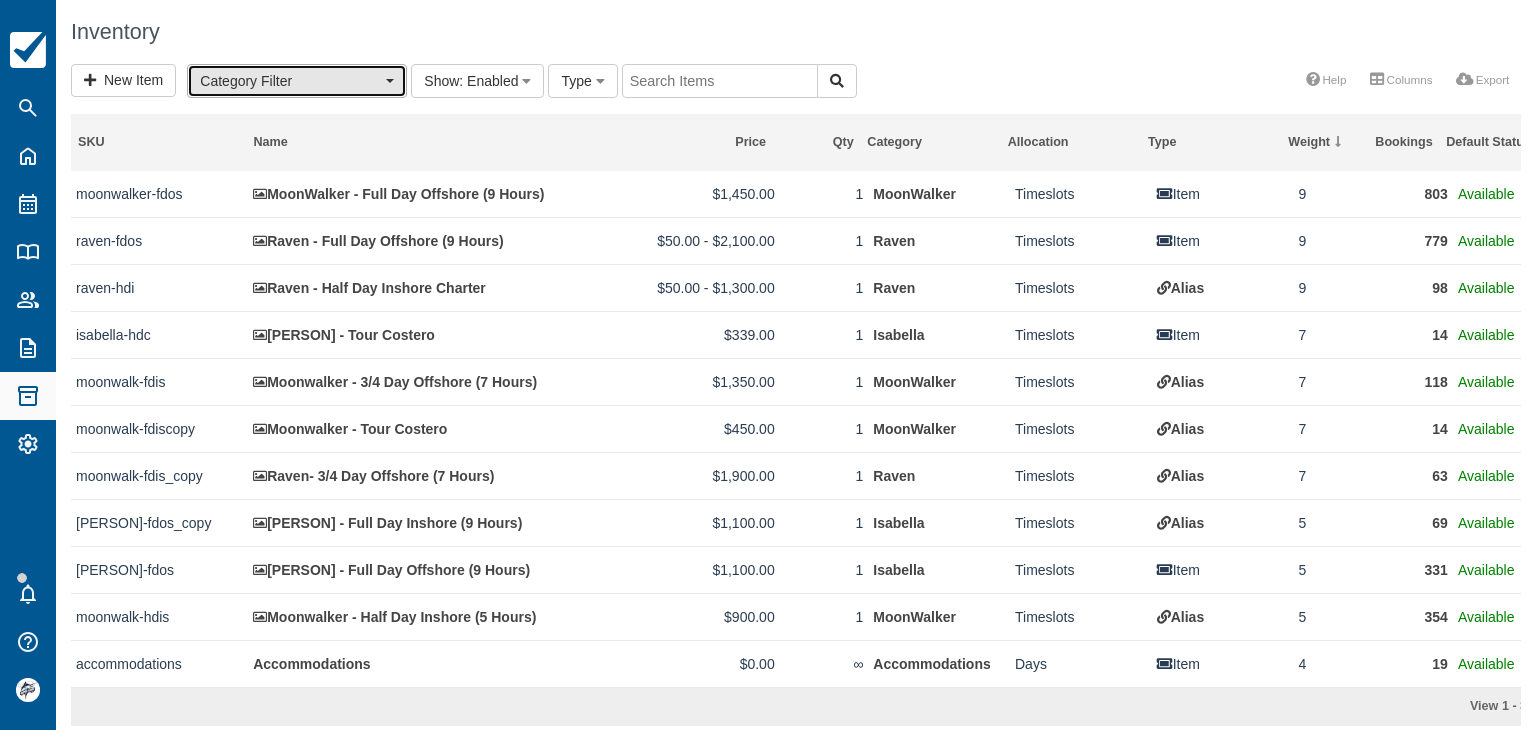 click on "Category Filter" at bounding box center (290, 81) 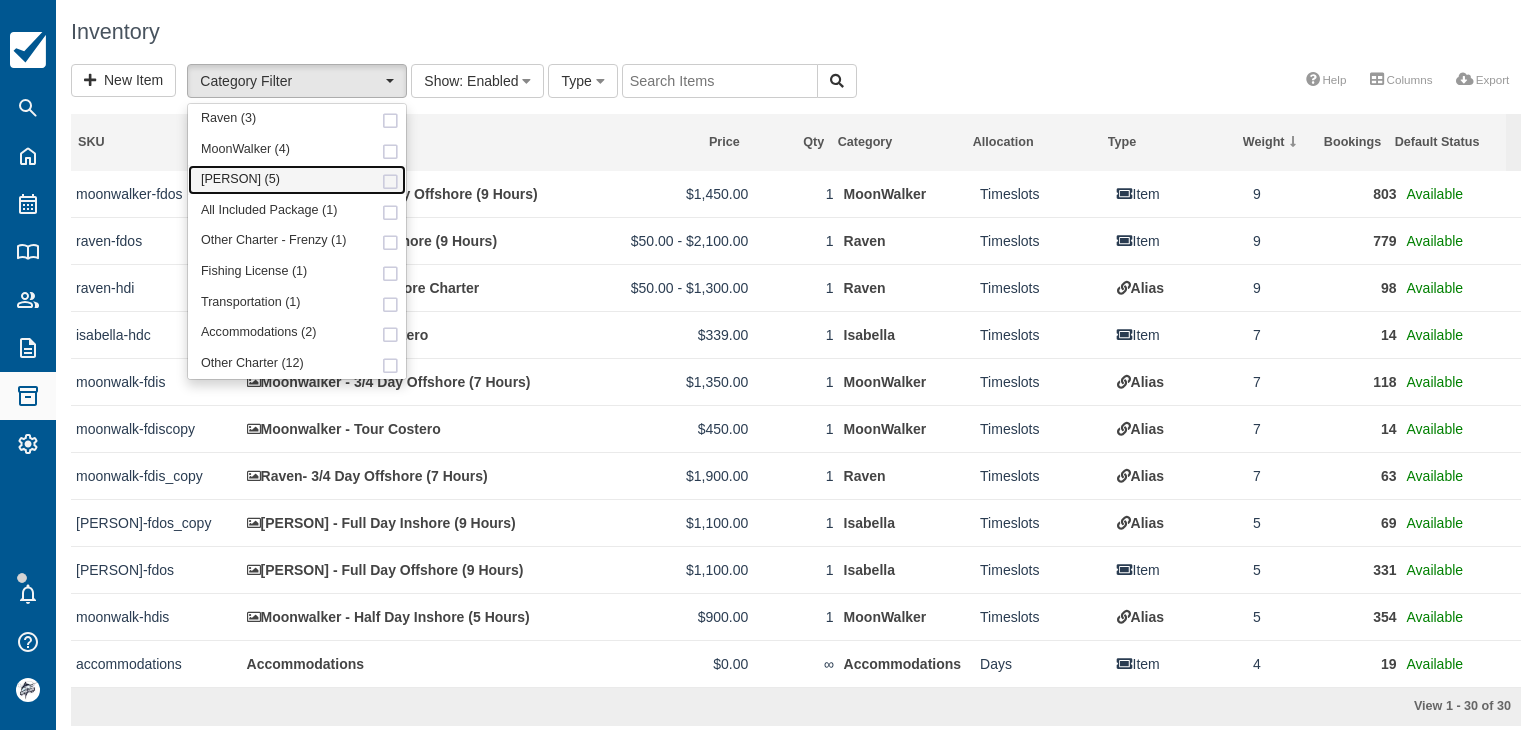 click on "[PERSON] (5)" at bounding box center [240, 180] 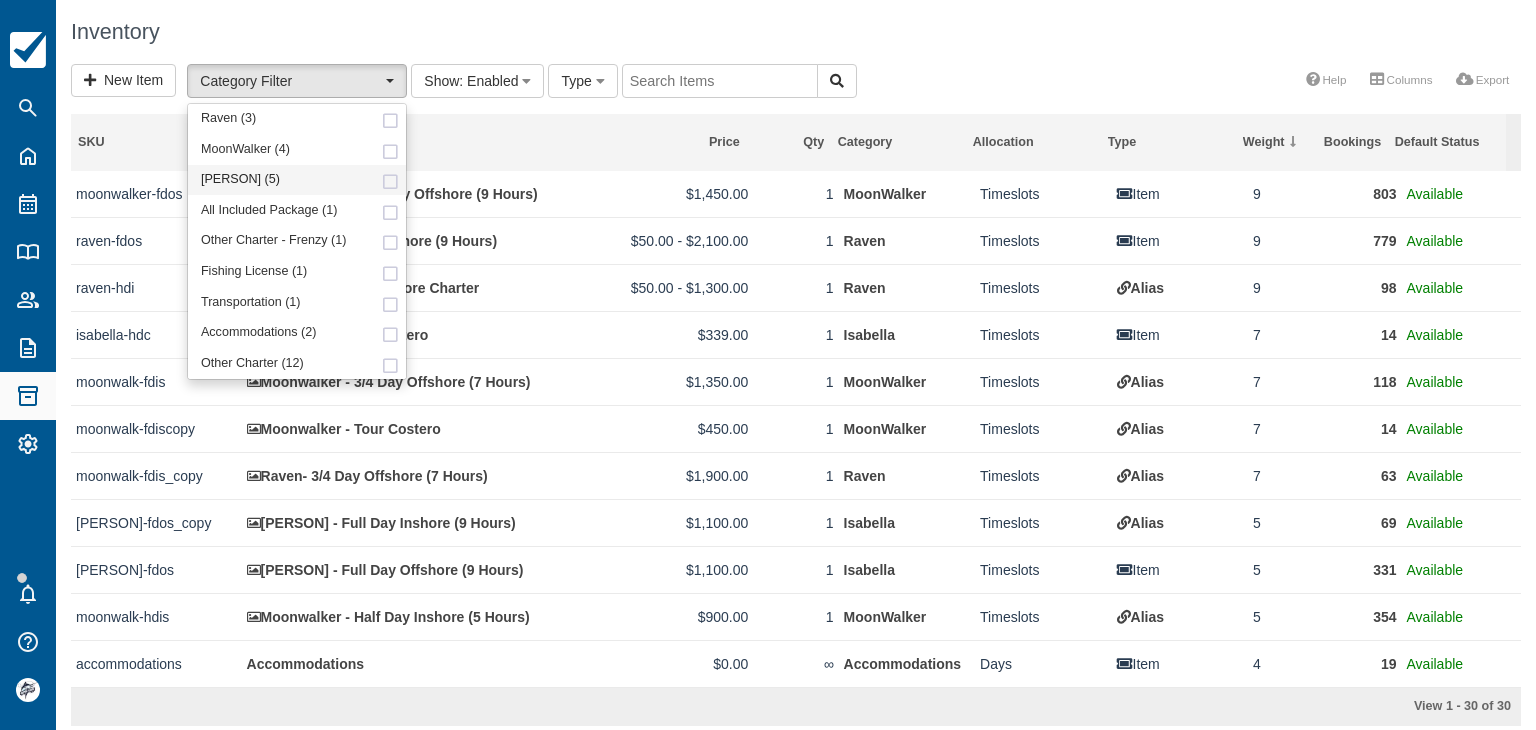 select on "15" 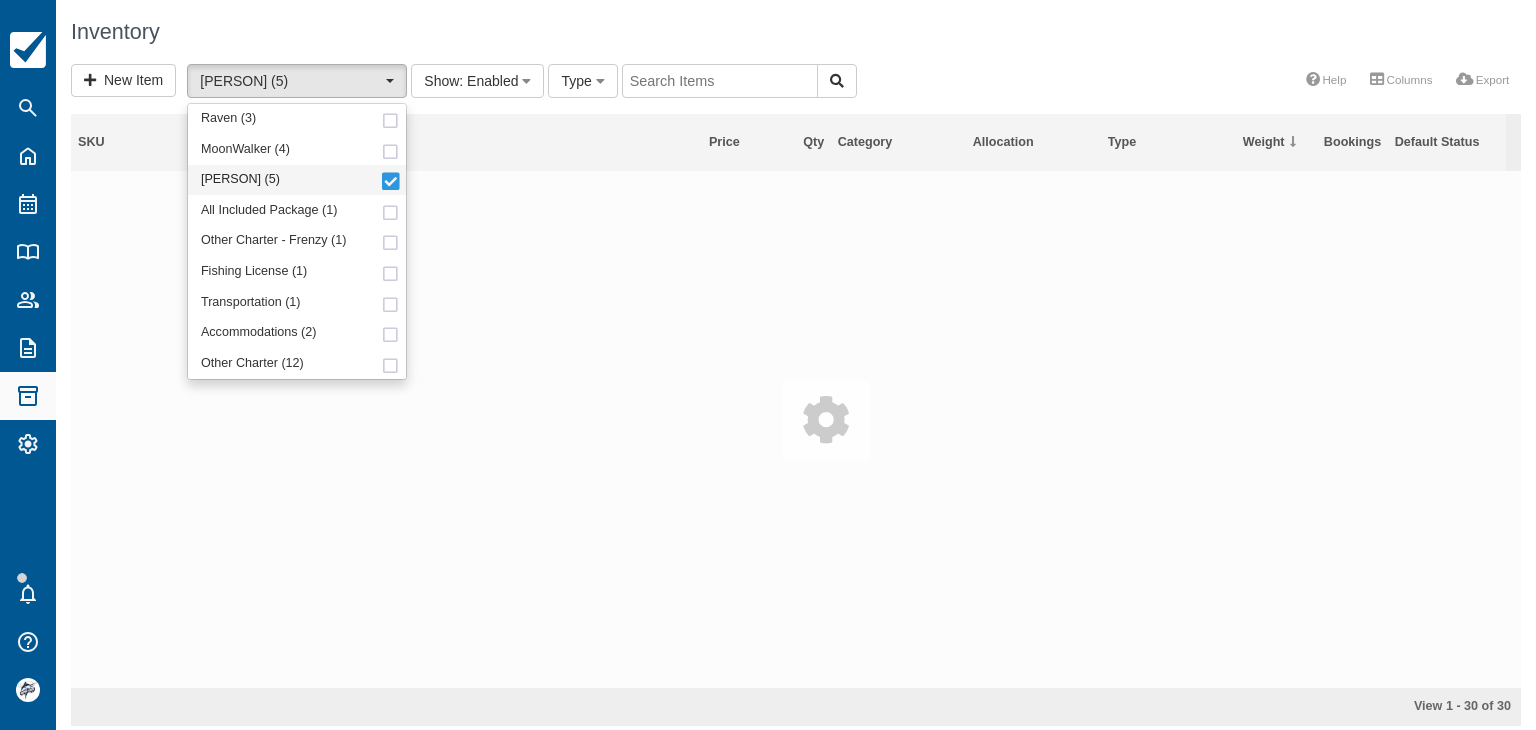 scroll, scrollTop: 18, scrollLeft: 0, axis: vertical 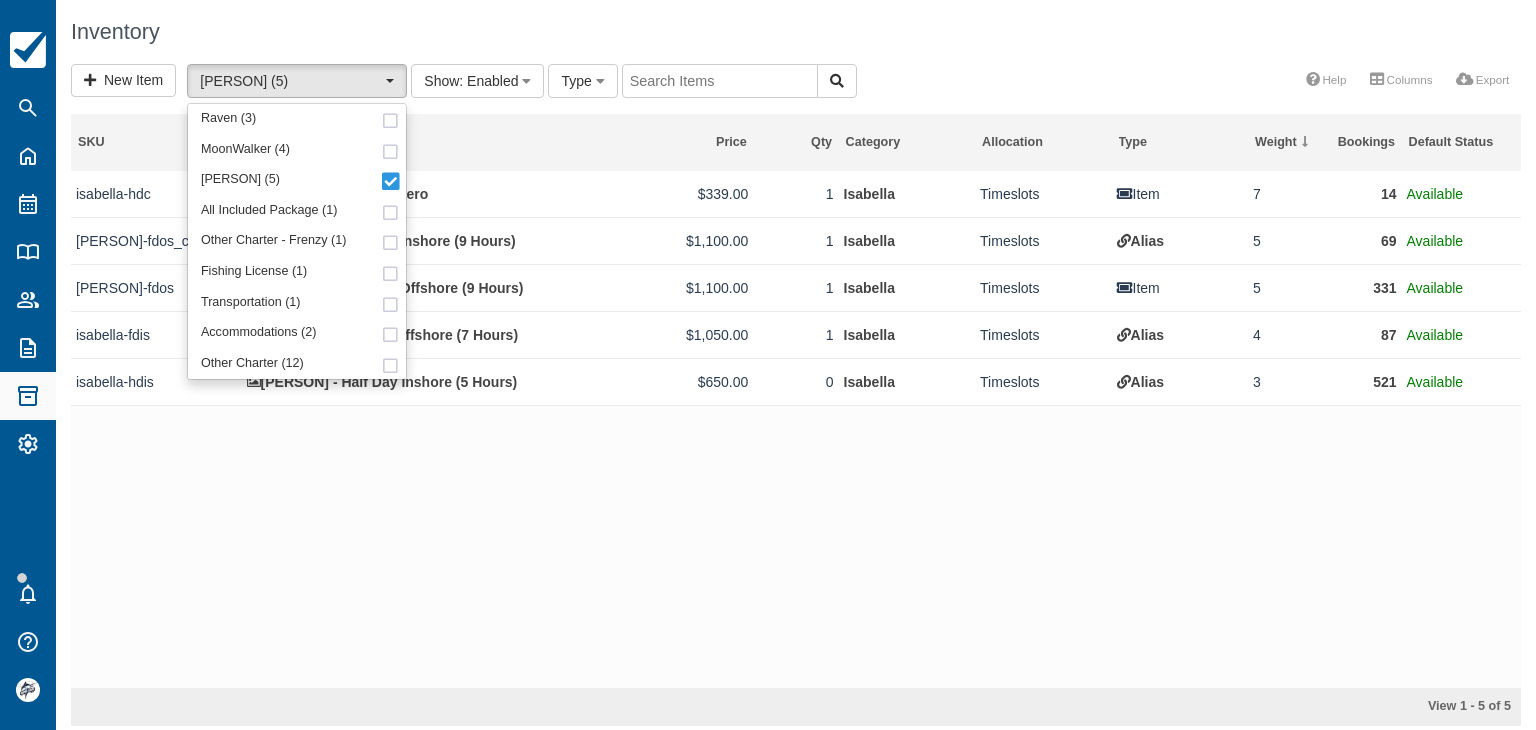 click on "New Item
[PERSON] (5)   [PERSON] (3) MoonWalker (4) [PERSON] (5) All Included Package (1) Other Charter - Frenzy (1) Fishing License (1) Transportation (1) Accommodations (2) Other Charter (12)
[PERSON] (3) MoonWalker (4) [PERSON] (5) All Included Package (1) Other Charter - Frenzy (1) Fishing License (1) Transportation (1) Accommodations (2) Other Charter (12)
Show : Enabled
All Enabled Disabled Archived
Type
All Parent Child Package Simple
More
Help  Columns  Export
Columns
SKU  Name  Price  Qty  Category  Allocation  Type  Weight  Bookings  Default Status  ID  Summary" at bounding box center (796, 82) 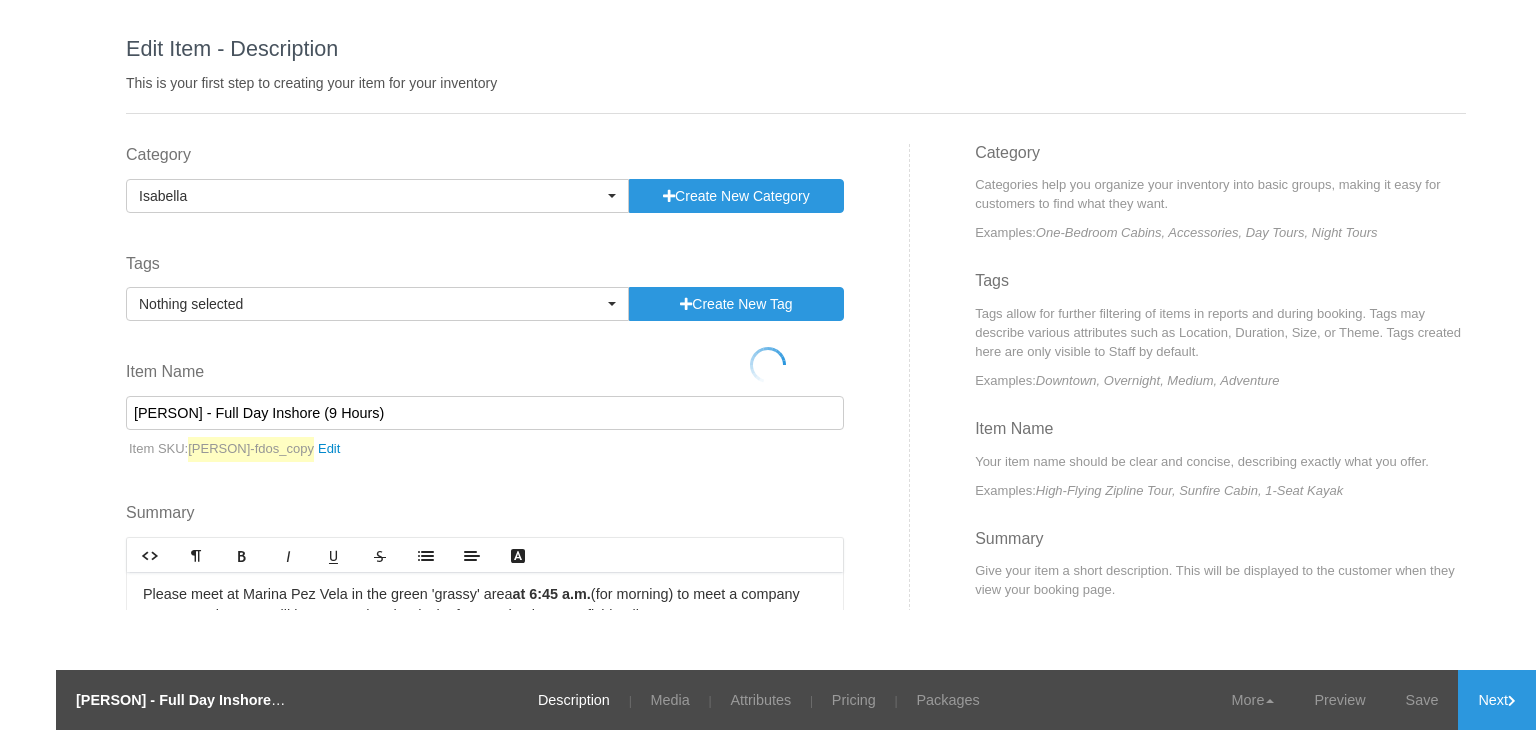 select 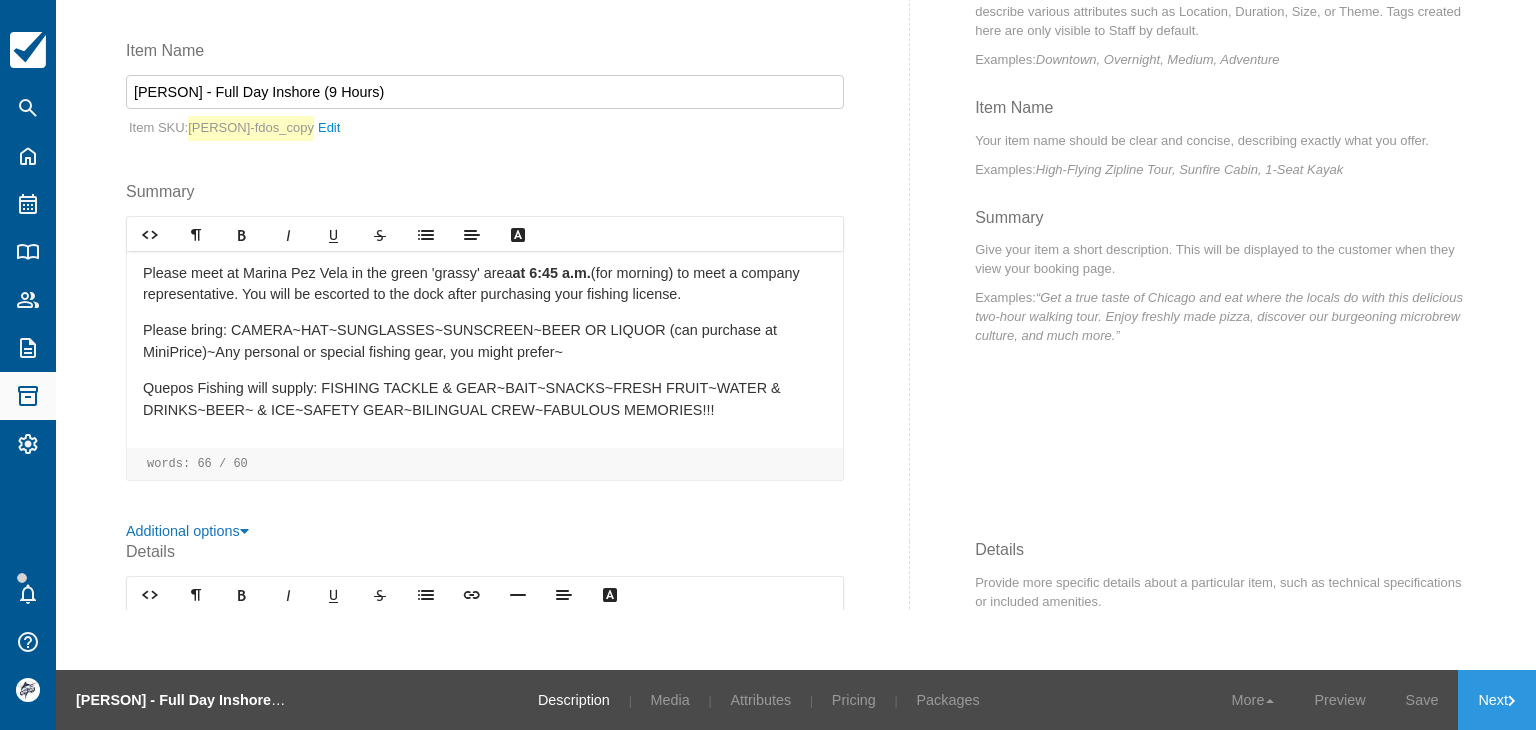 scroll, scrollTop: 600, scrollLeft: 0, axis: vertical 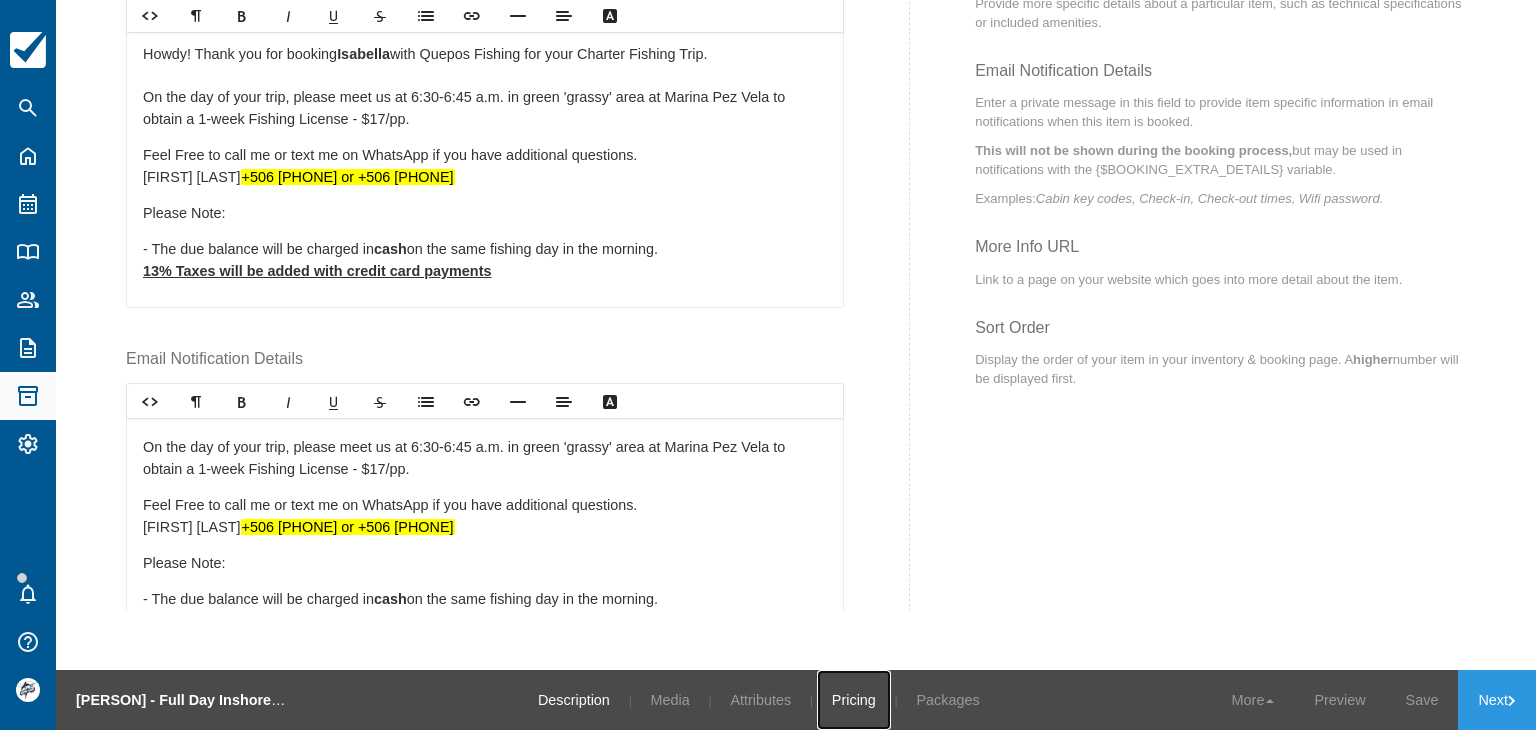click on "Pricing" at bounding box center (854, 700) 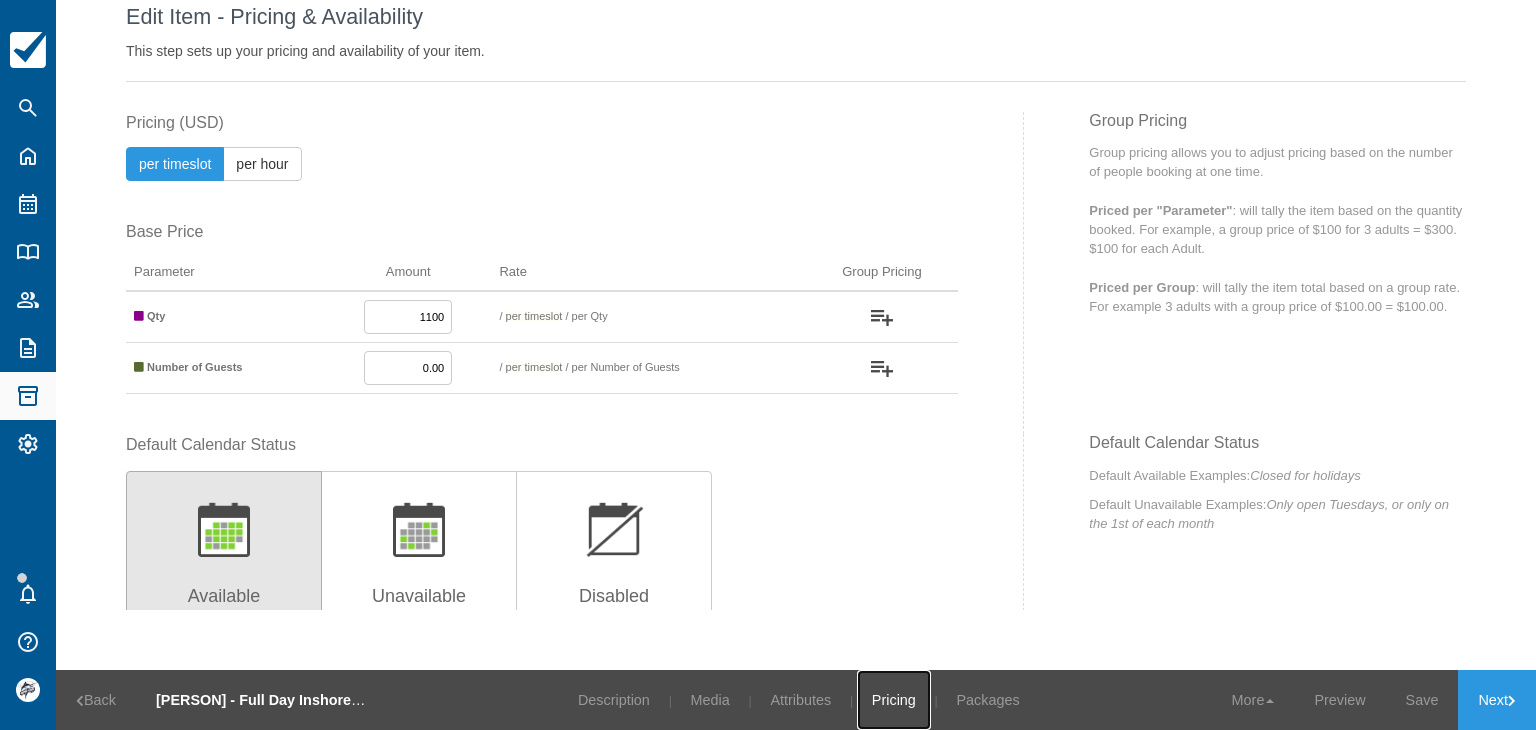 scroll, scrollTop: 0, scrollLeft: 0, axis: both 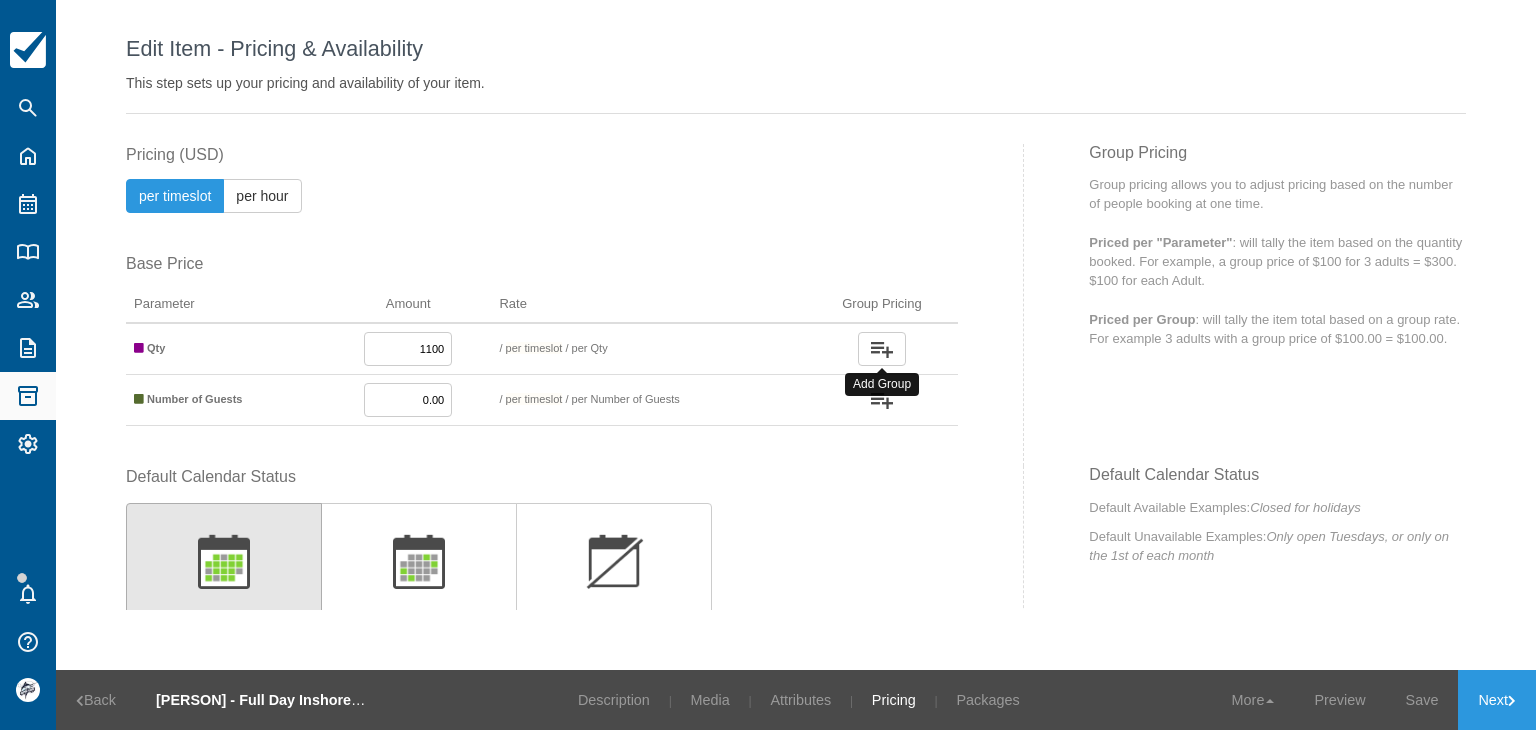 click at bounding box center (882, 350) 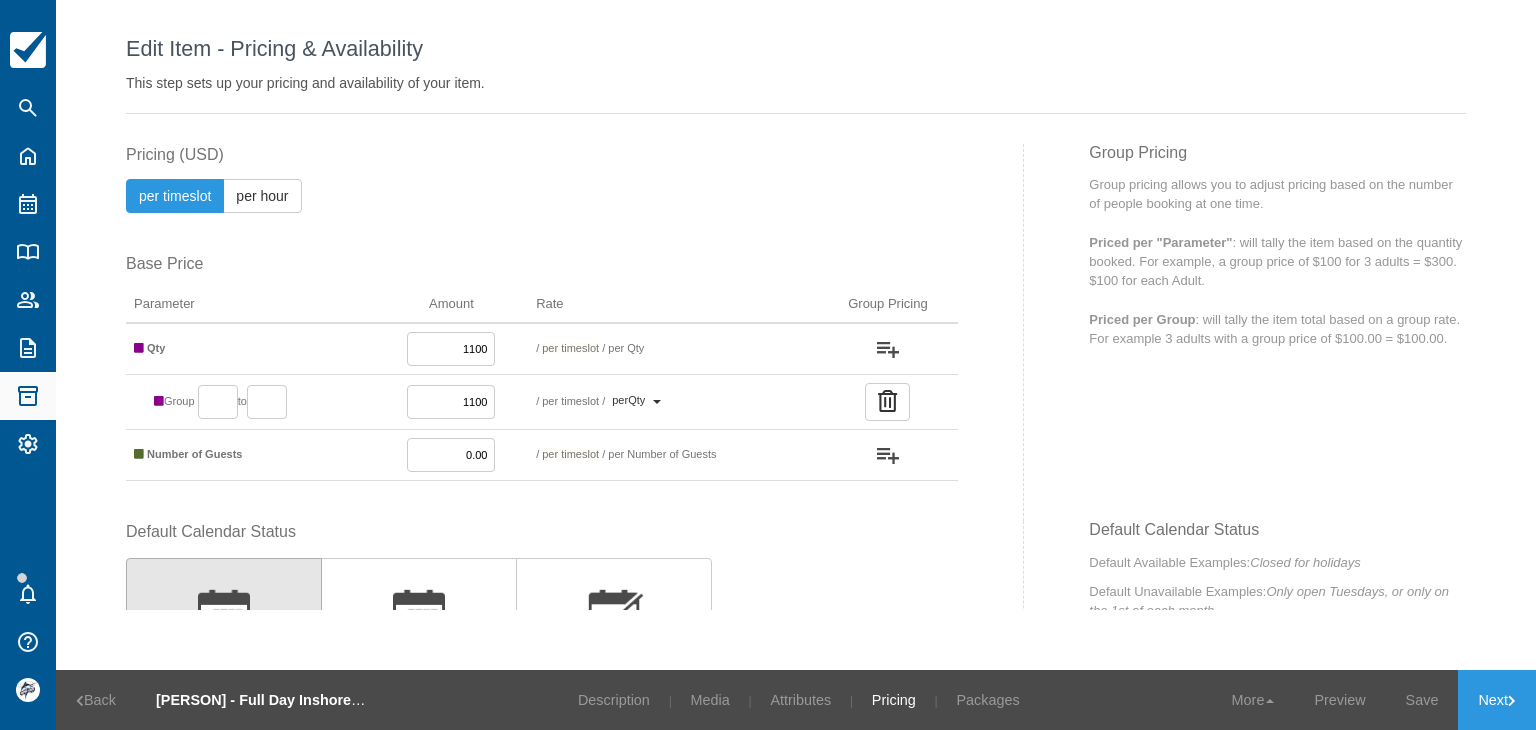 click at bounding box center (887, 401) 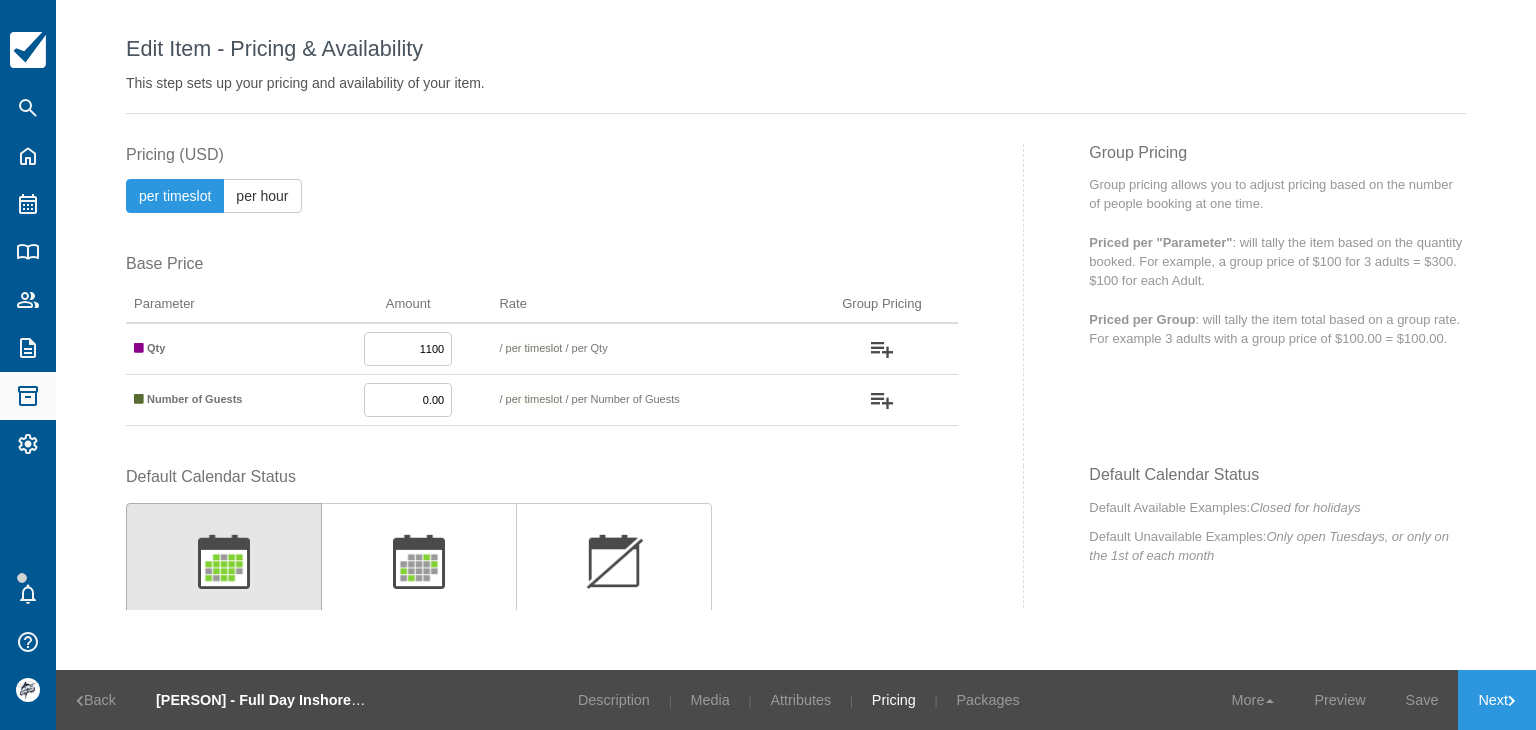 drag, startPoint x: 424, startPoint y: 347, endPoint x: 506, endPoint y: 395, distance: 95.015785 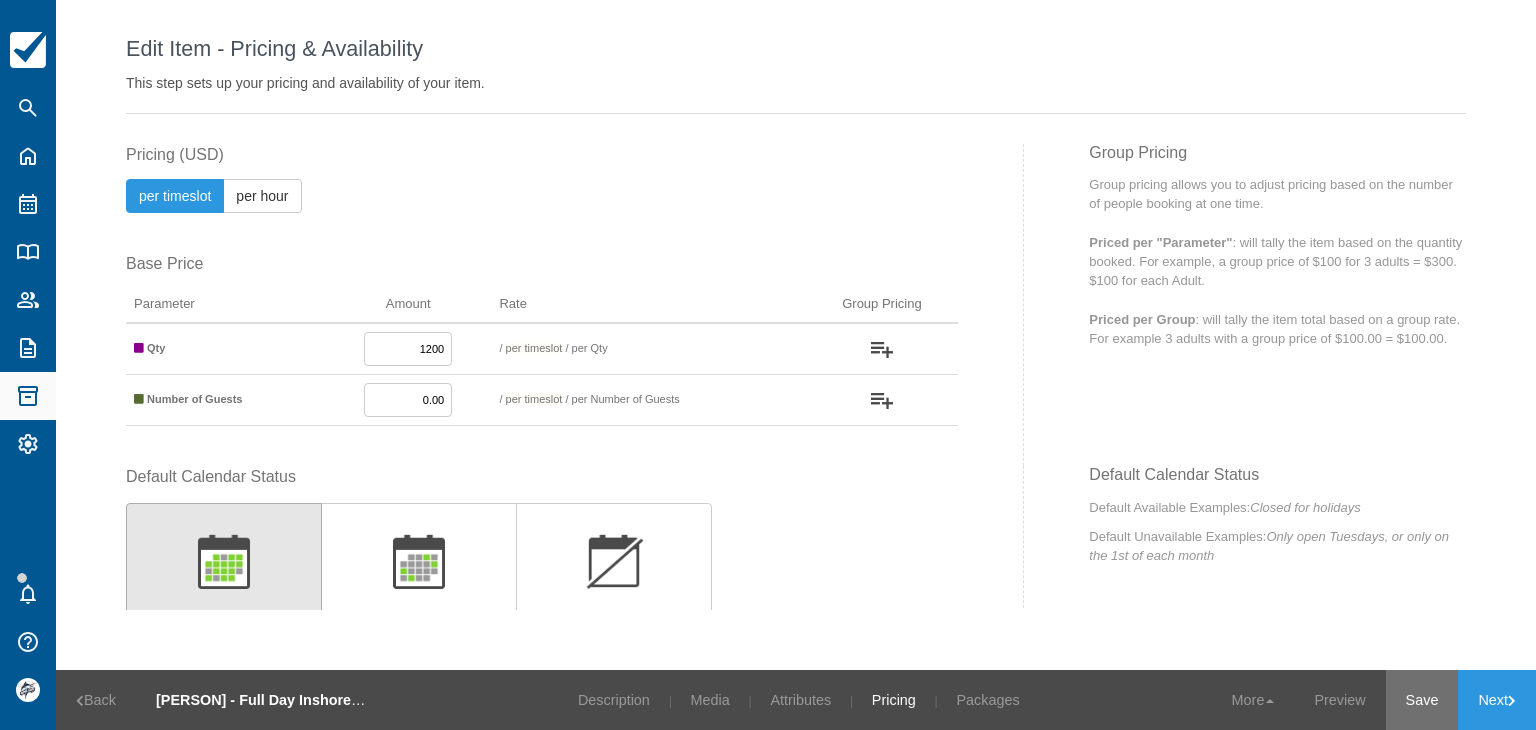 type on "1200" 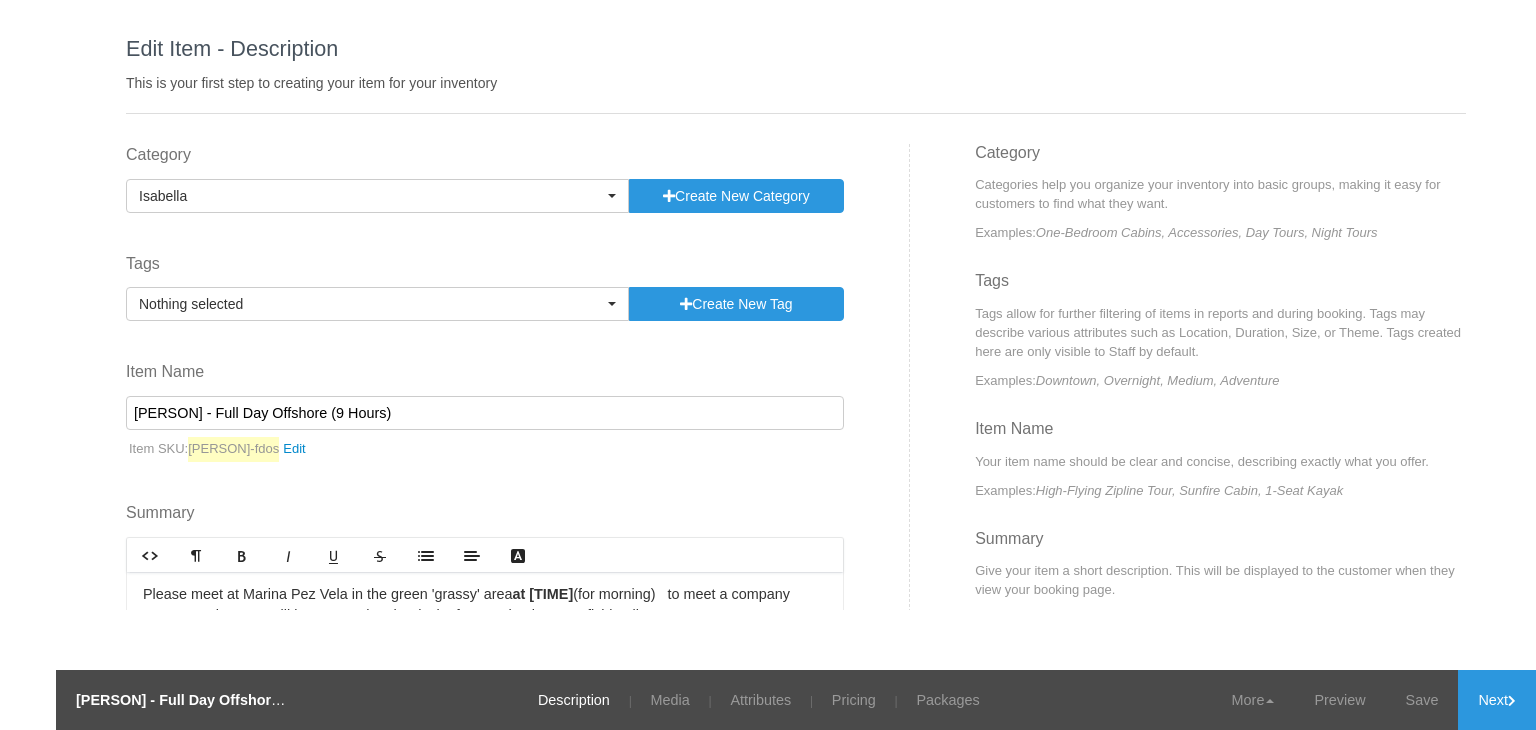 select 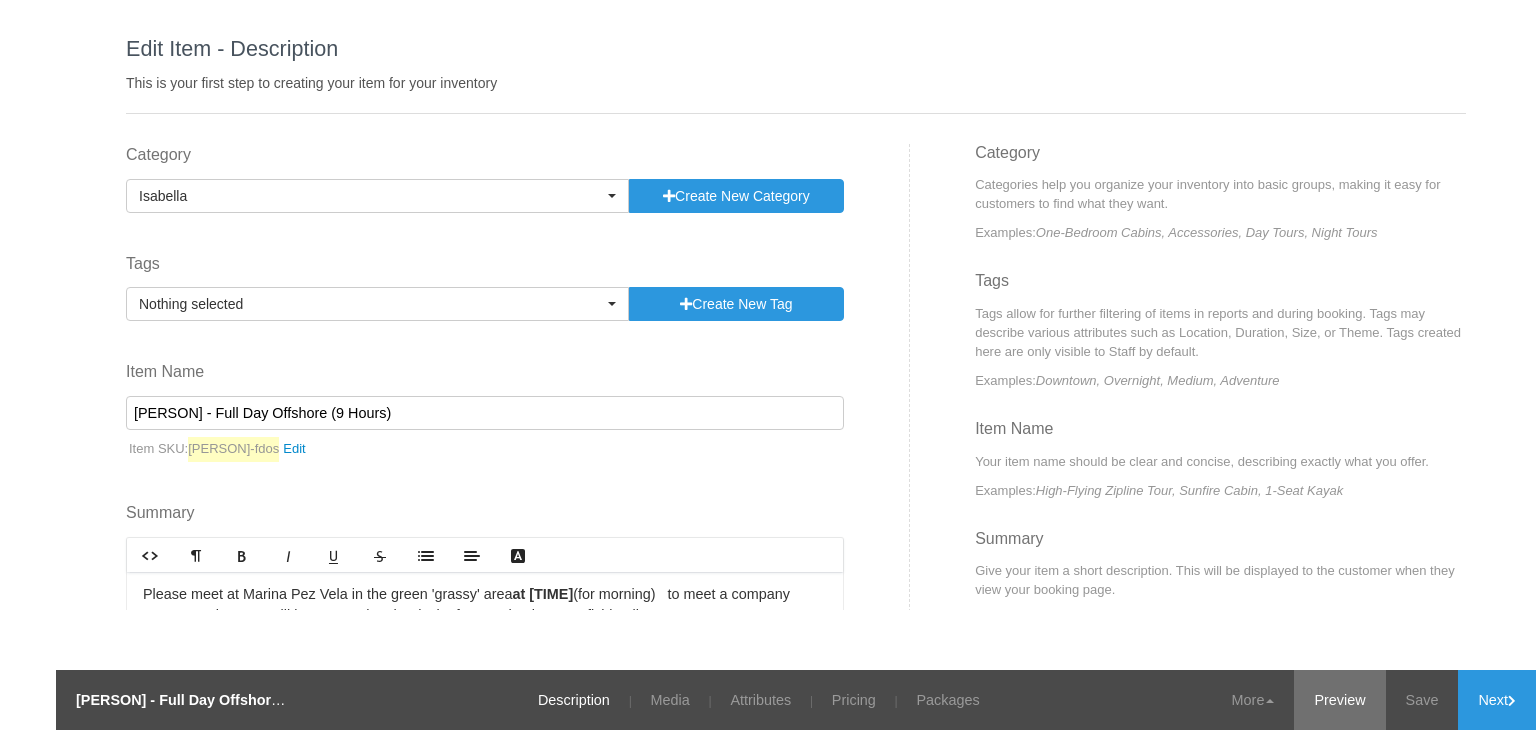 scroll, scrollTop: 0, scrollLeft: 0, axis: both 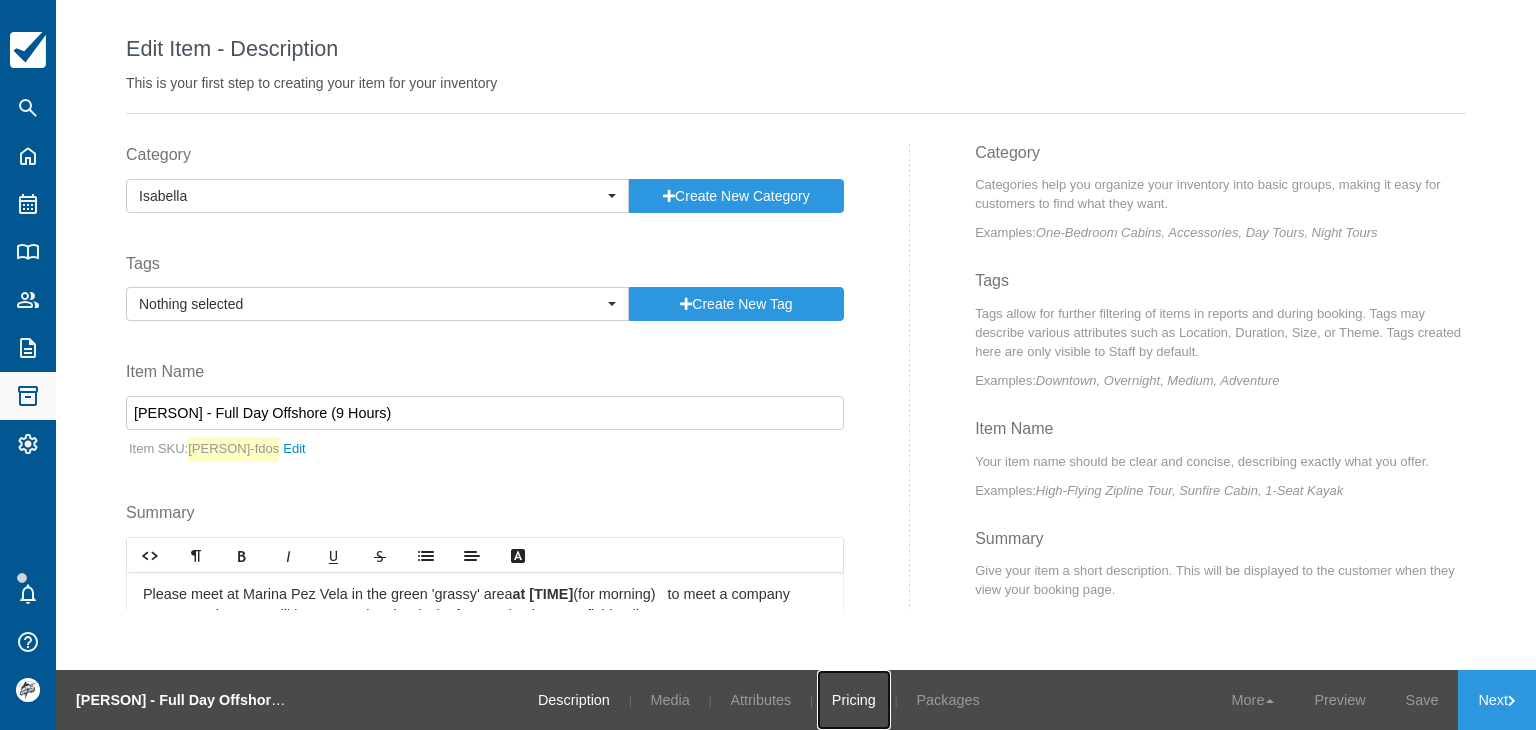 click on "Pricing" at bounding box center (854, 700) 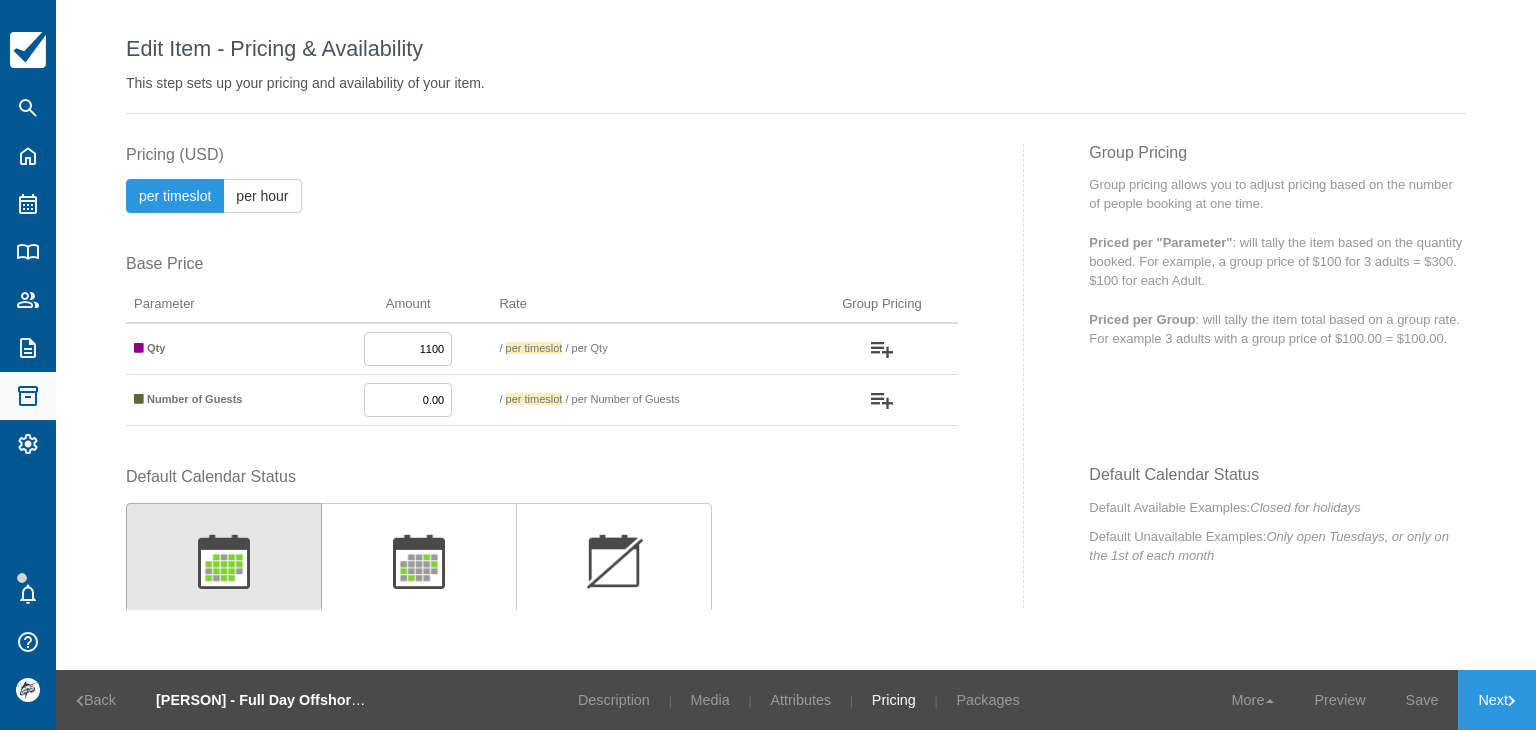 click on "1100" at bounding box center [408, 349] 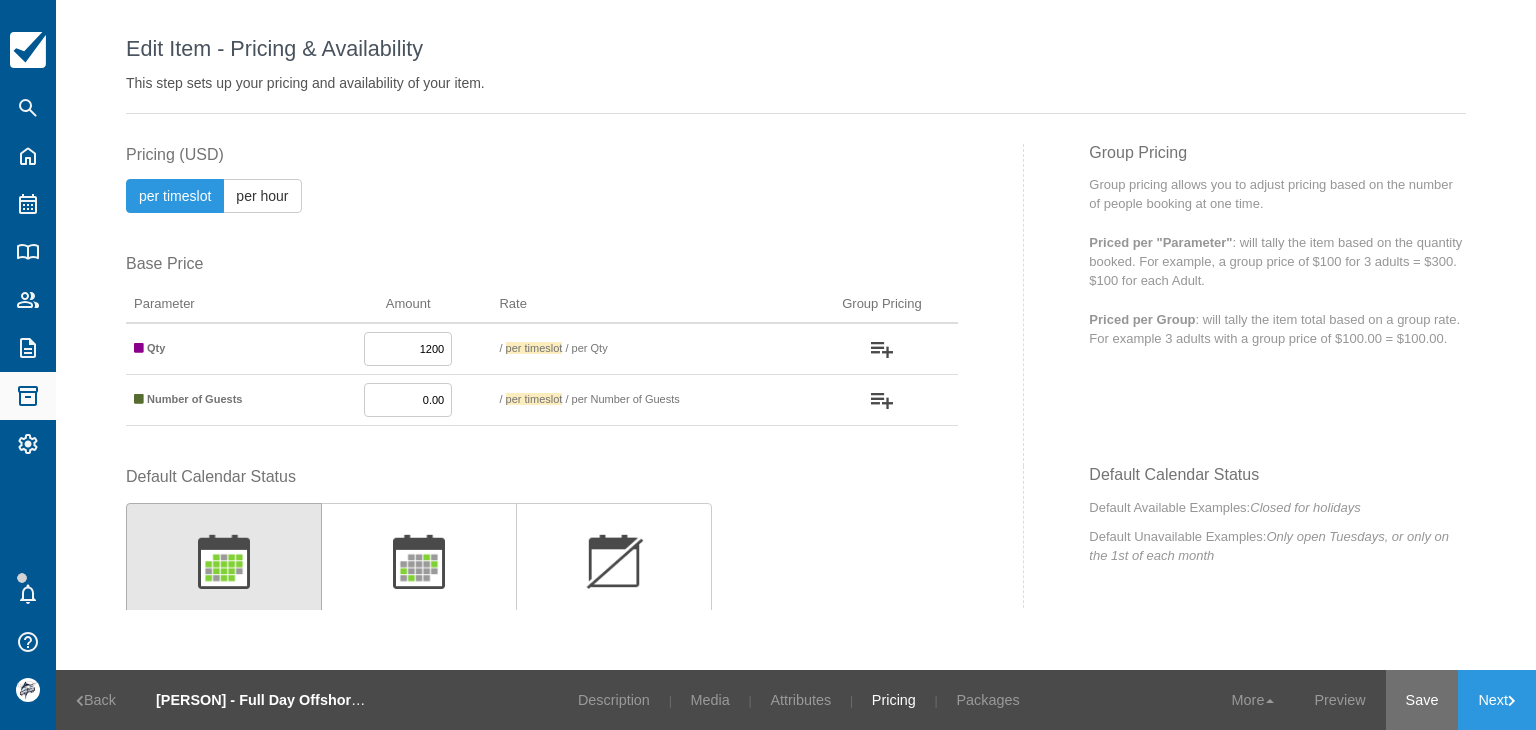 type on "1200" 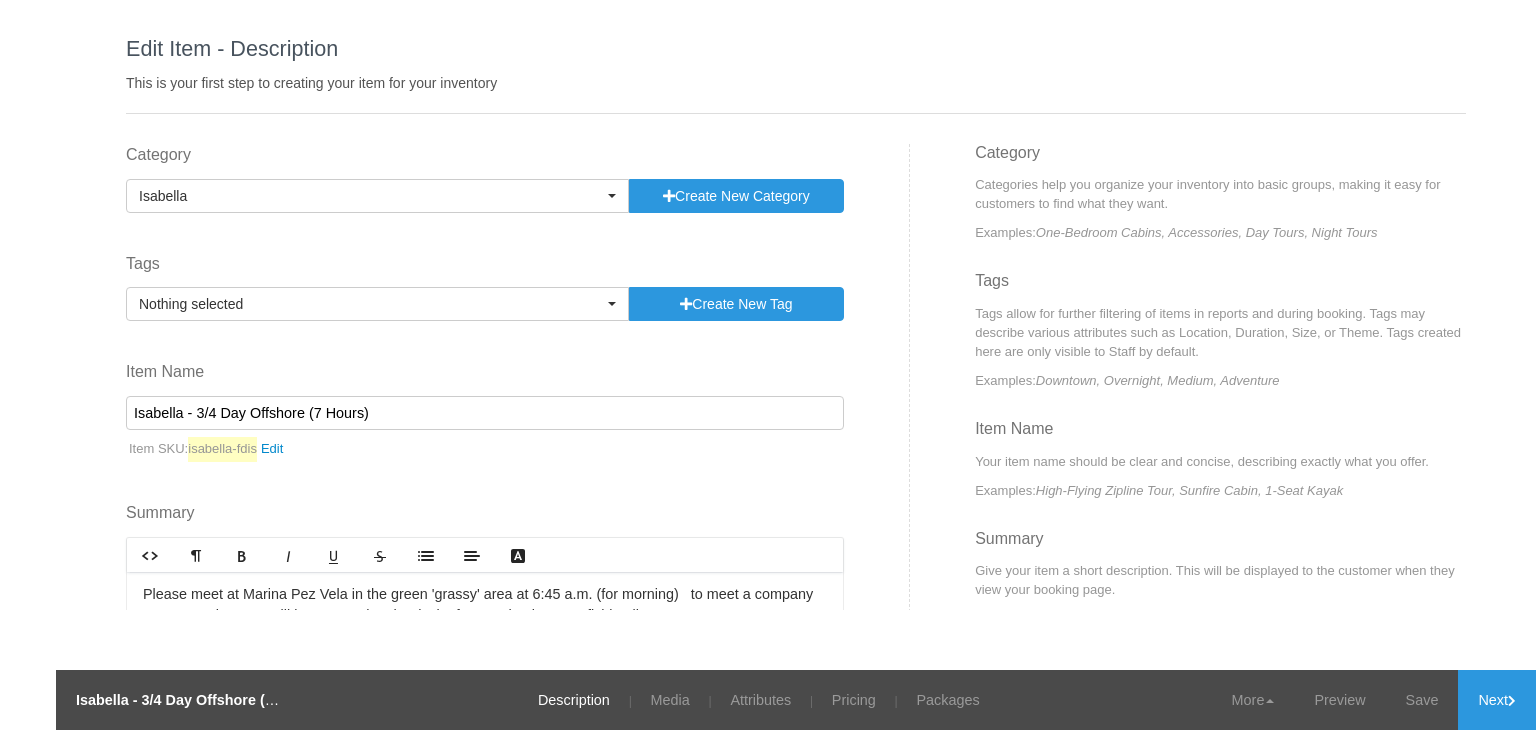 select 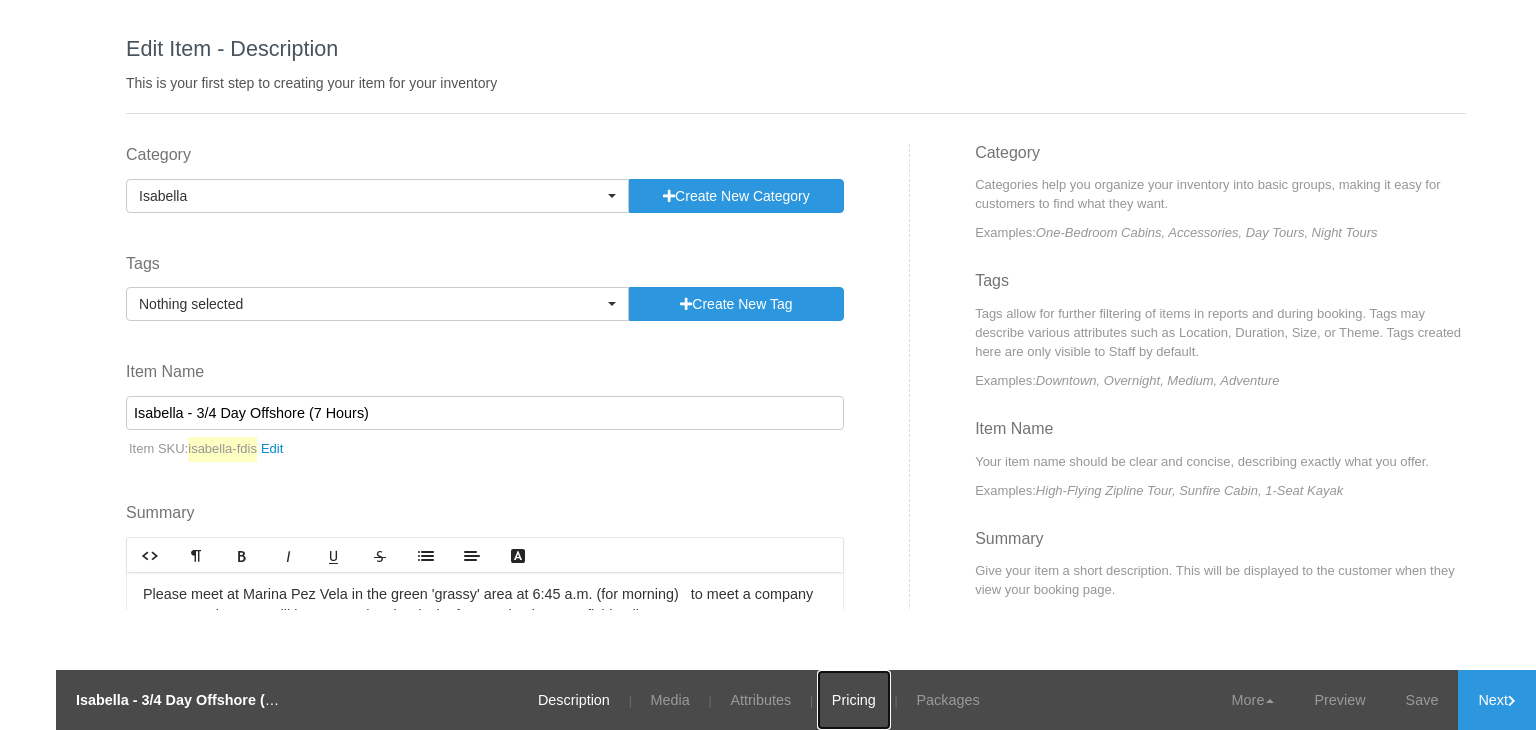 click on "Pricing" at bounding box center [854, 700] 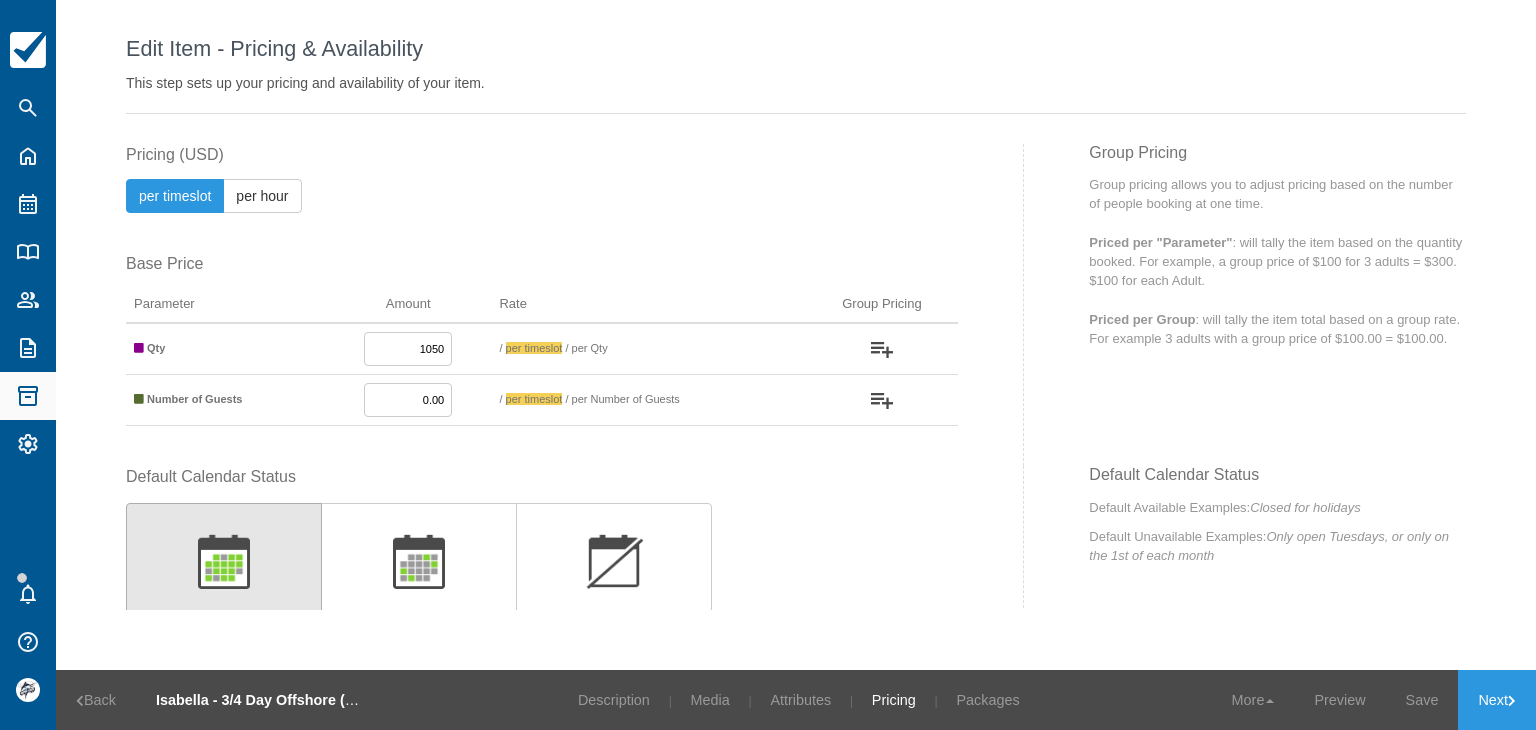 click on "1050" at bounding box center [408, 349] 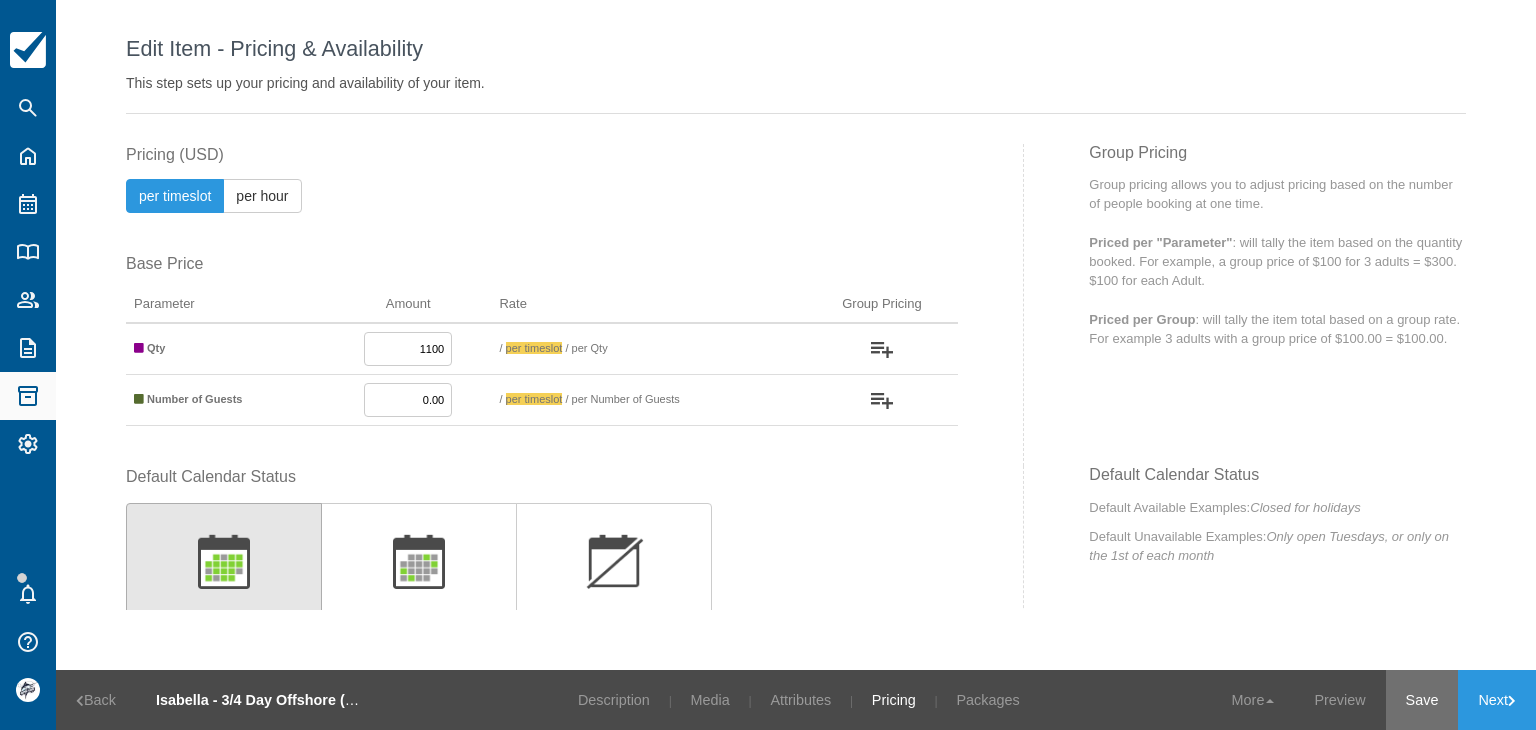 type on "1100" 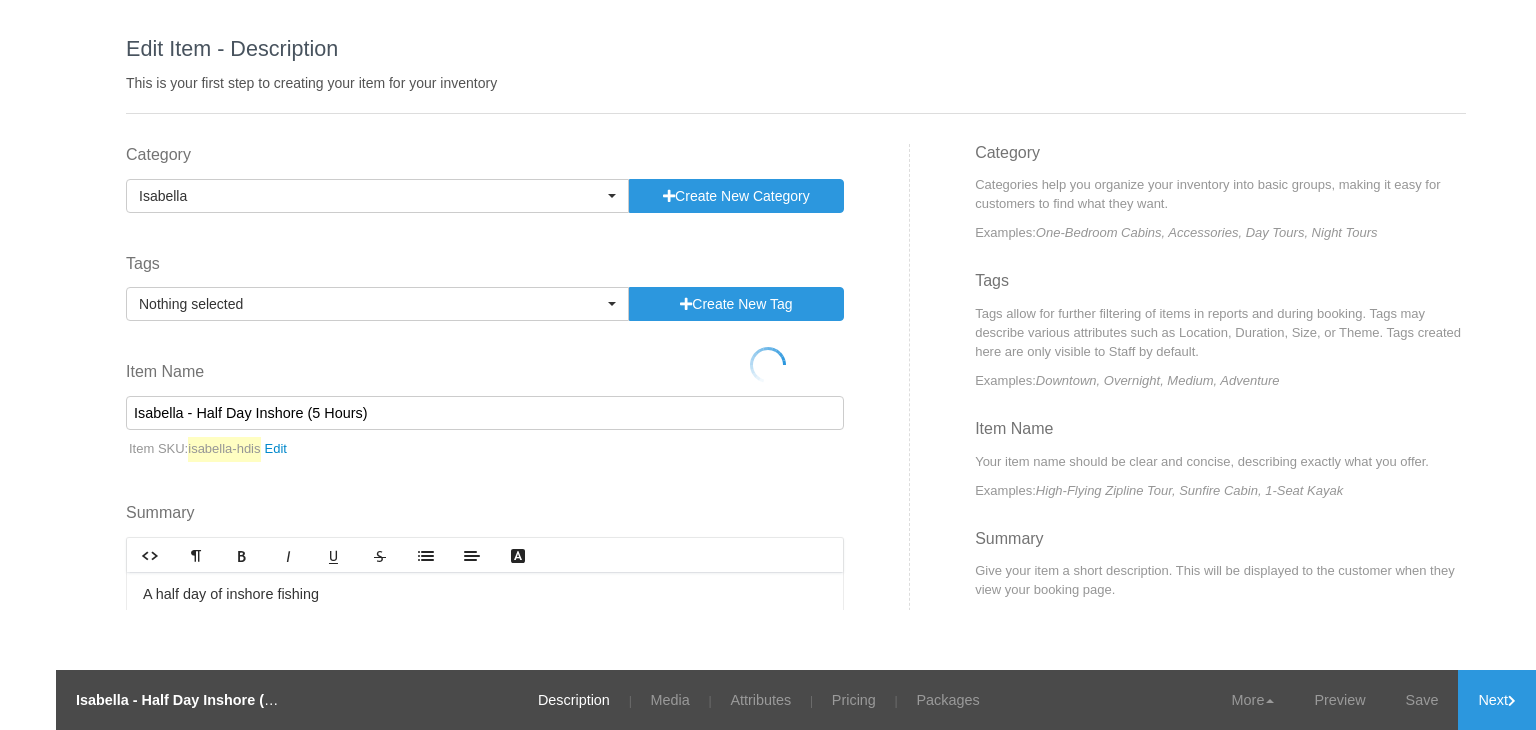 select 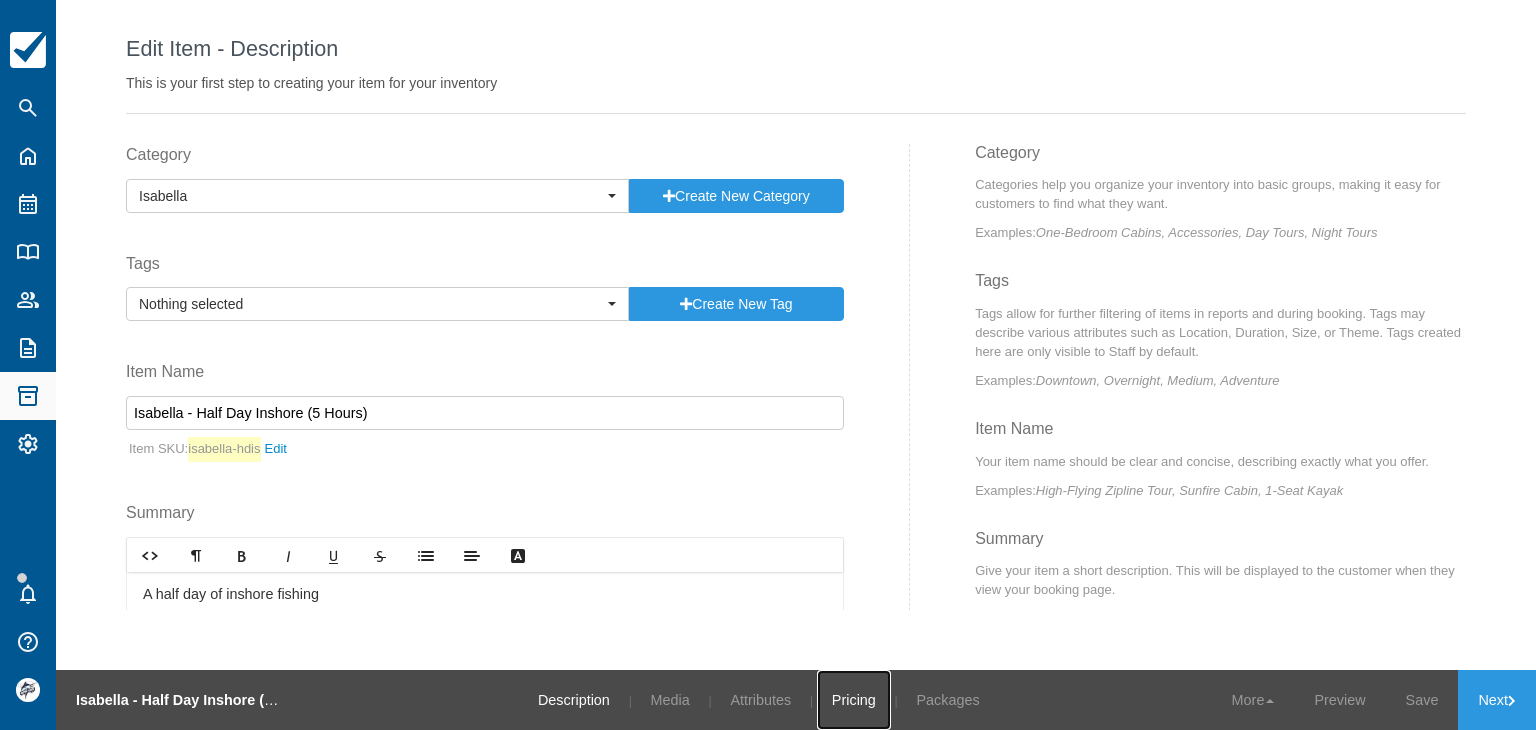 click on "Pricing" at bounding box center [854, 700] 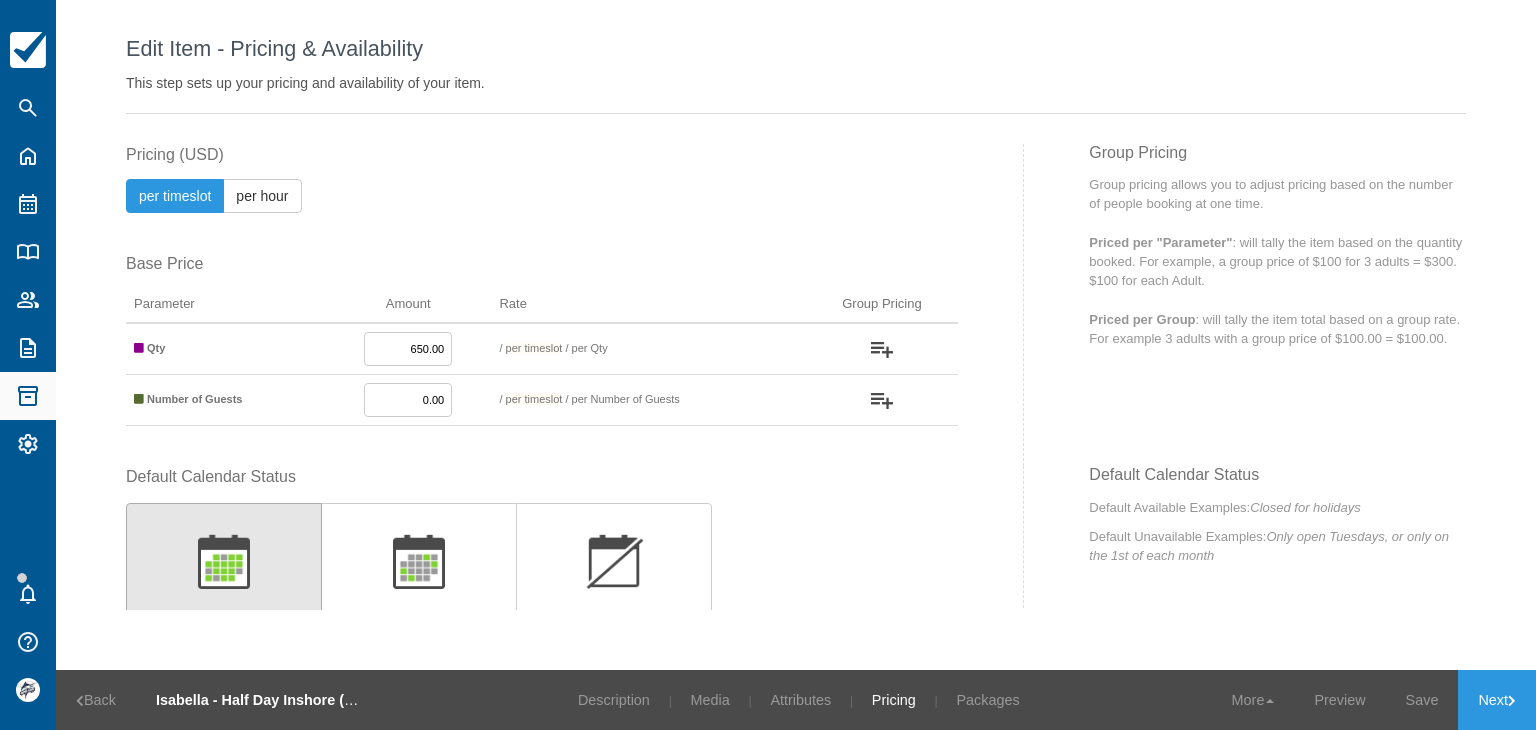 click on "650.00" at bounding box center (408, 349) 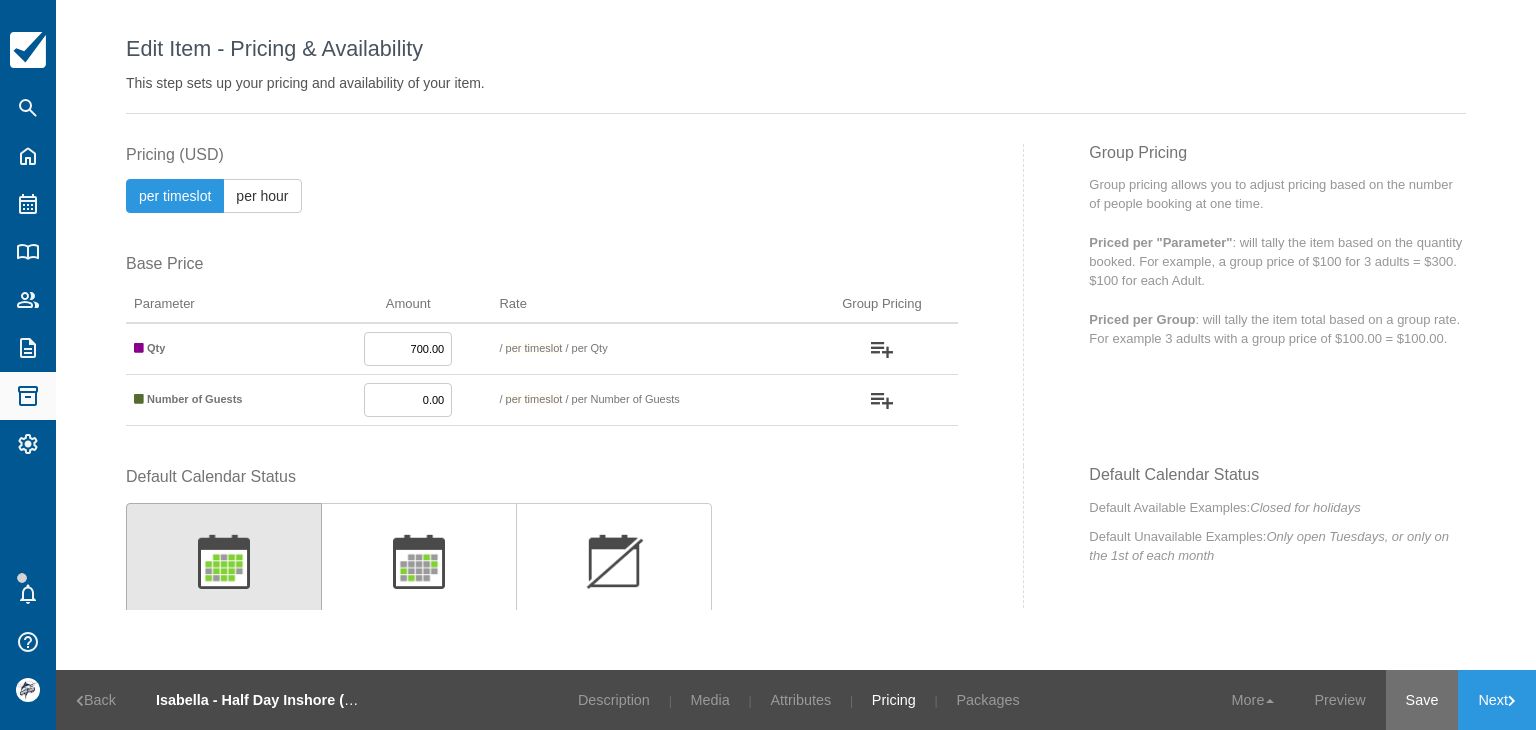 type on "700.00" 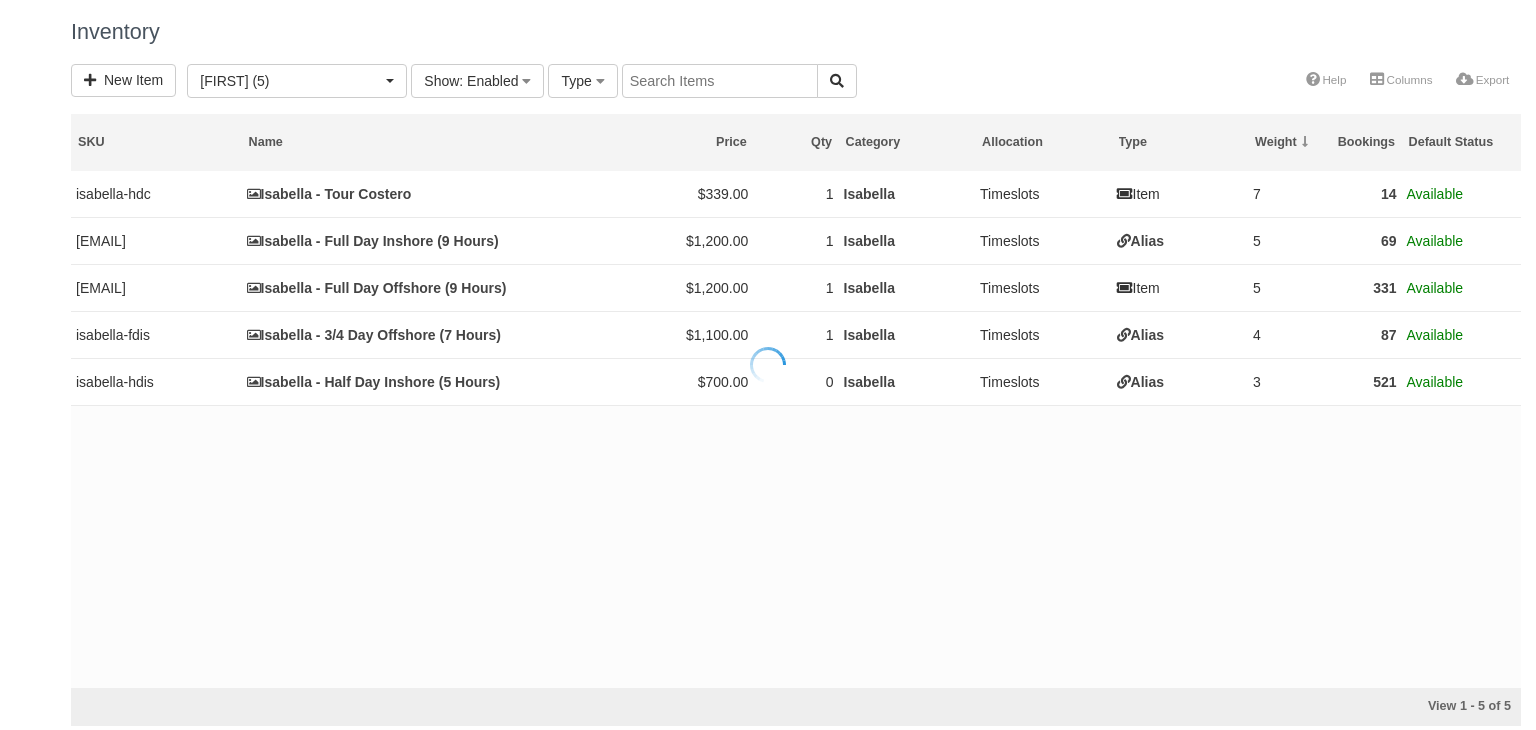 scroll, scrollTop: 0, scrollLeft: 0, axis: both 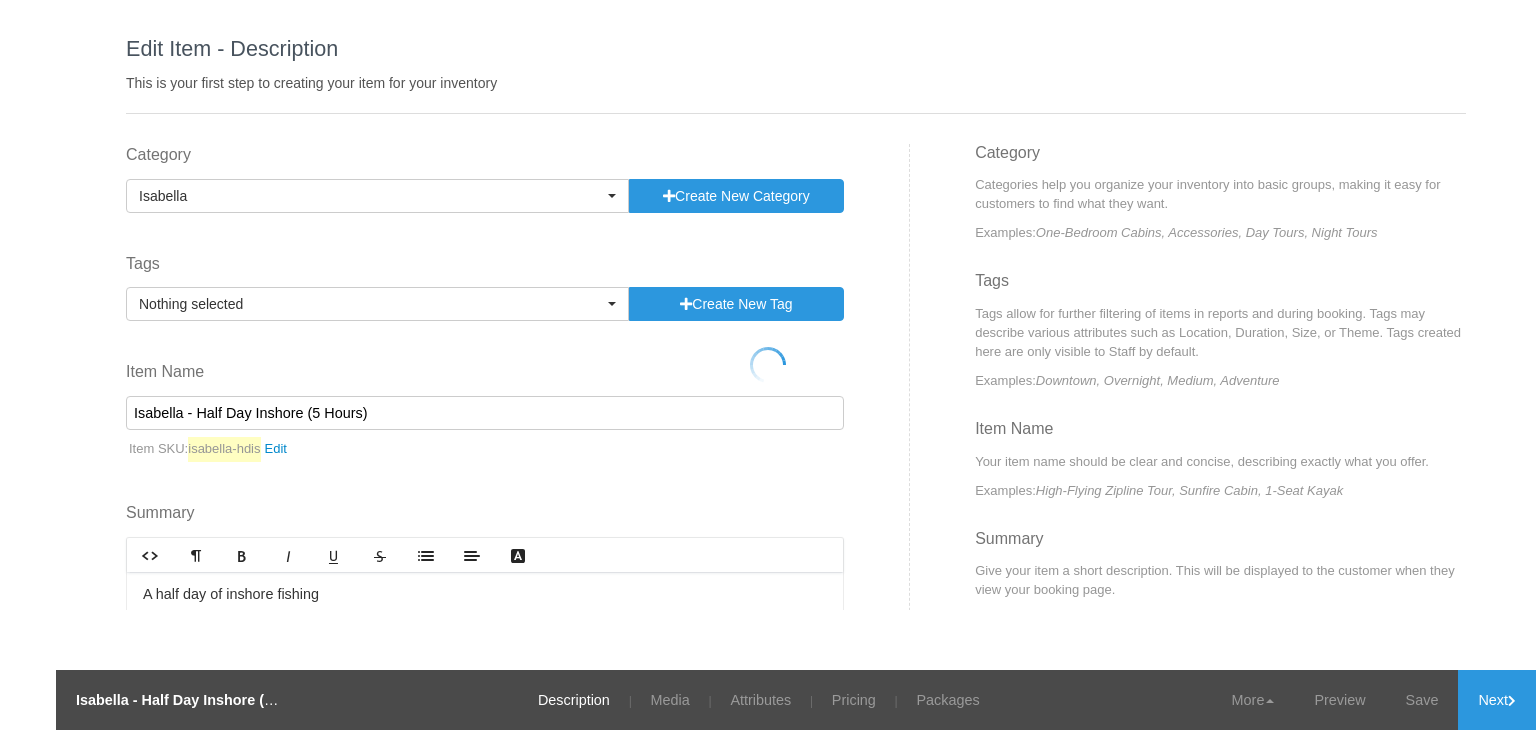 select 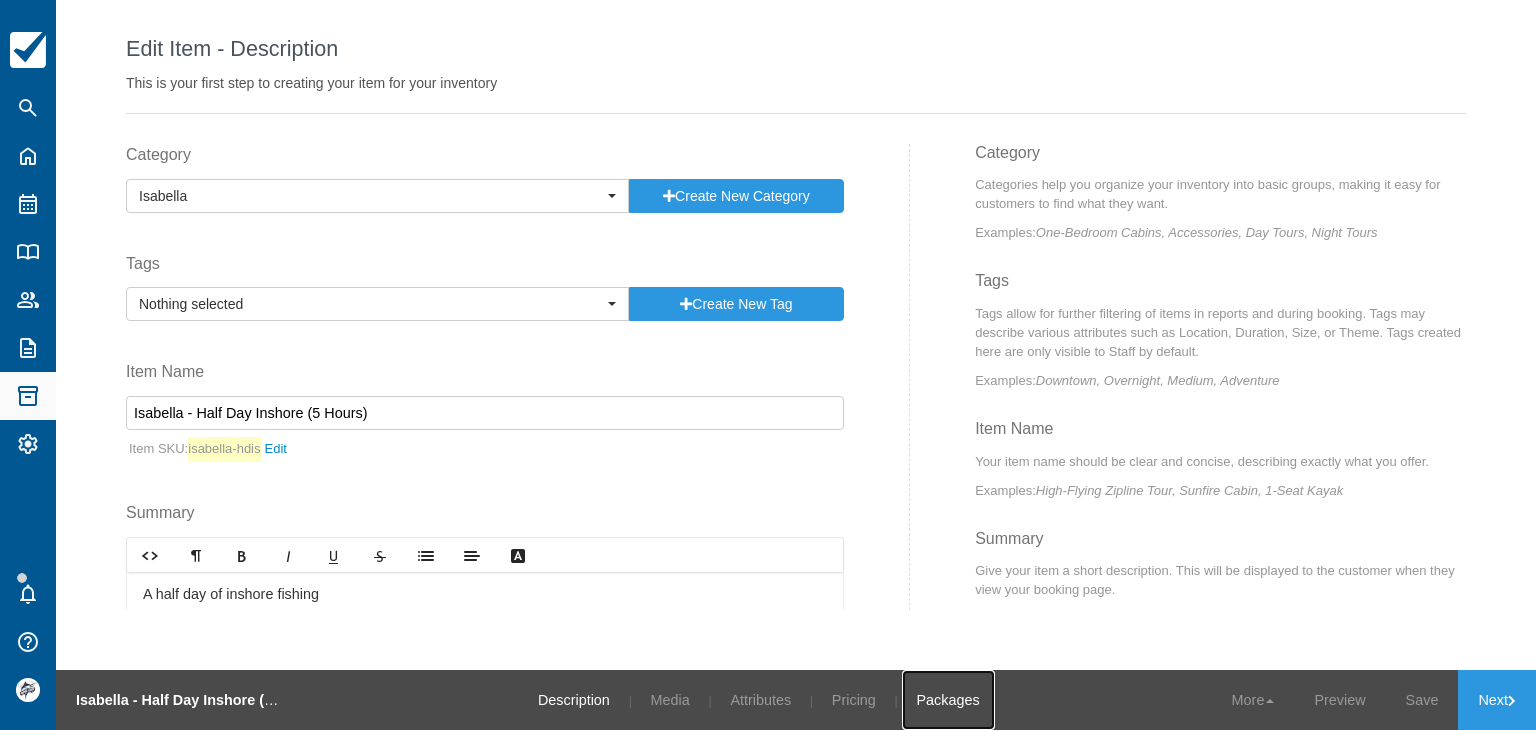 click on "Packages" at bounding box center [948, 700] 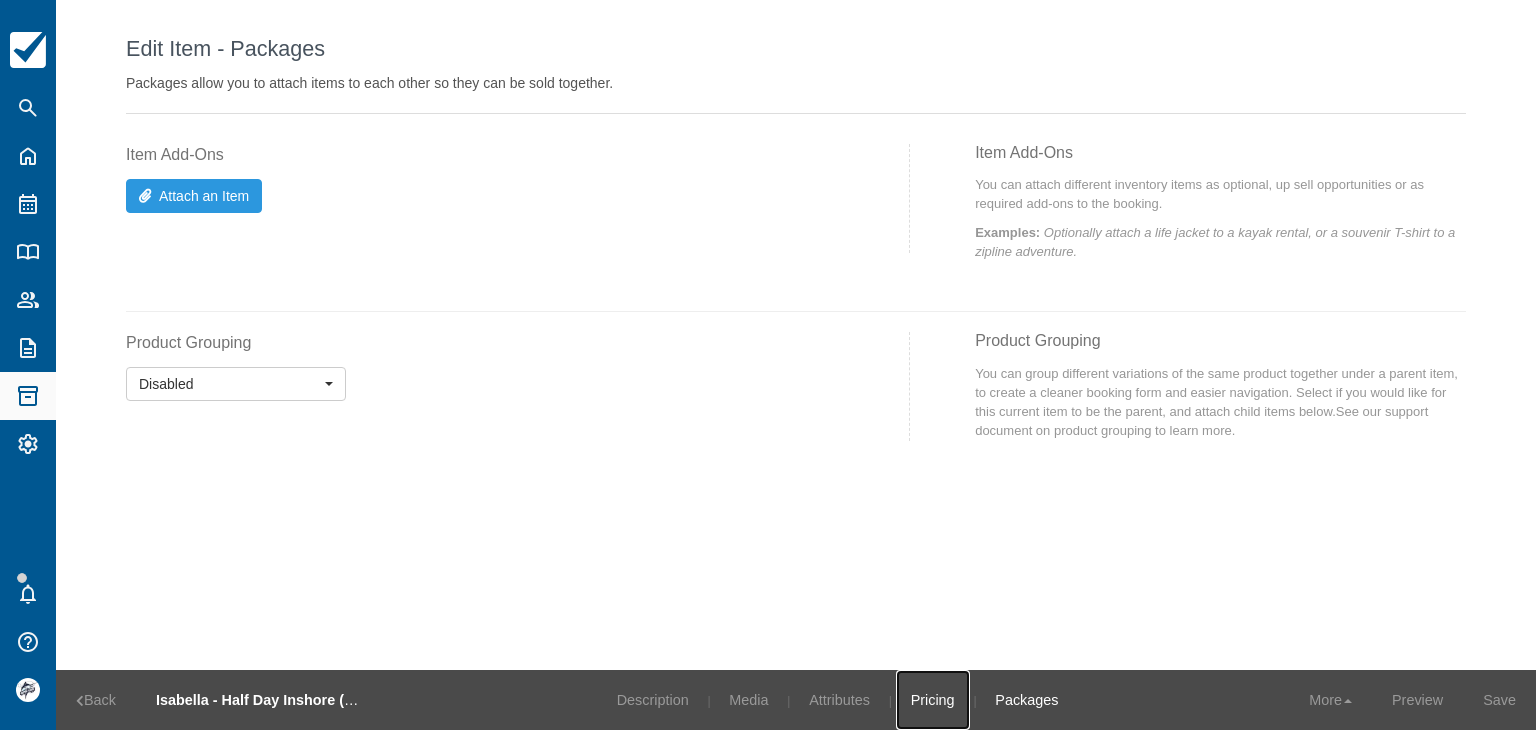 click on "Pricing" at bounding box center (933, 700) 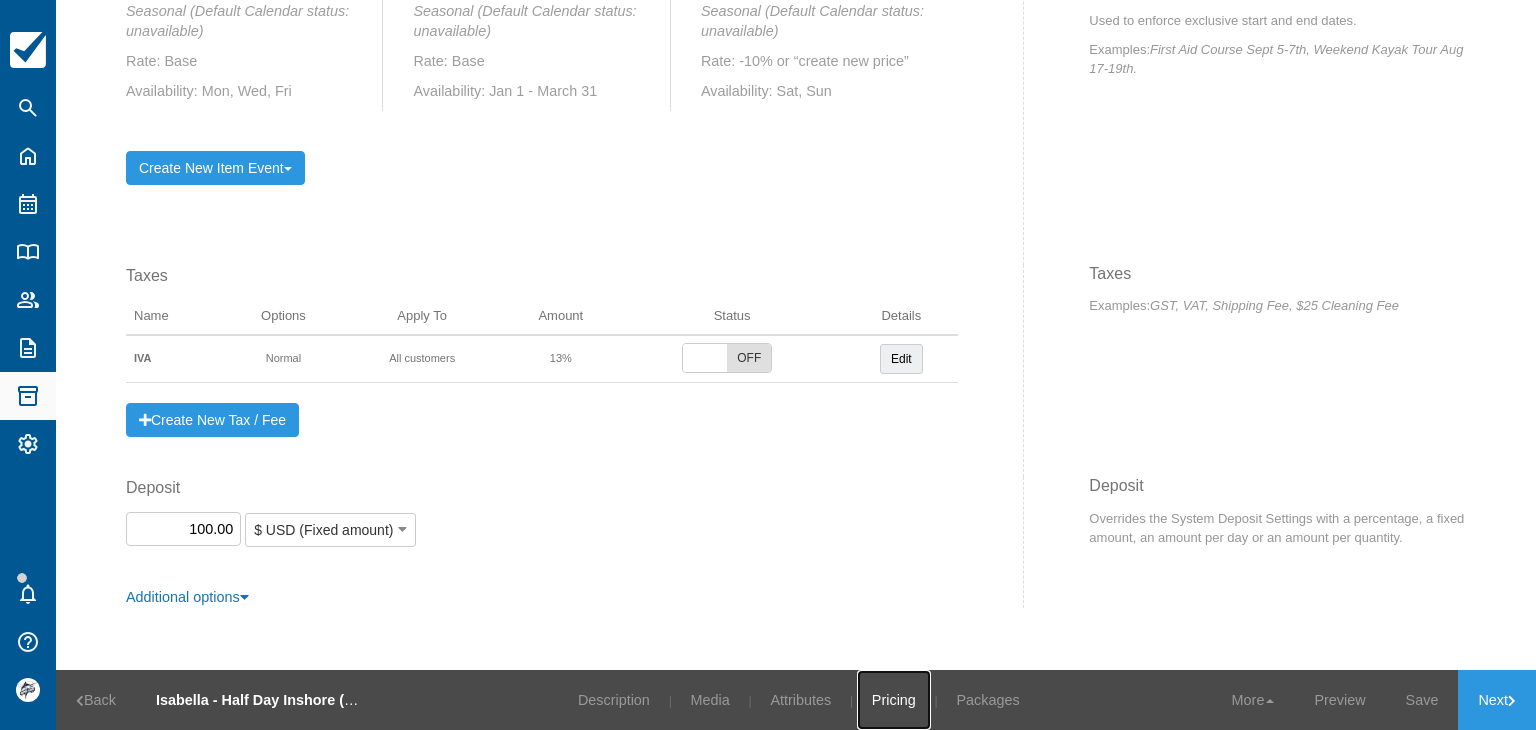scroll, scrollTop: 1170, scrollLeft: 0, axis: vertical 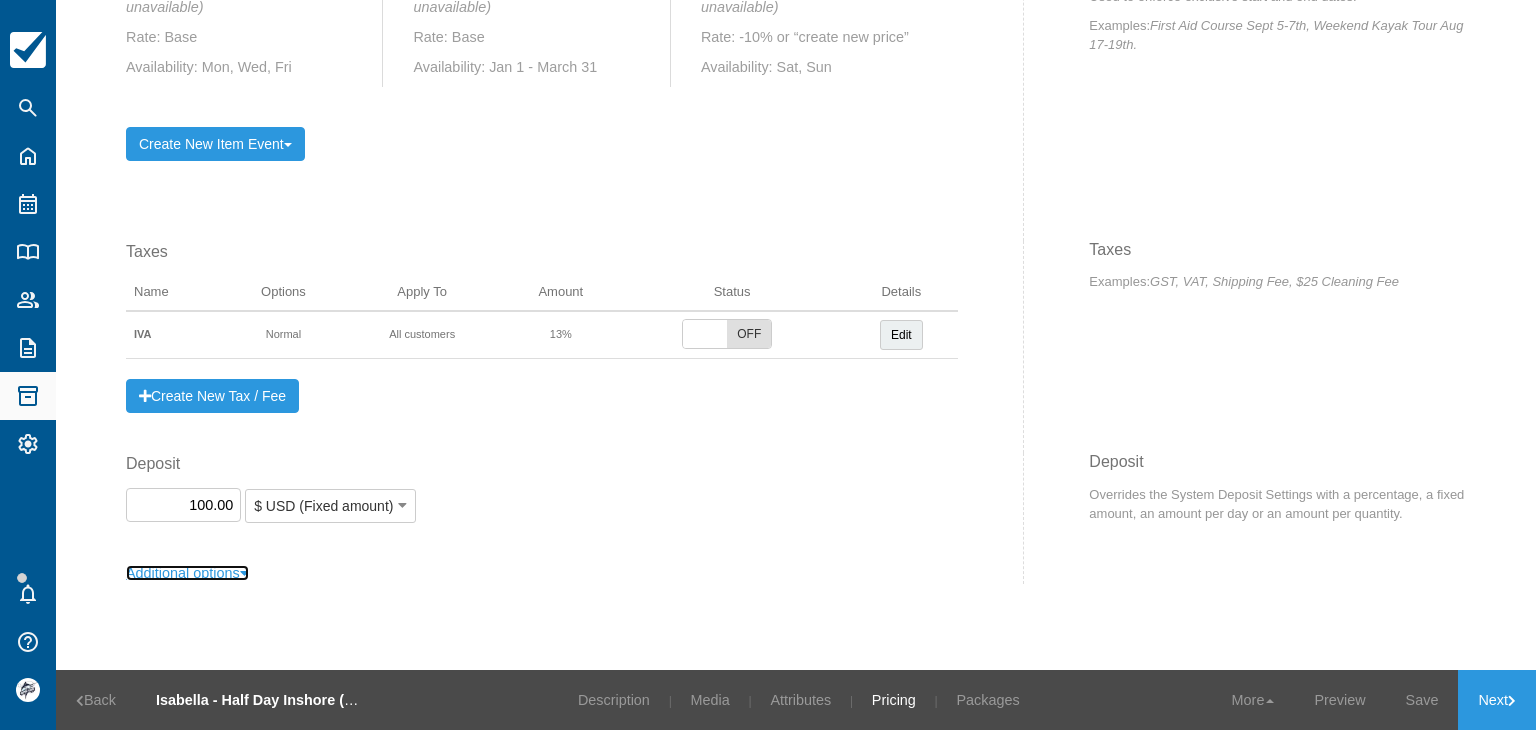 click on "Additional options" at bounding box center (187, 573) 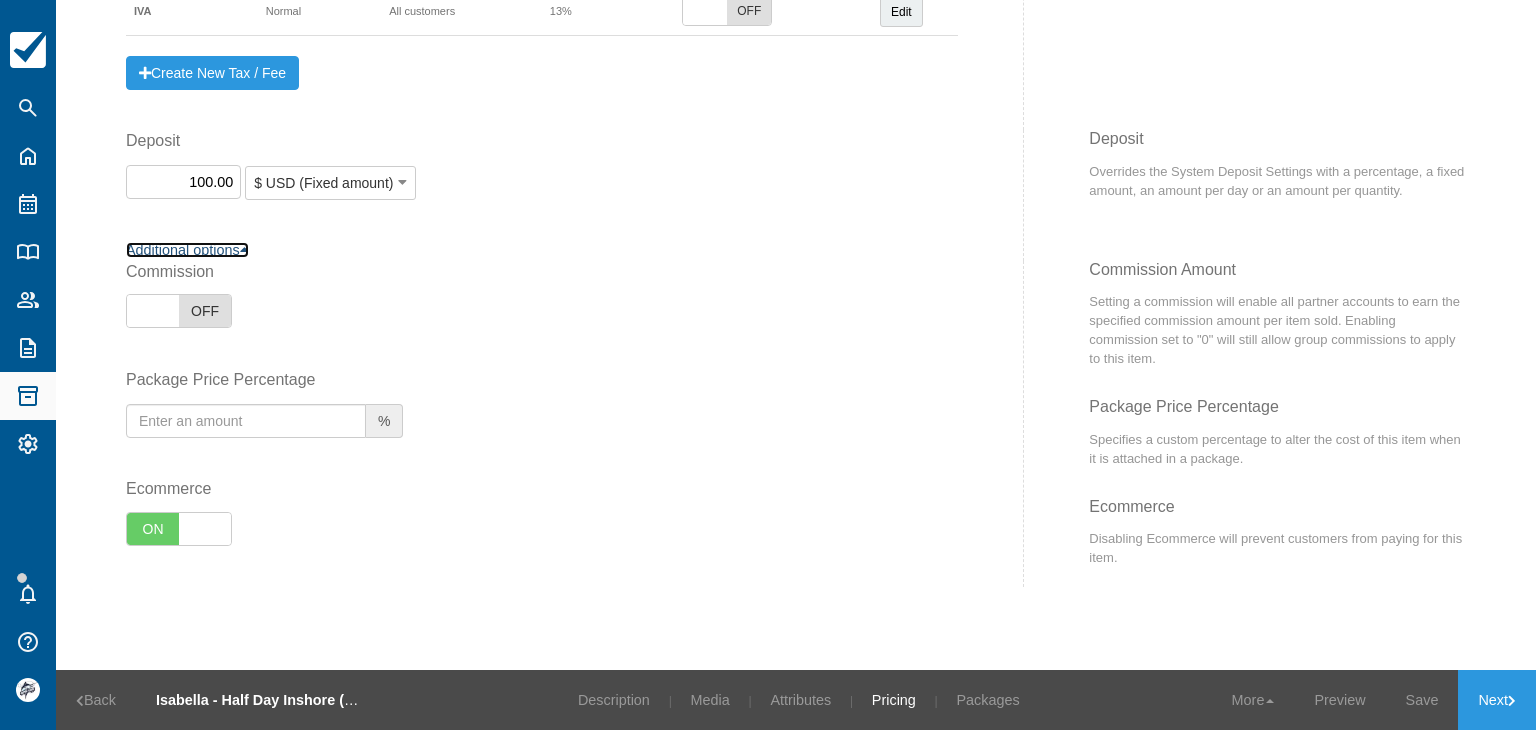 scroll, scrollTop: 1507, scrollLeft: 0, axis: vertical 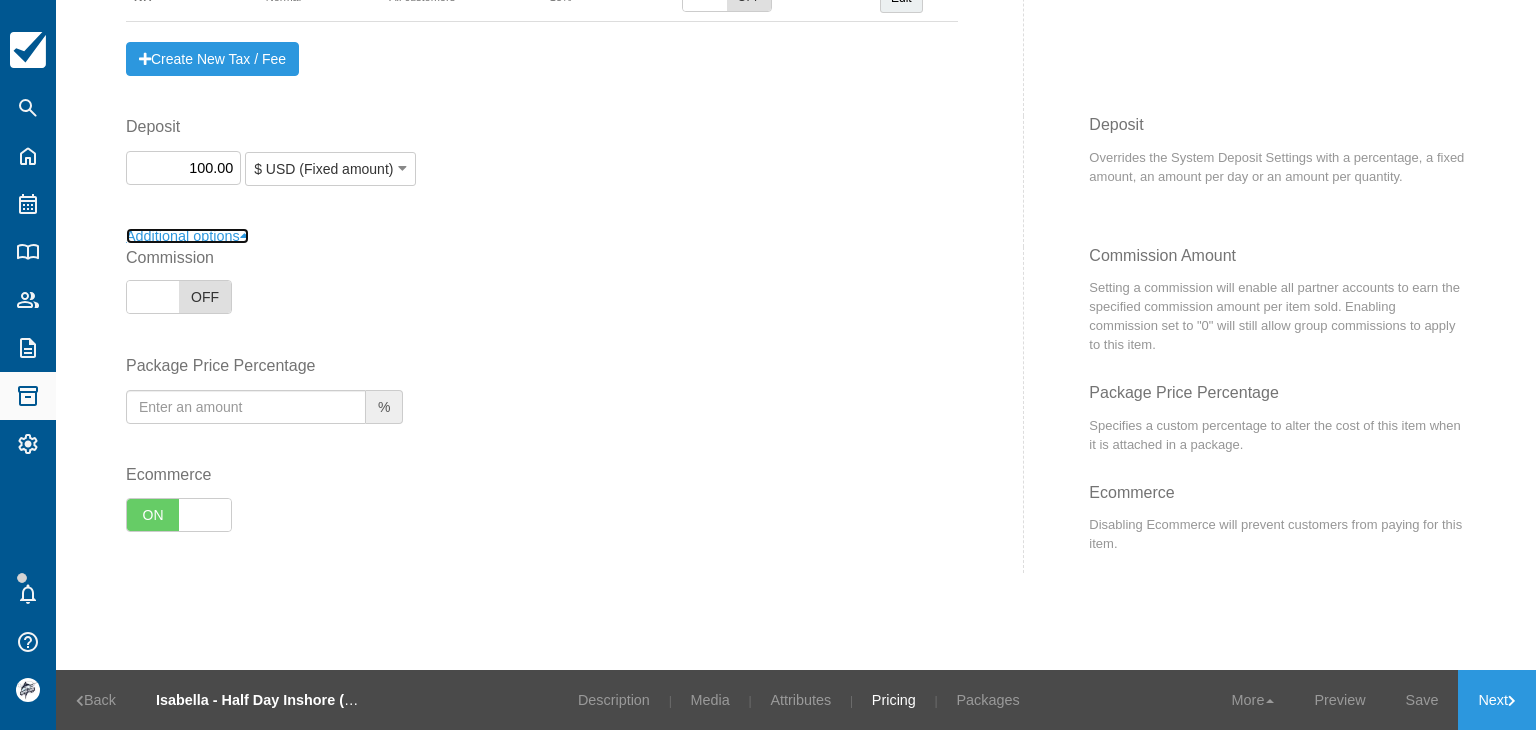 click on "Additional options" at bounding box center [187, 236] 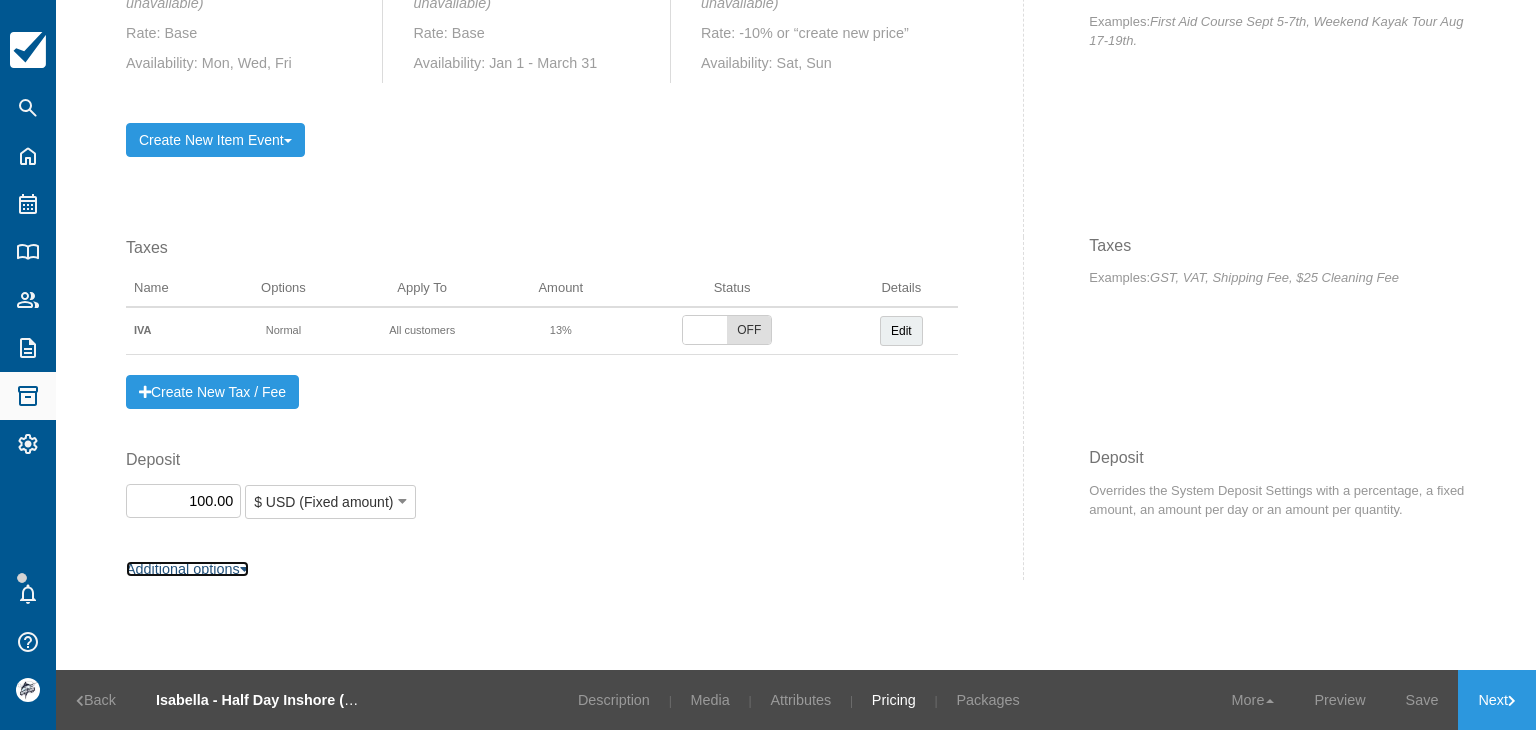 scroll, scrollTop: 1170, scrollLeft: 0, axis: vertical 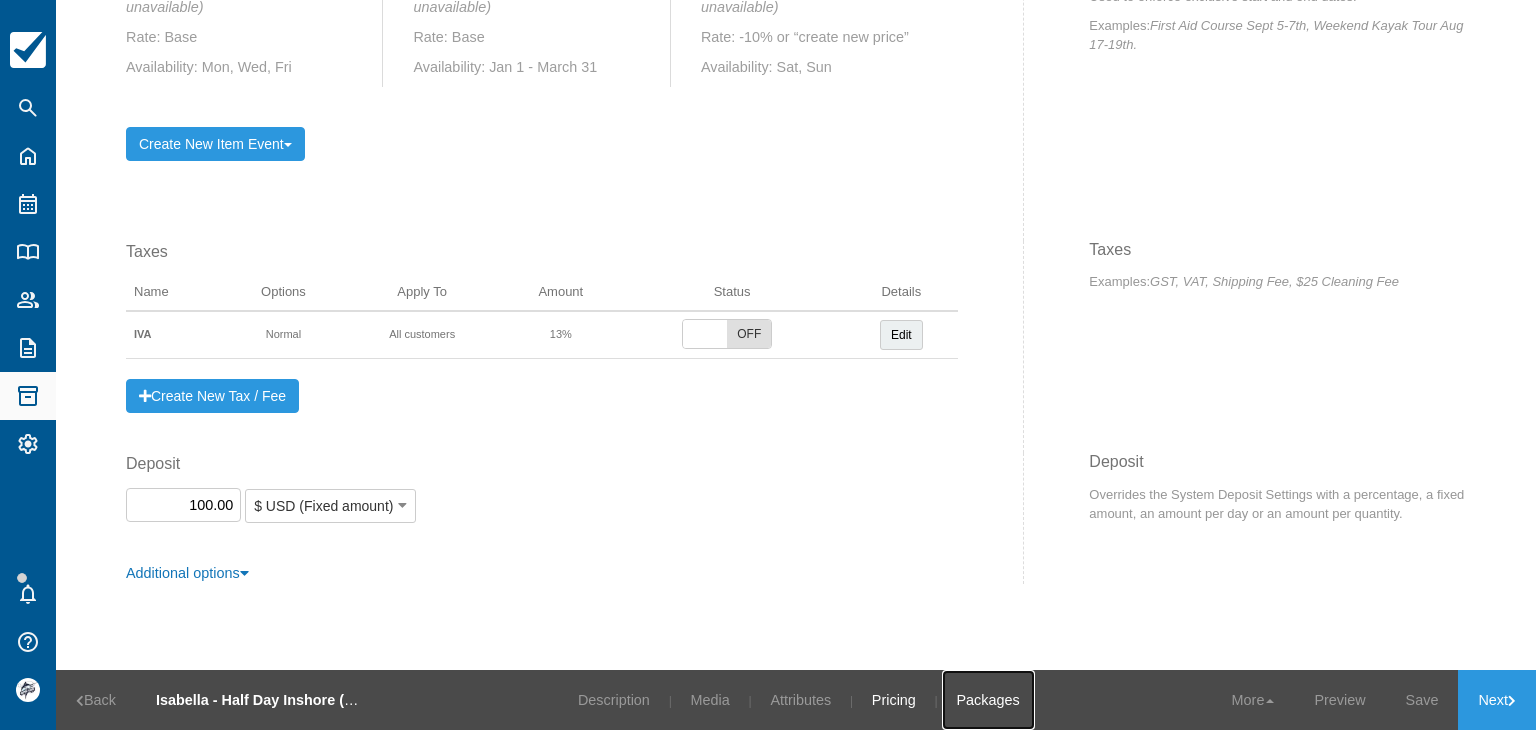 click on "Packages" at bounding box center (988, 700) 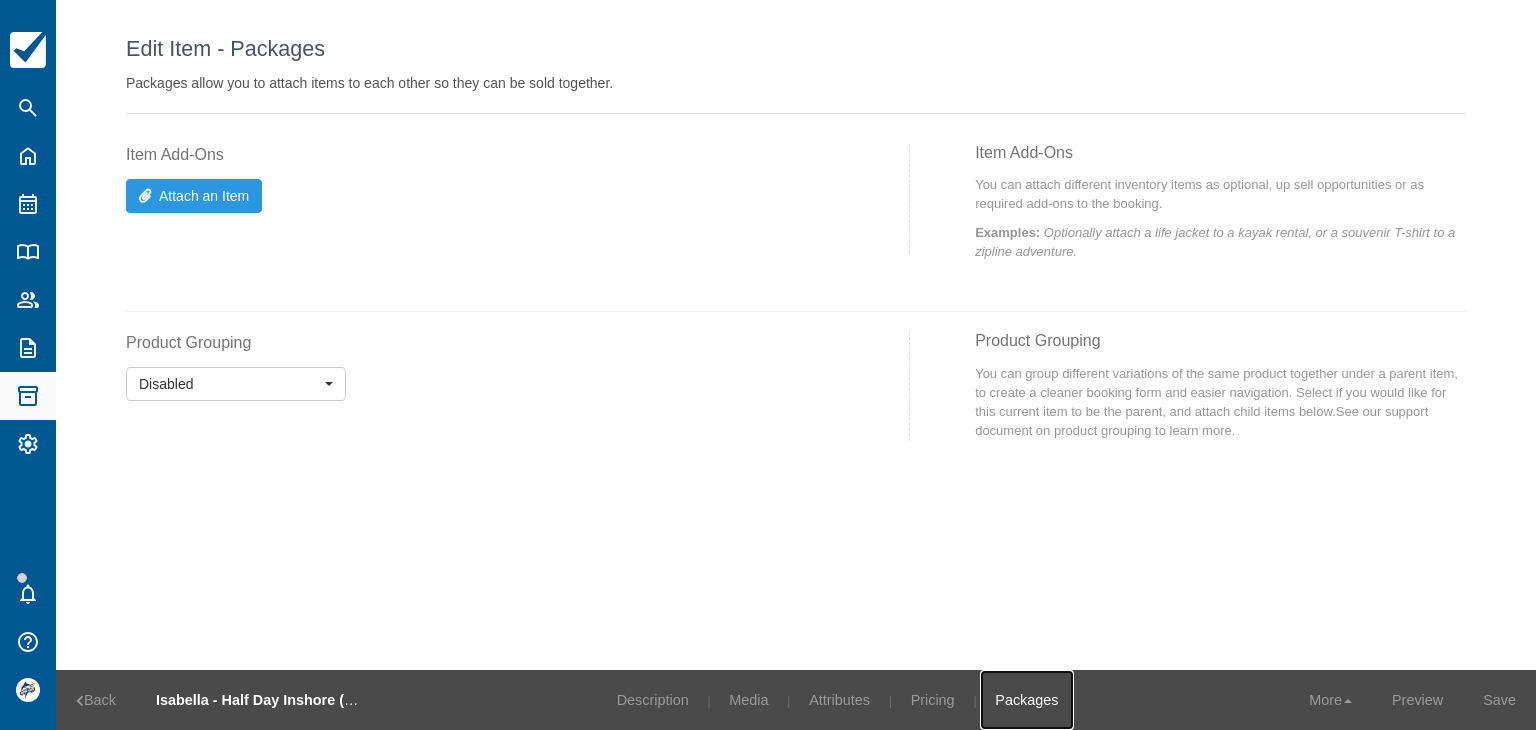 scroll, scrollTop: 0, scrollLeft: 0, axis: both 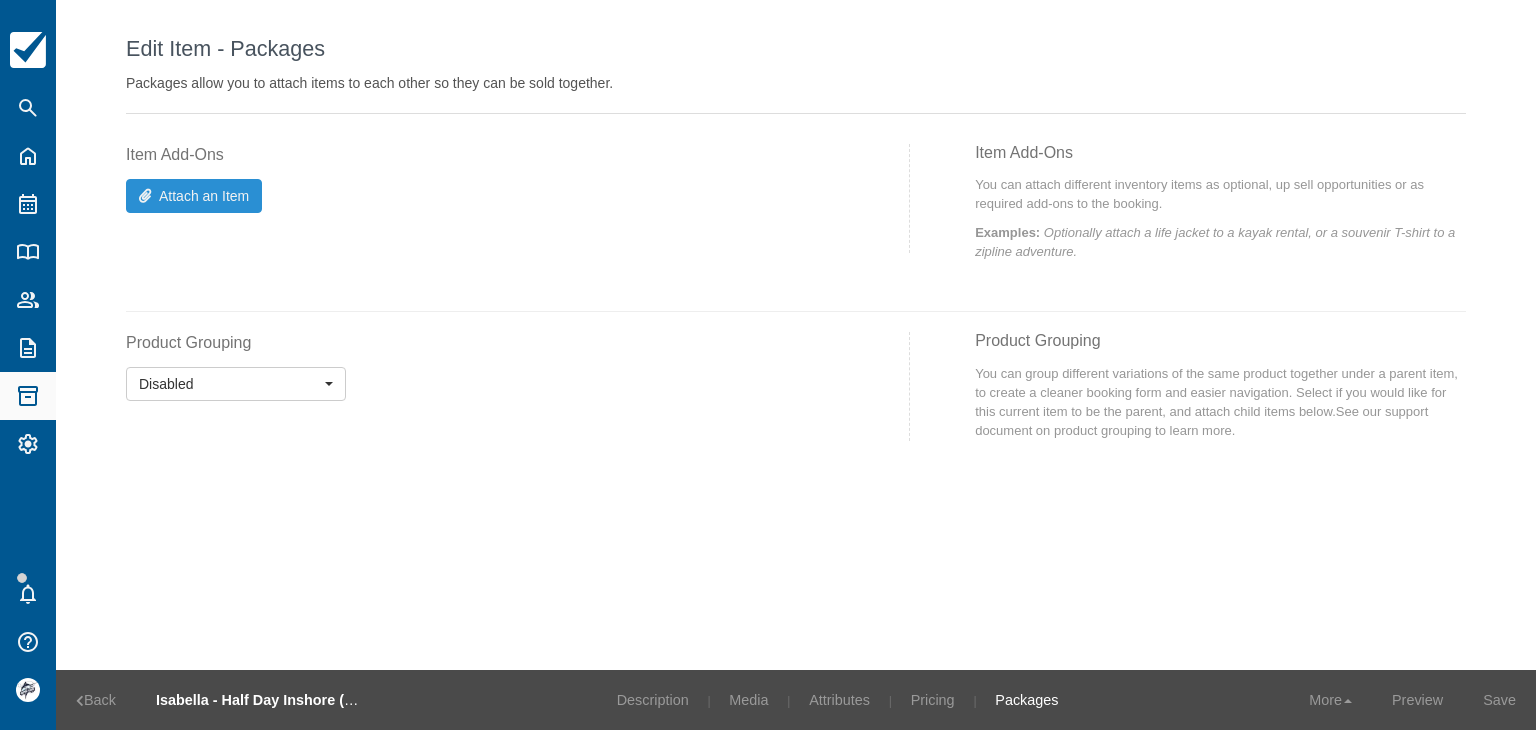 click on "Attach an Item" at bounding box center (194, 196) 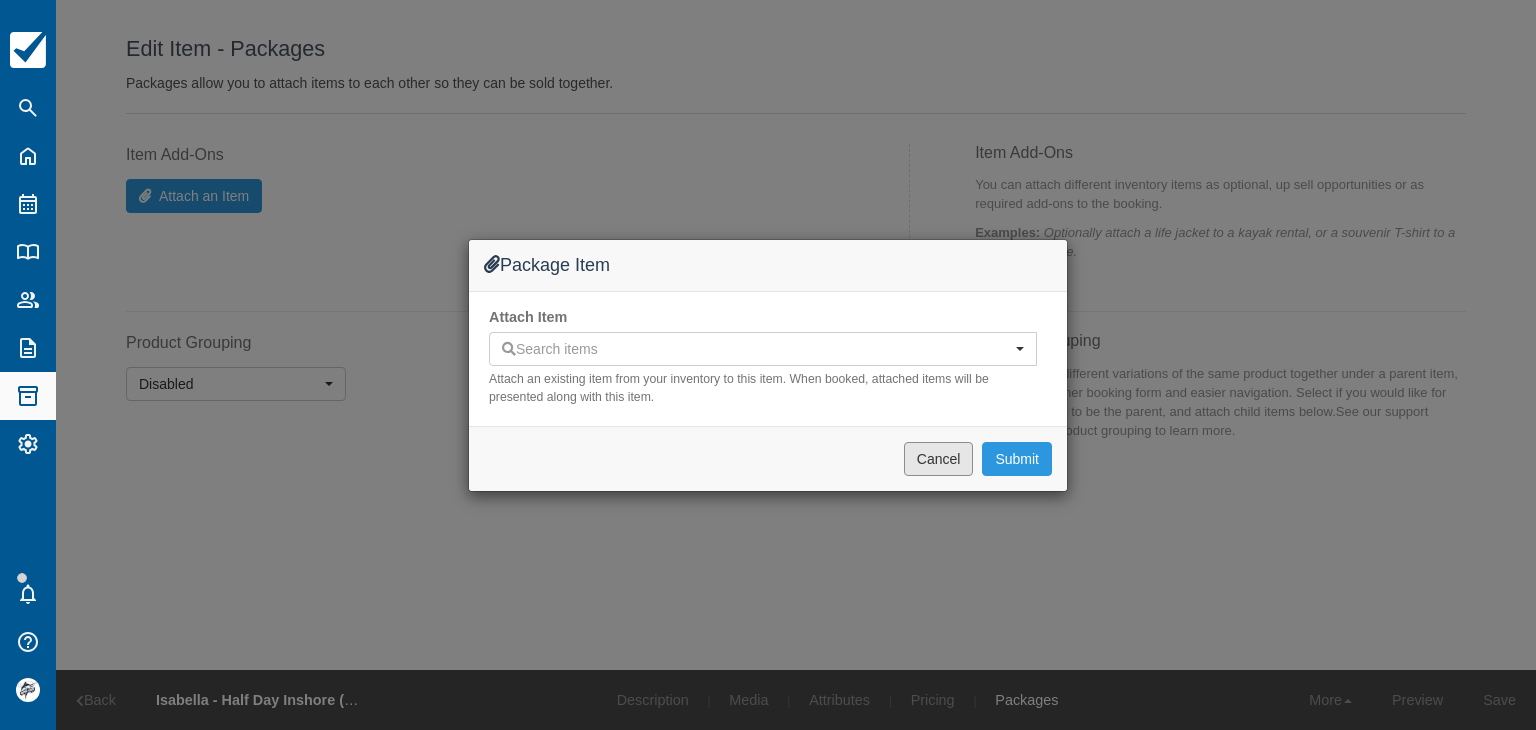 drag, startPoint x: 940, startPoint y: 463, endPoint x: 804, endPoint y: 433, distance: 139.26952 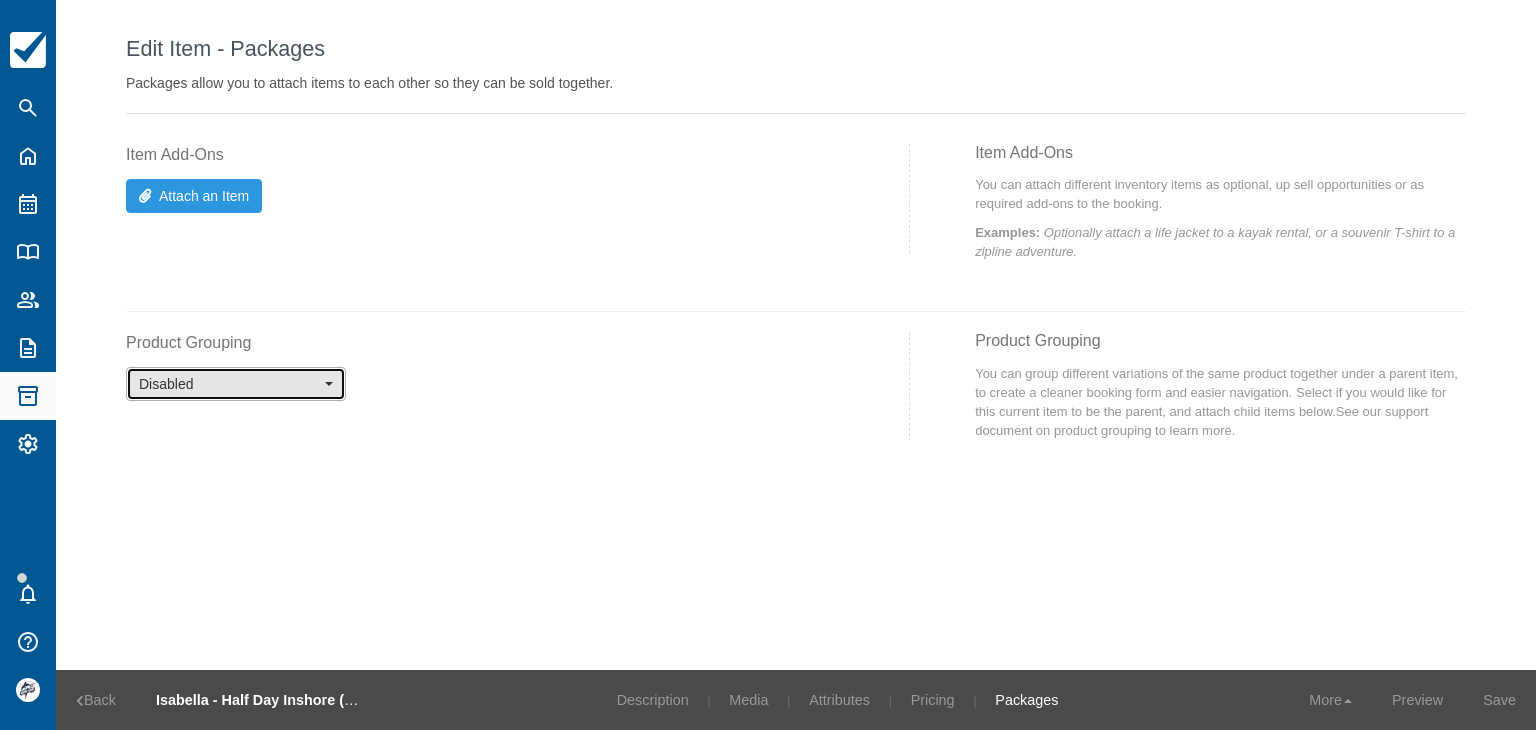 click on "Disabled" at bounding box center [229, 384] 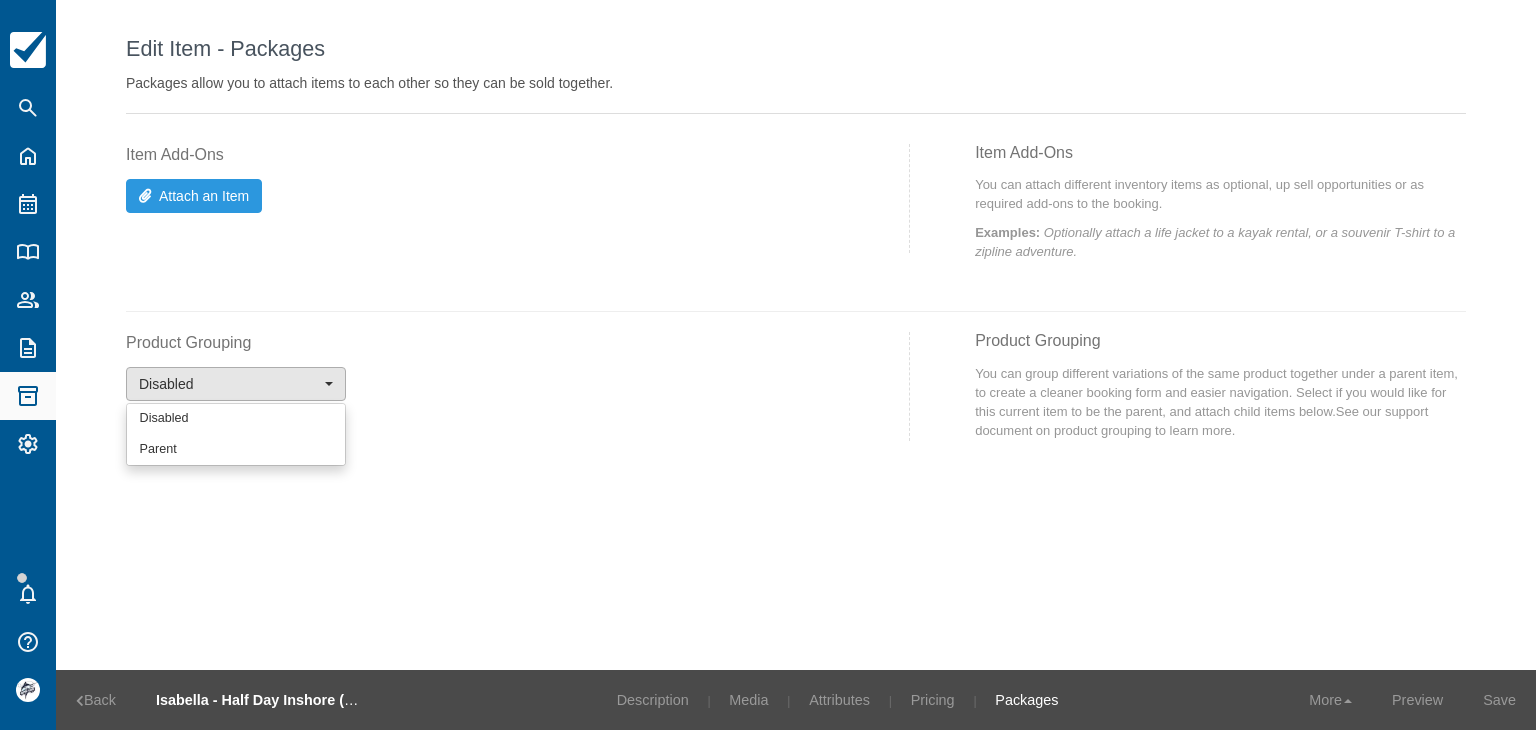 click on "Product Grouping
Disabled   Disabled Parent Specify a Group Type
Disabled
Parent
Child Items
Nothing selected   Other Charter Asi o Mas Amy's Dream Half Day Inshore Cowboy Full Day Off Shore Sweet Dreams (36 Cabo) Reckless Sea Hag-FDOS Full Day In Shore Sea Hag-HDIS Sea Hag-3/4Day DoubleNickel - FDOS Raven Luis Sassetti (Disabled) Raven - Full Day Offshore (9 Hours) Raven- 3/4 Day Offshore (7 Hours) Raven - Half Day Inshore Charter Fishing License Fishing License Accommodations Quepos Fishing Villa (3 Bedrooms, 6 People Max Capacity) Accommodations MoonWalker MoonWalker - Full Day Offshore (9 Hours) Moonwalker - Tour Costero Moonwalker - Half Day Inshore (5 Hours) Moonwalker - 3/4 Day Offshore (7 Hours) Transportation Transportation/Transfers Other Charter - Frenzy Frenzy All Included Package All Included Package Isabella Isabella - Tour Costero Isabella - 3/4 Day Offshore (7 Hours)
Asi o Mas Amy's Dream ON" at bounding box center (510, 386) 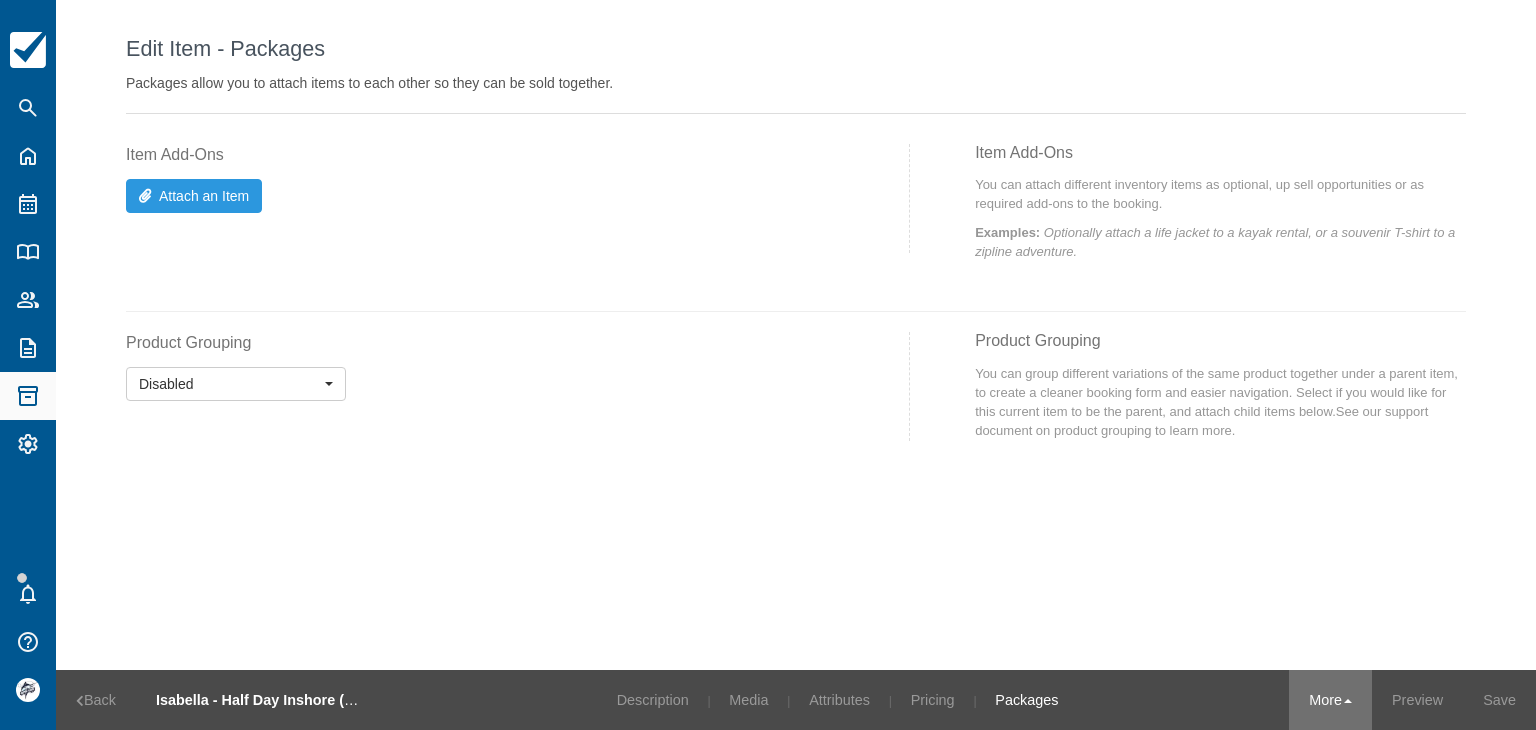 click on "More" at bounding box center [1330, 700] 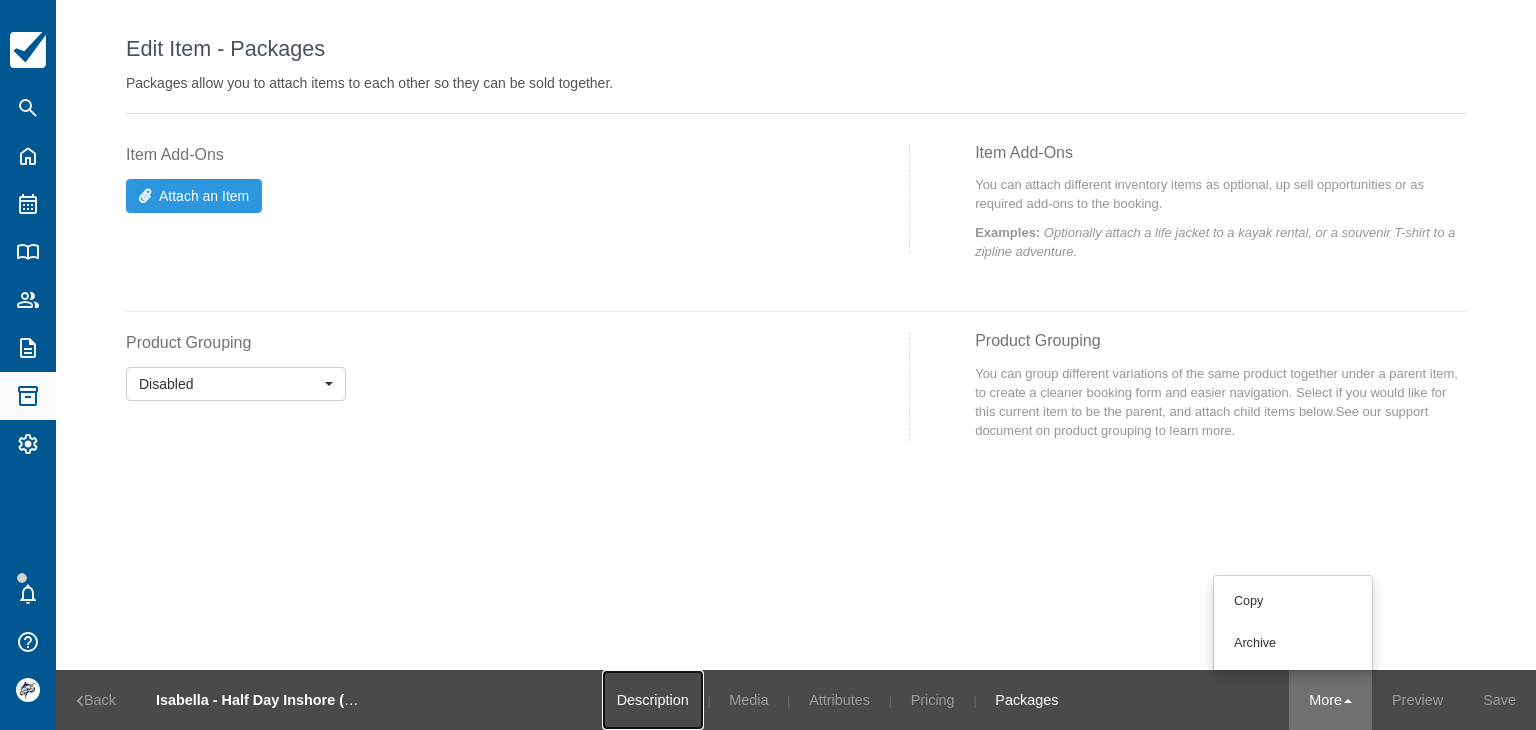 click on "Description" at bounding box center (653, 700) 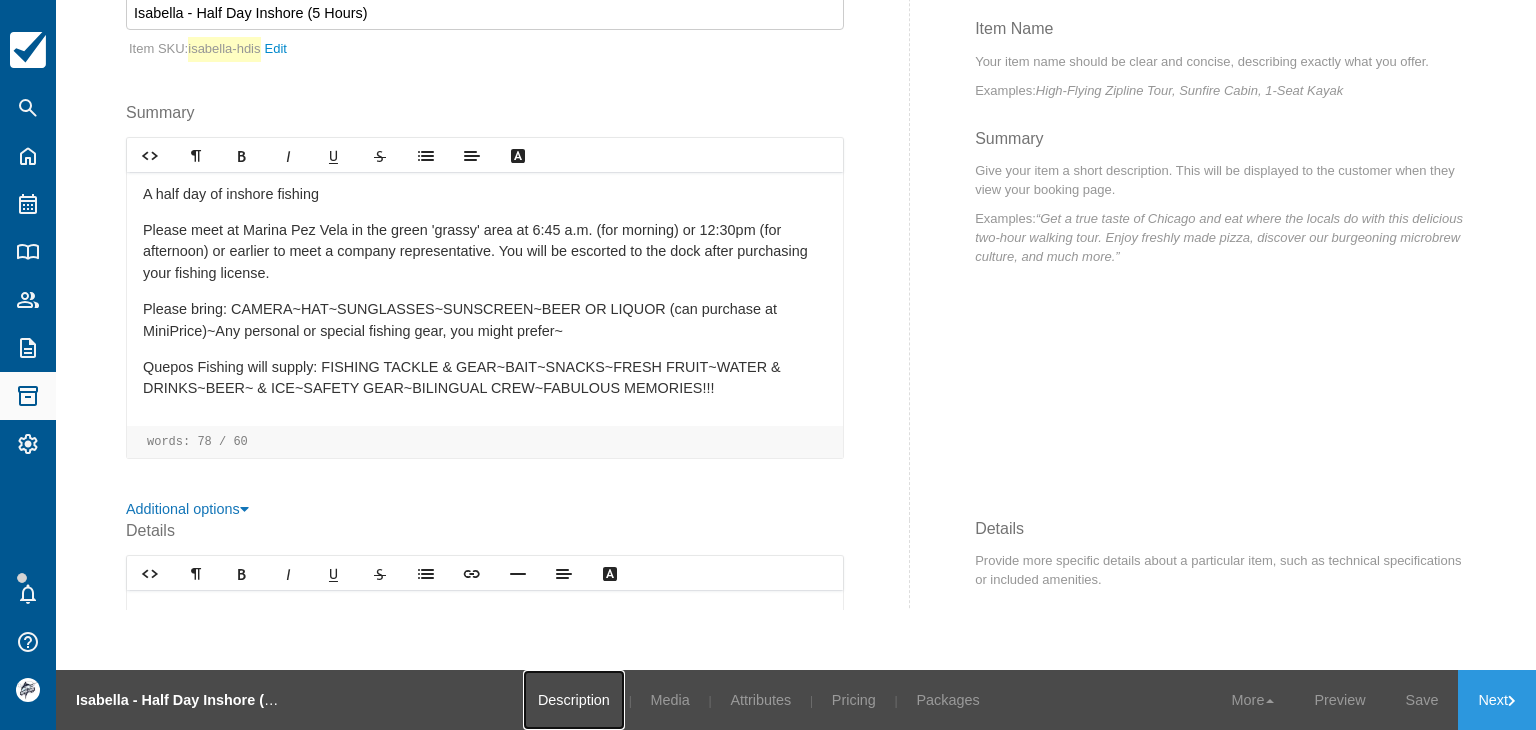 scroll, scrollTop: 700, scrollLeft: 0, axis: vertical 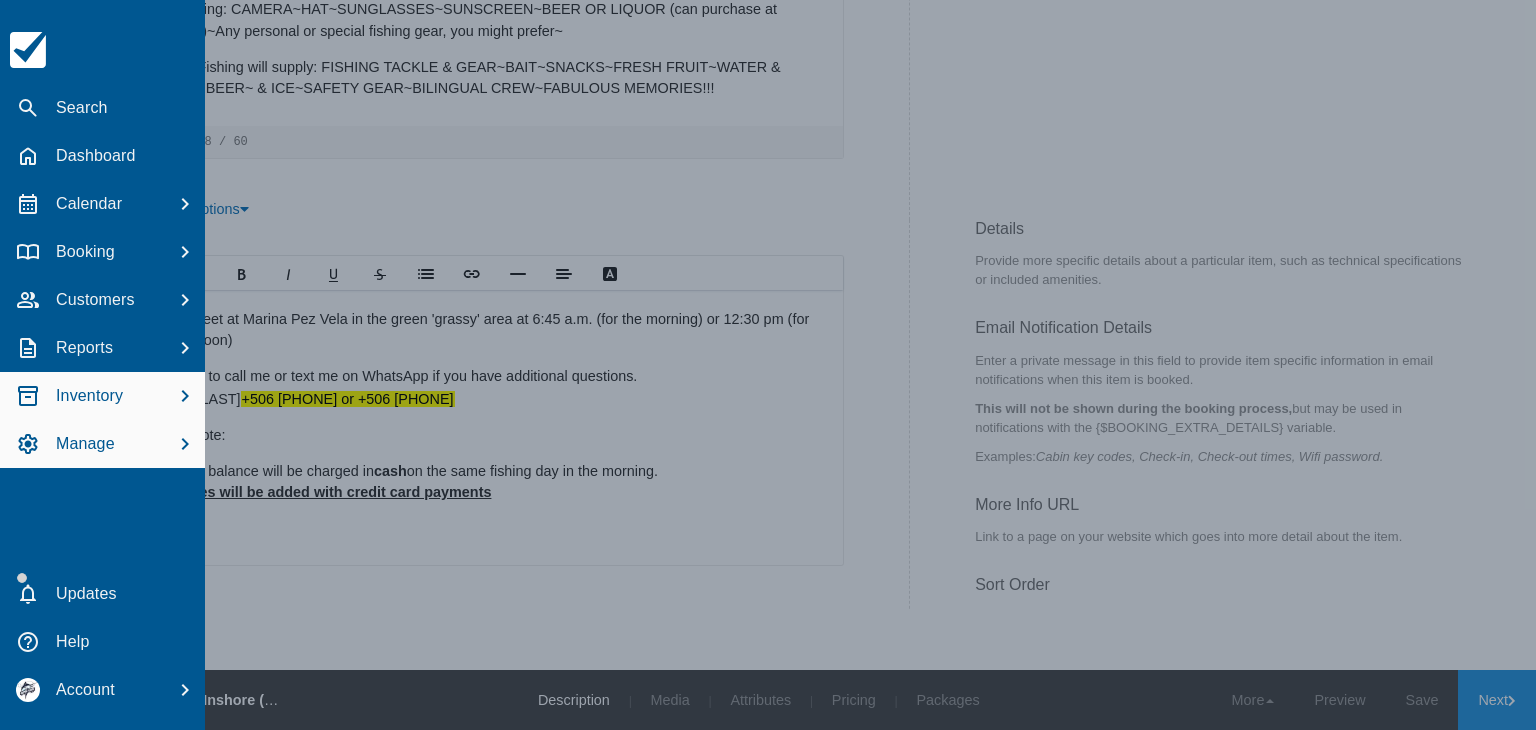 click on "Manage" at bounding box center [102, 444] 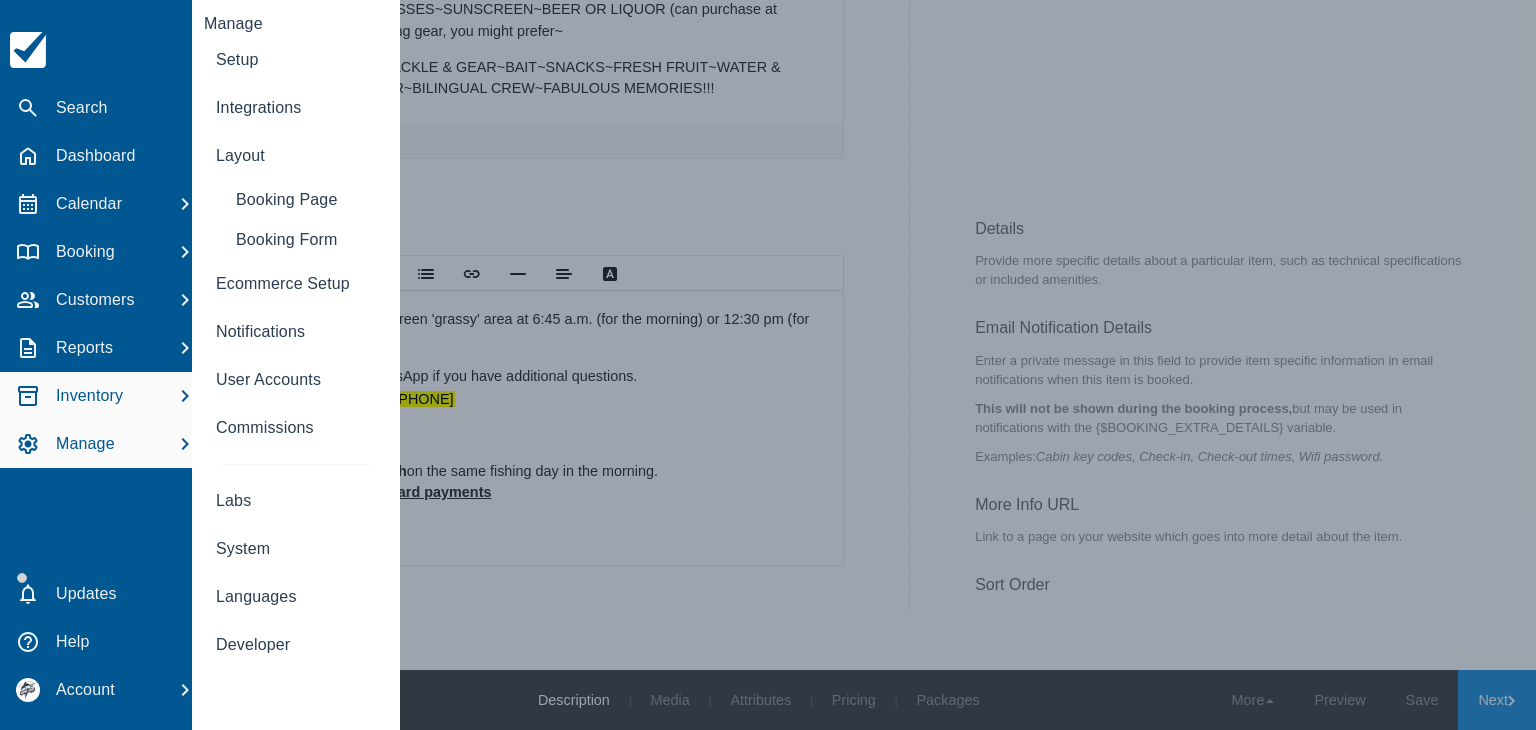 click on "Inventory" at bounding box center [89, 396] 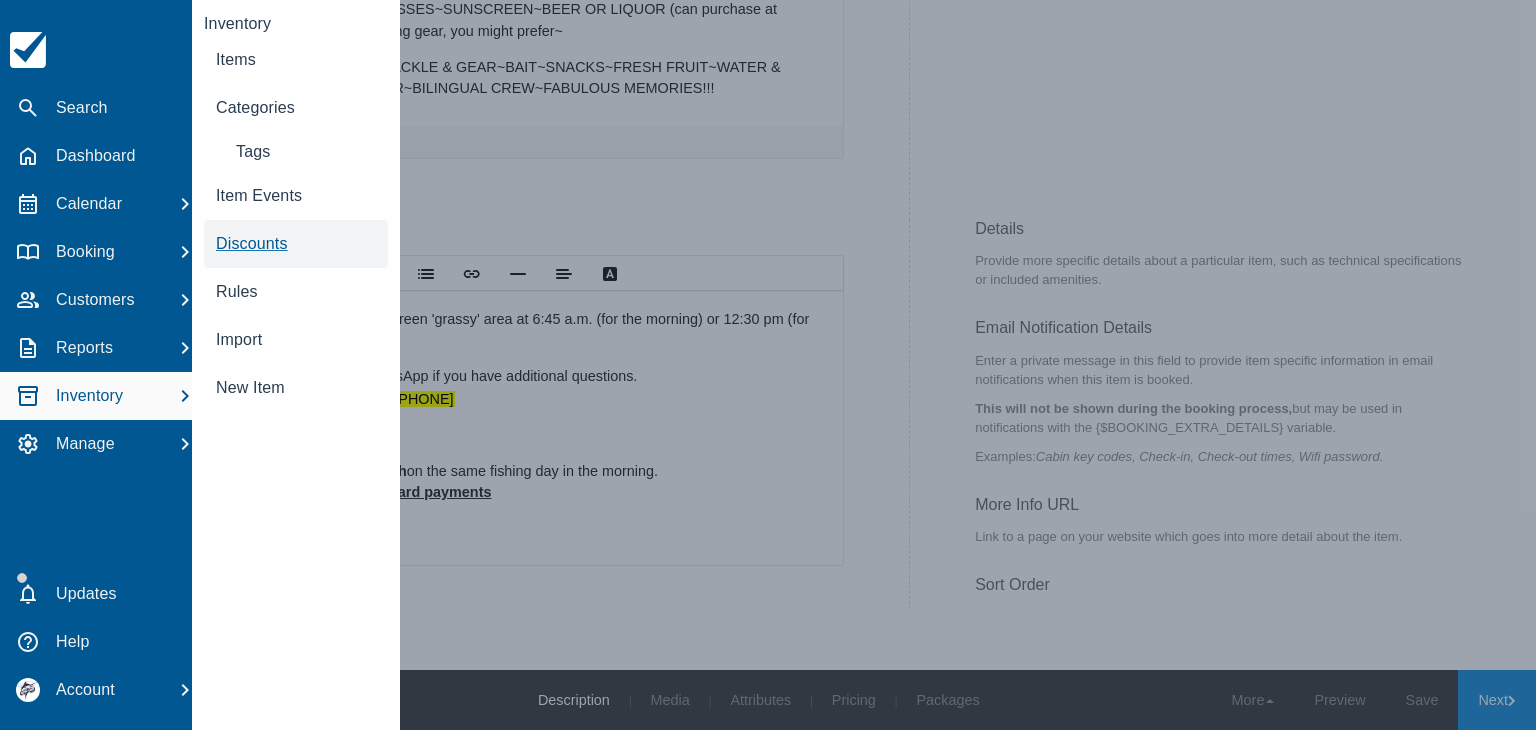 click on "Discounts" at bounding box center [252, 243] 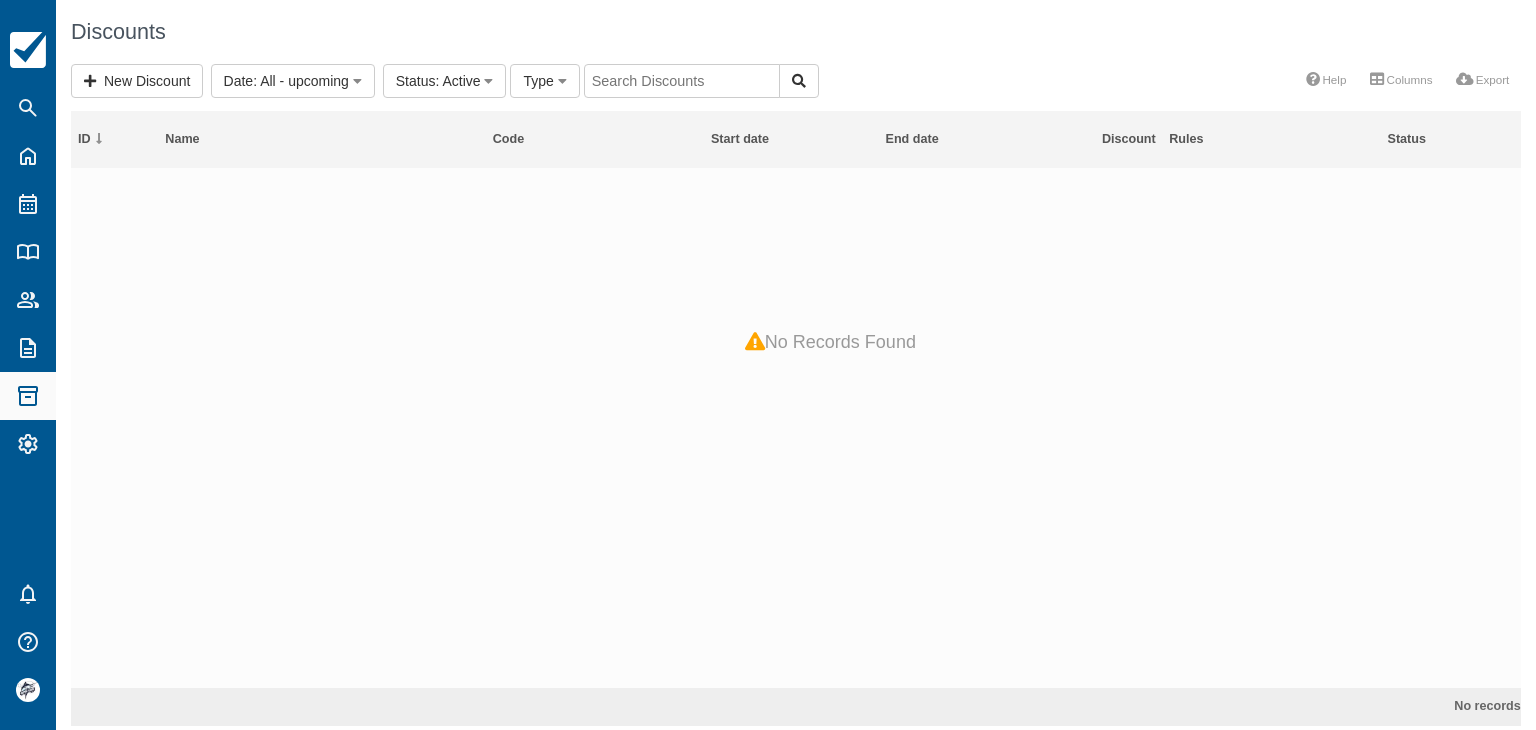 scroll, scrollTop: 0, scrollLeft: 0, axis: both 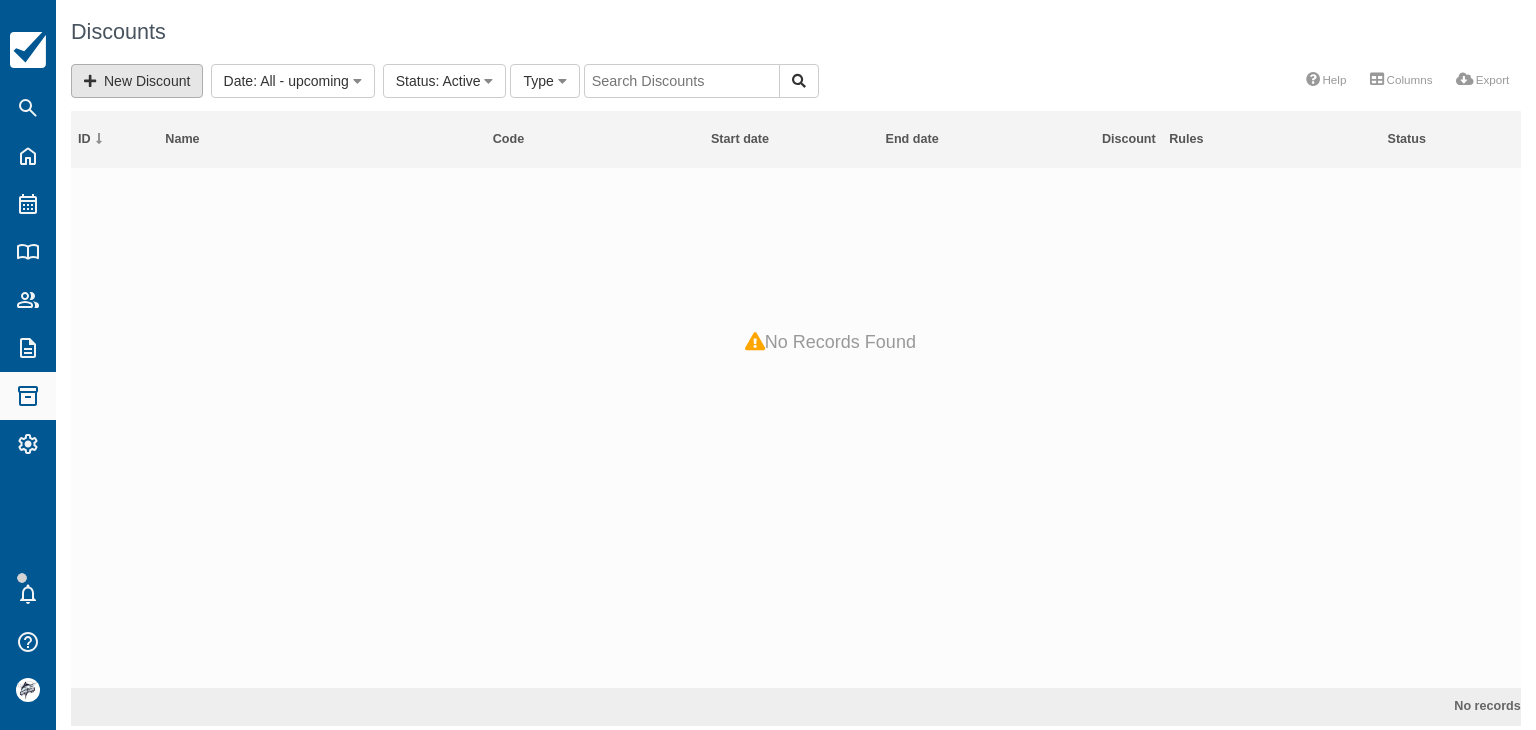 click on "New Discount" at bounding box center [137, 81] 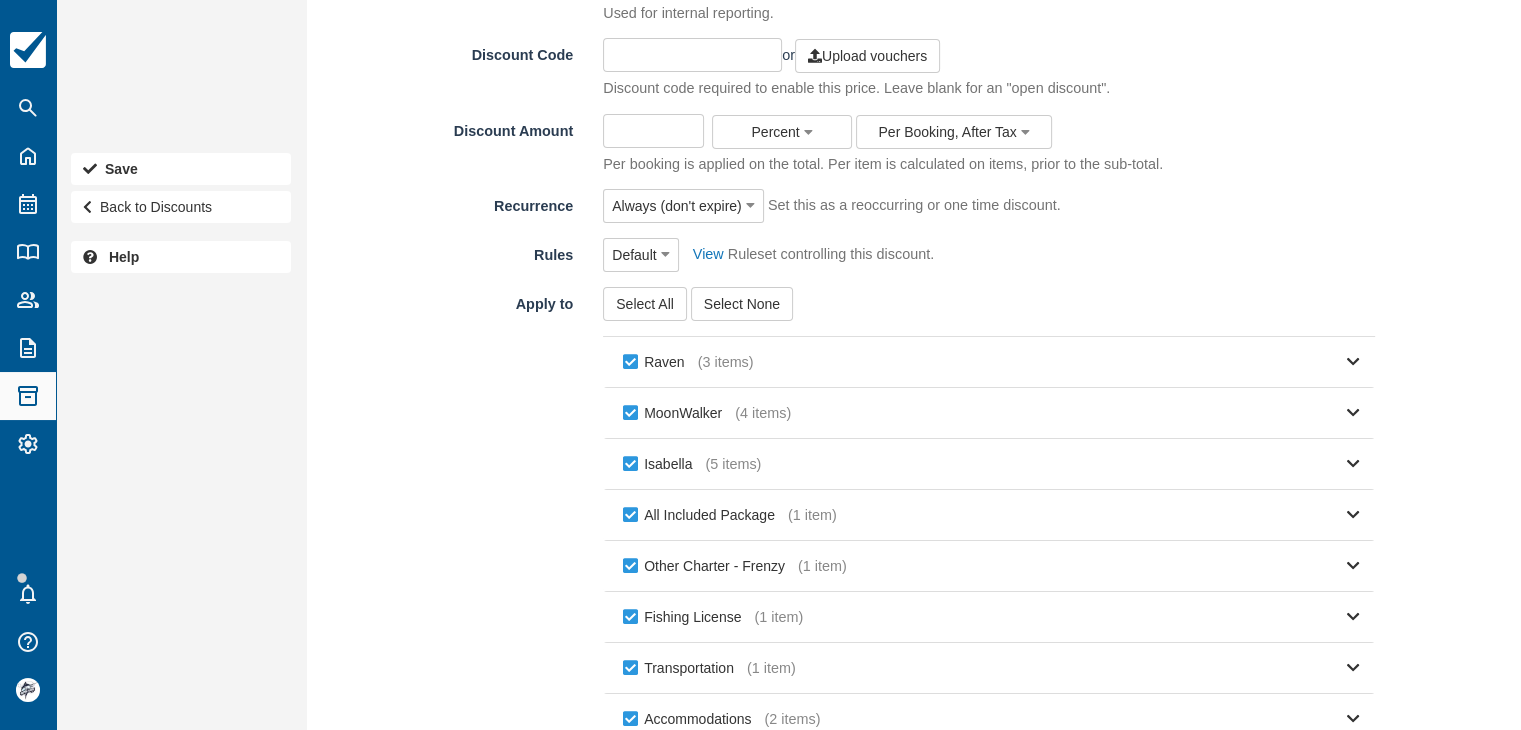 scroll, scrollTop: 0, scrollLeft: 0, axis: both 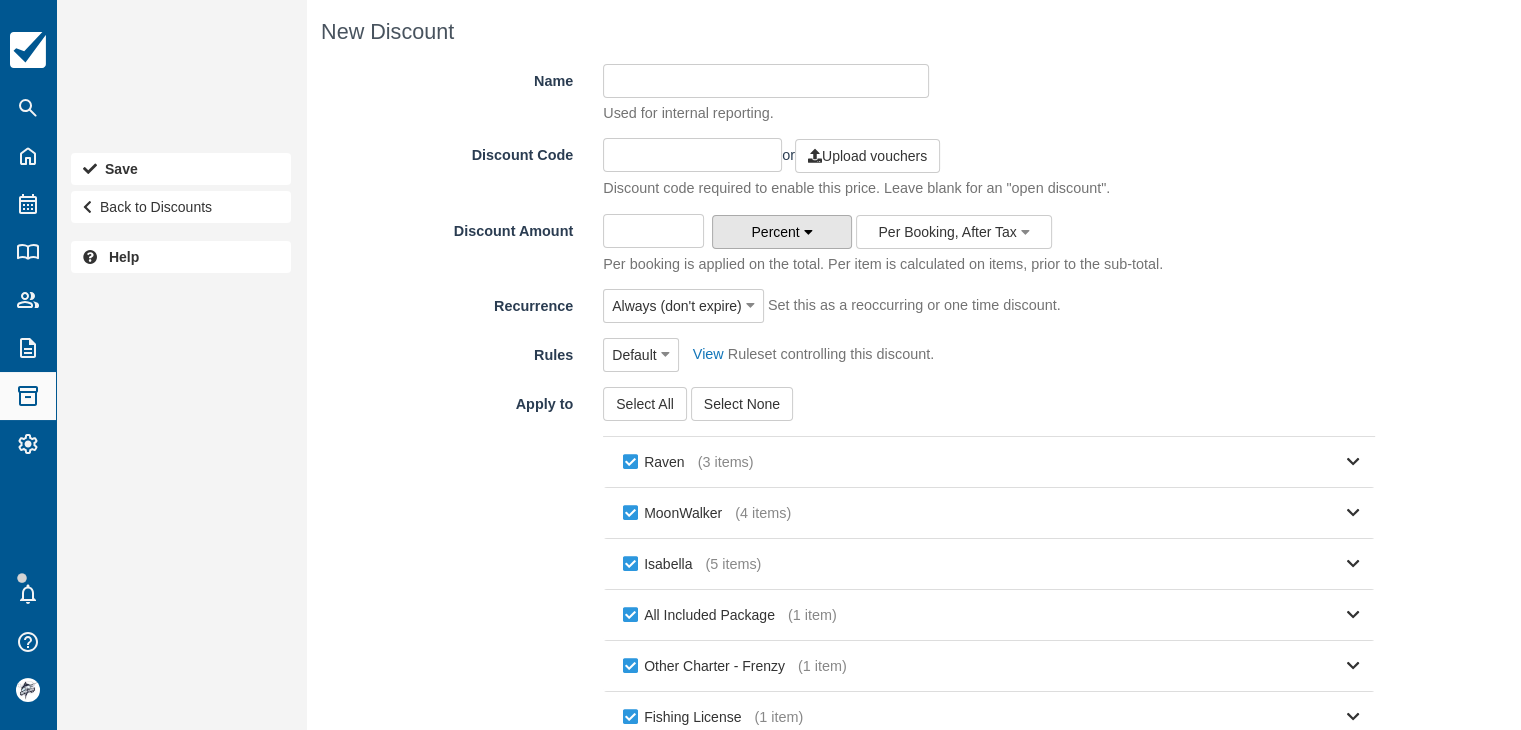 click on "Percent" at bounding box center (782, 232) 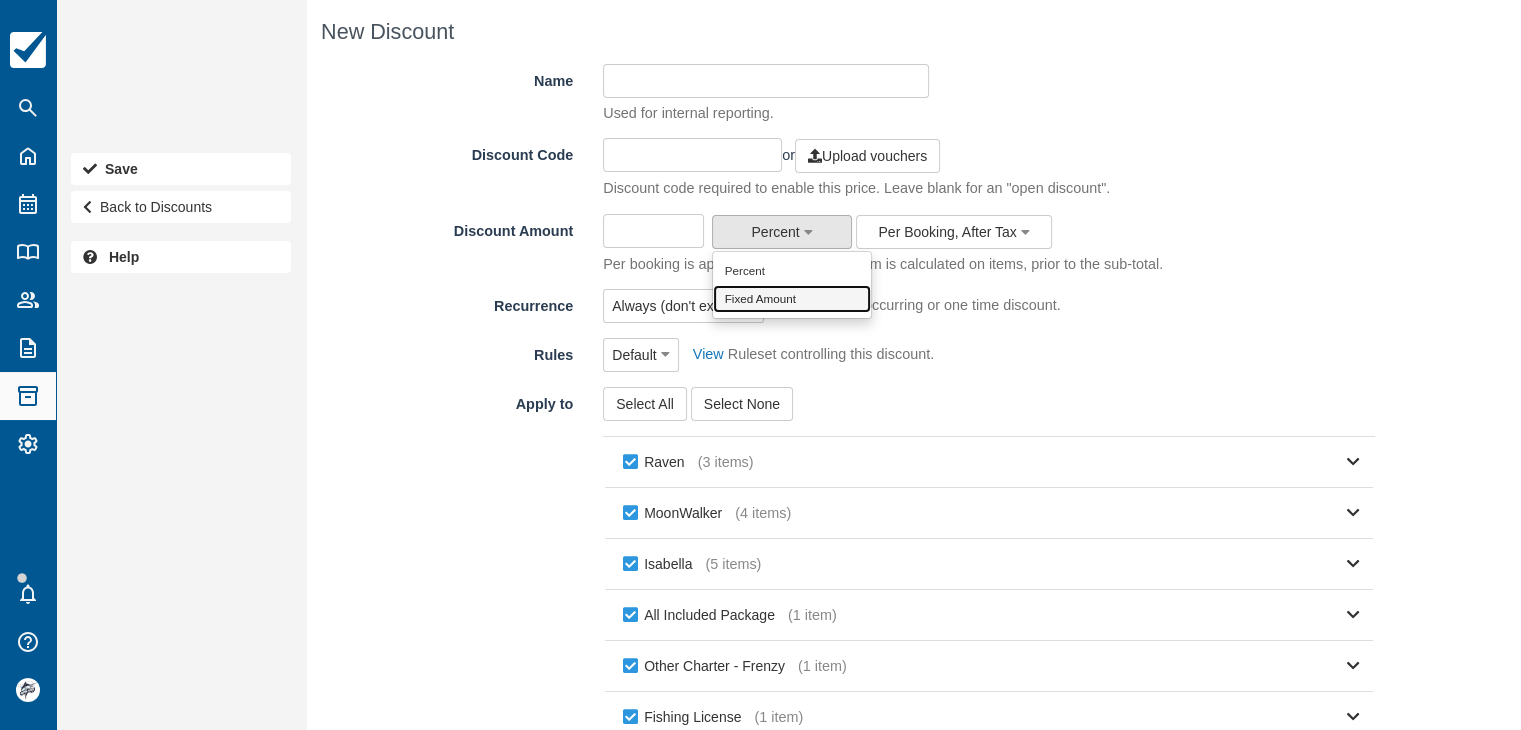 click on "Fixed Amount" at bounding box center (792, 299) 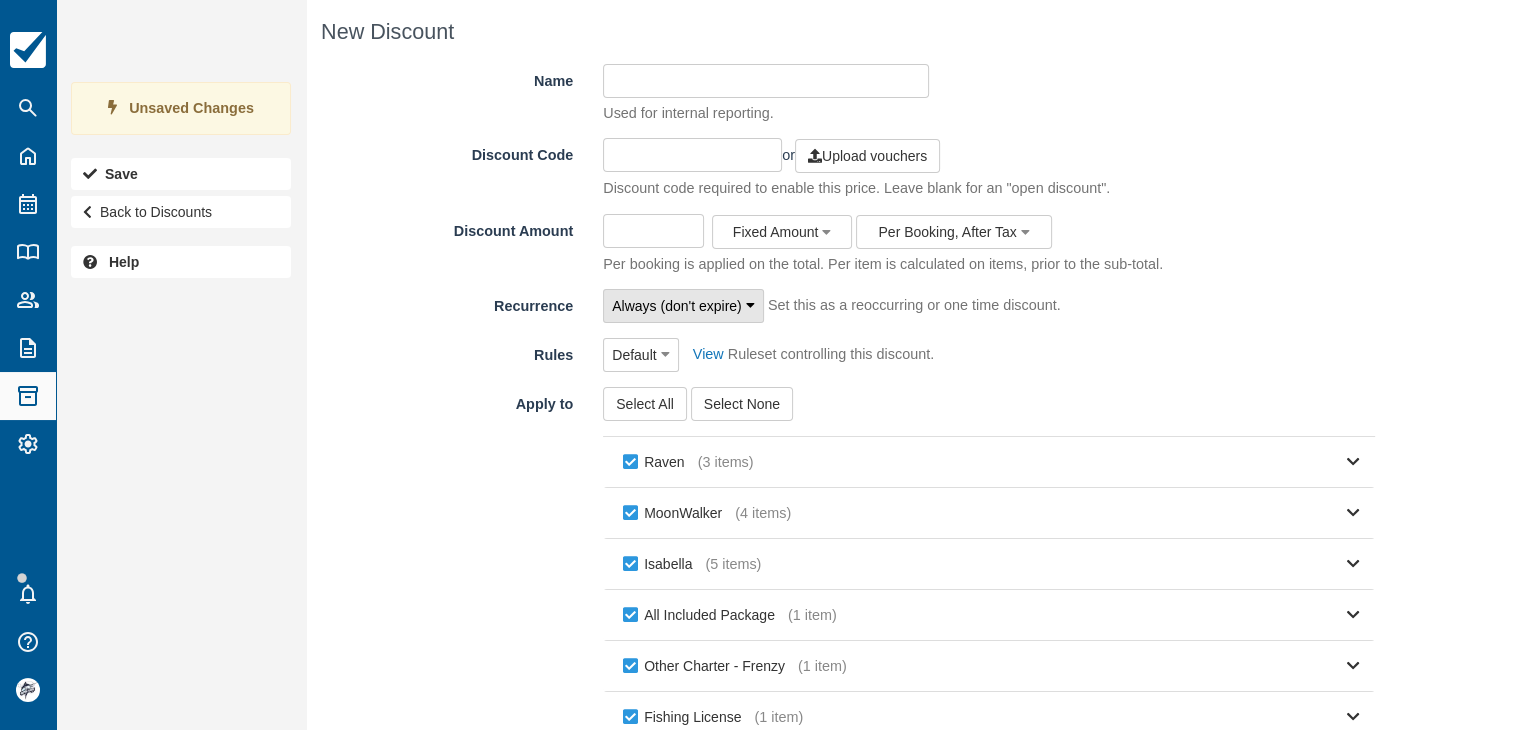 click on "Always (don't expire)" at bounding box center [677, 306] 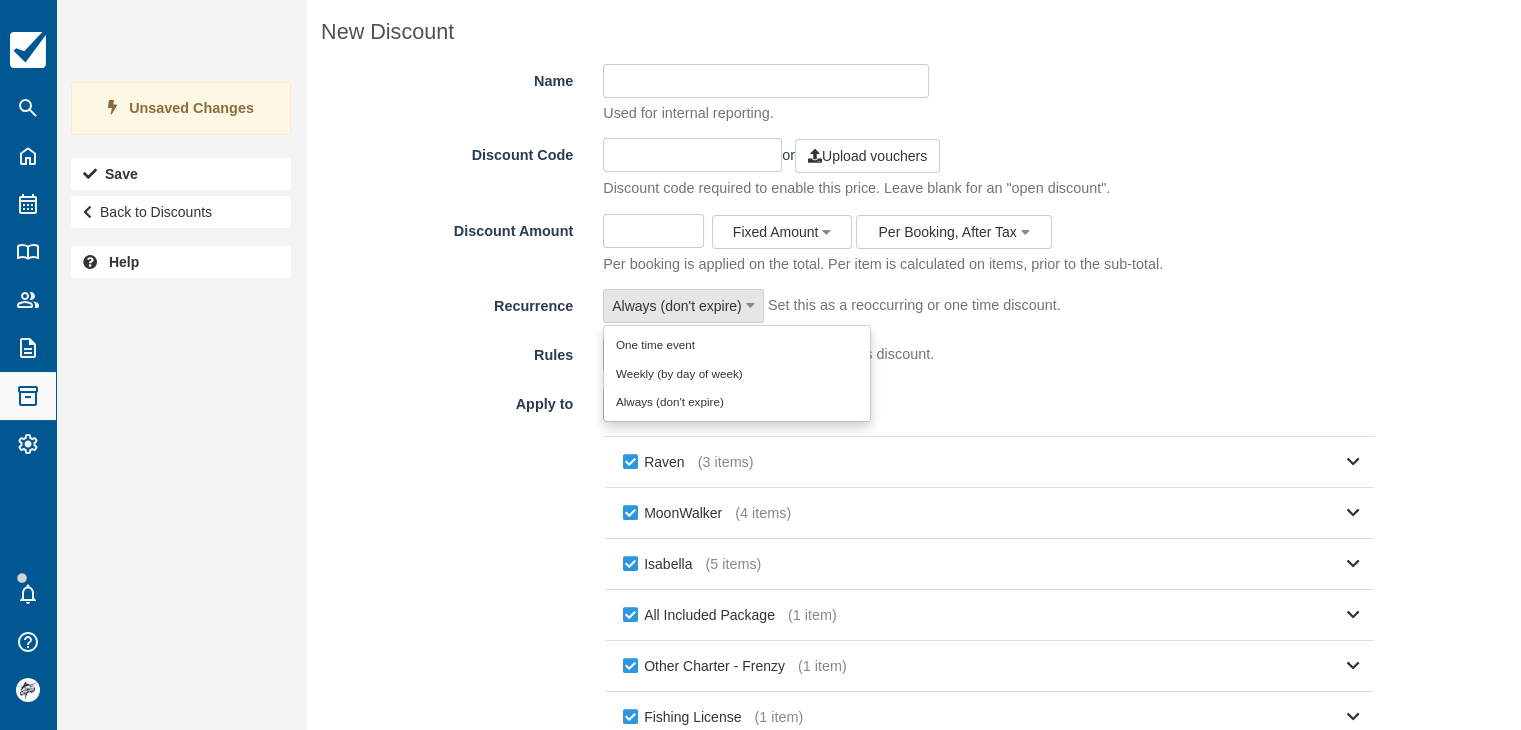 click on "Default
Default December
View
Ruleset controlling this discount." at bounding box center [989, 355] 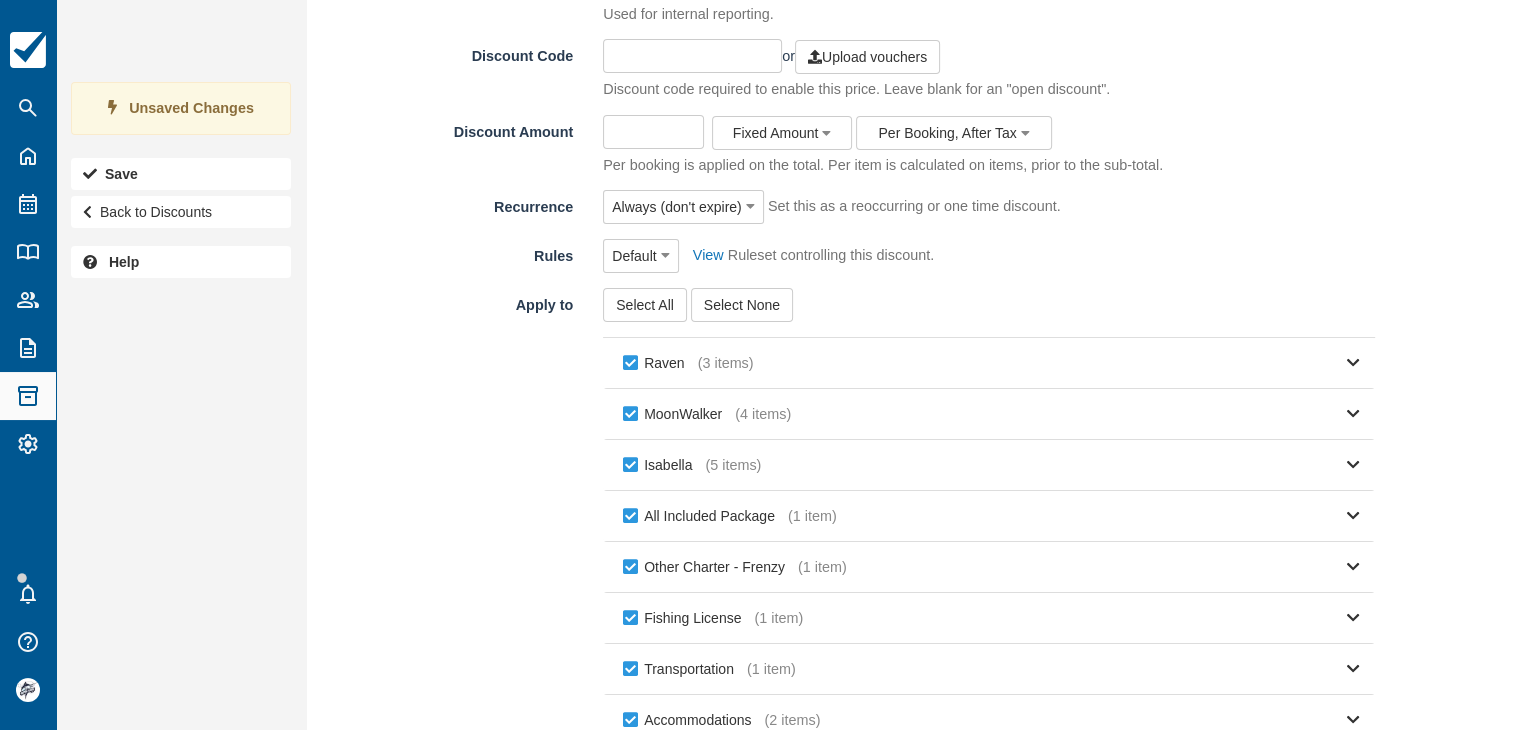 scroll, scrollTop: 0, scrollLeft: 0, axis: both 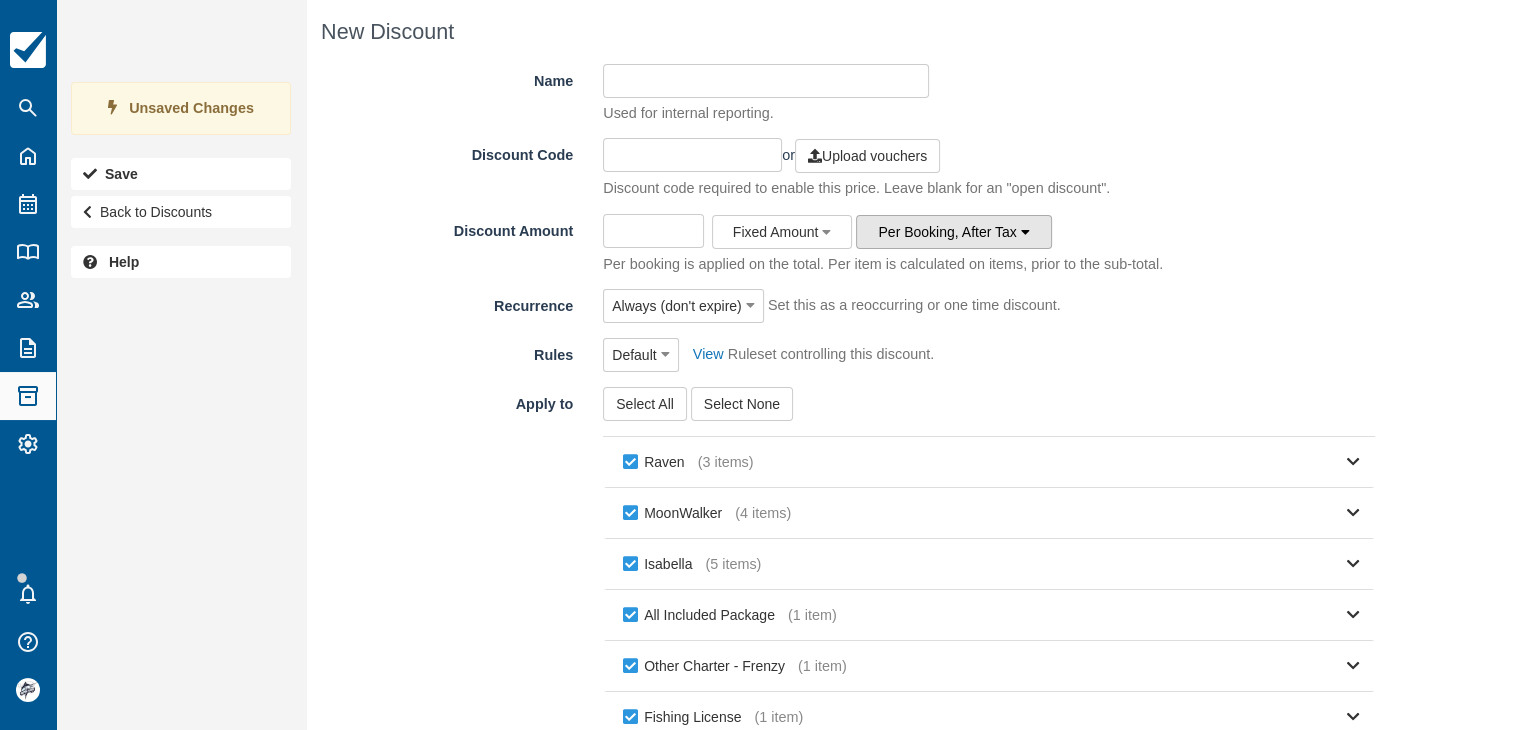 click on "Per Booking, After Tax" at bounding box center [954, 232] 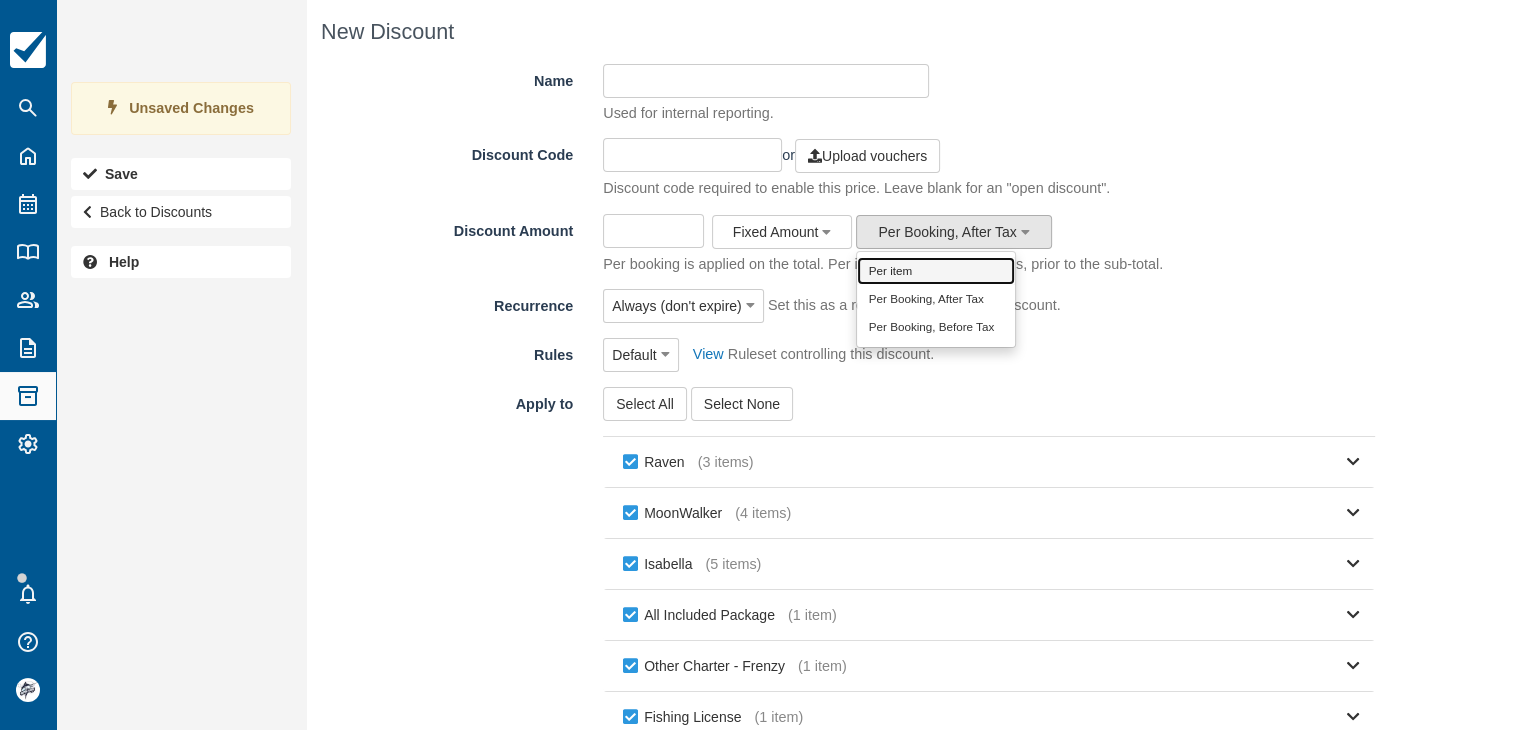 click on "Per item" at bounding box center (936, 271) 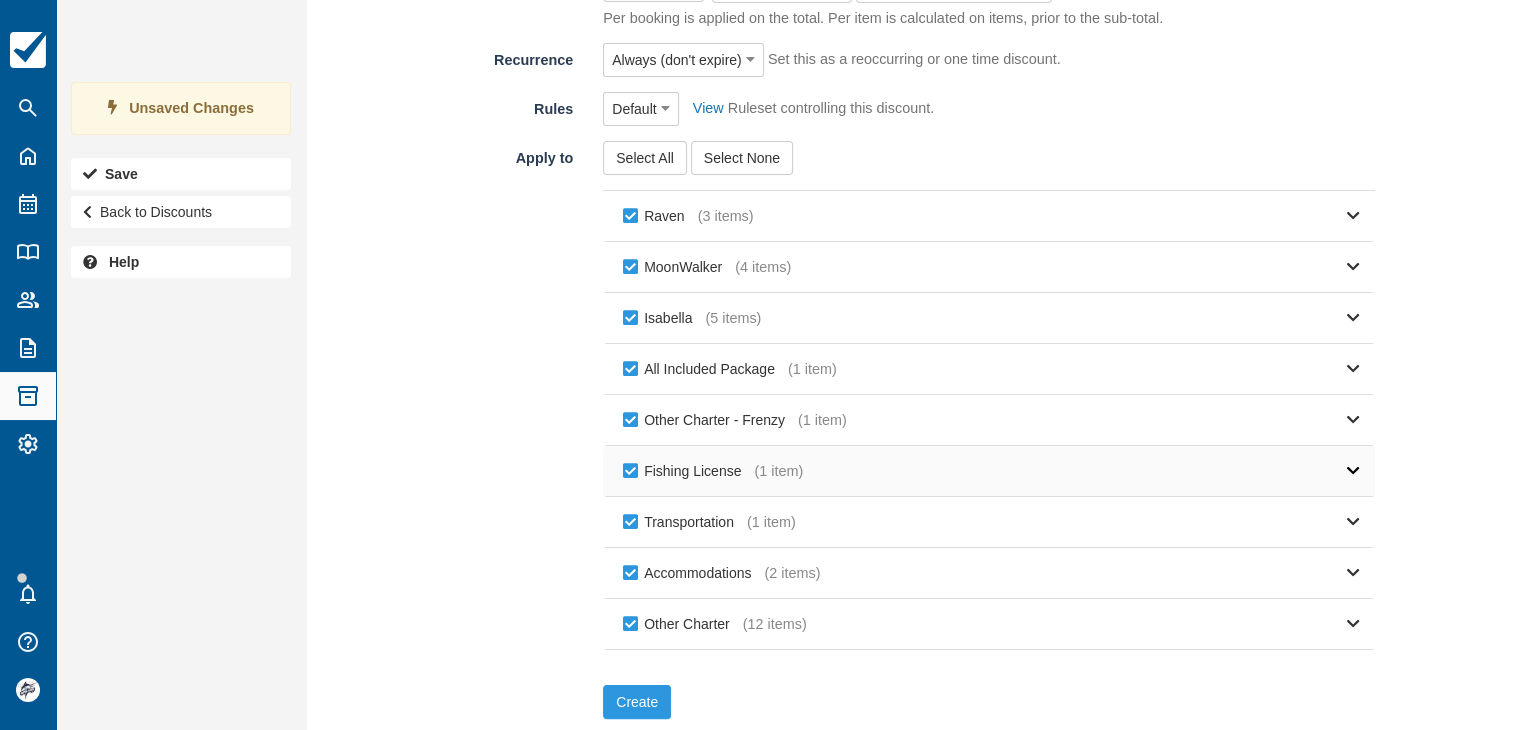 scroll, scrollTop: 0, scrollLeft: 0, axis: both 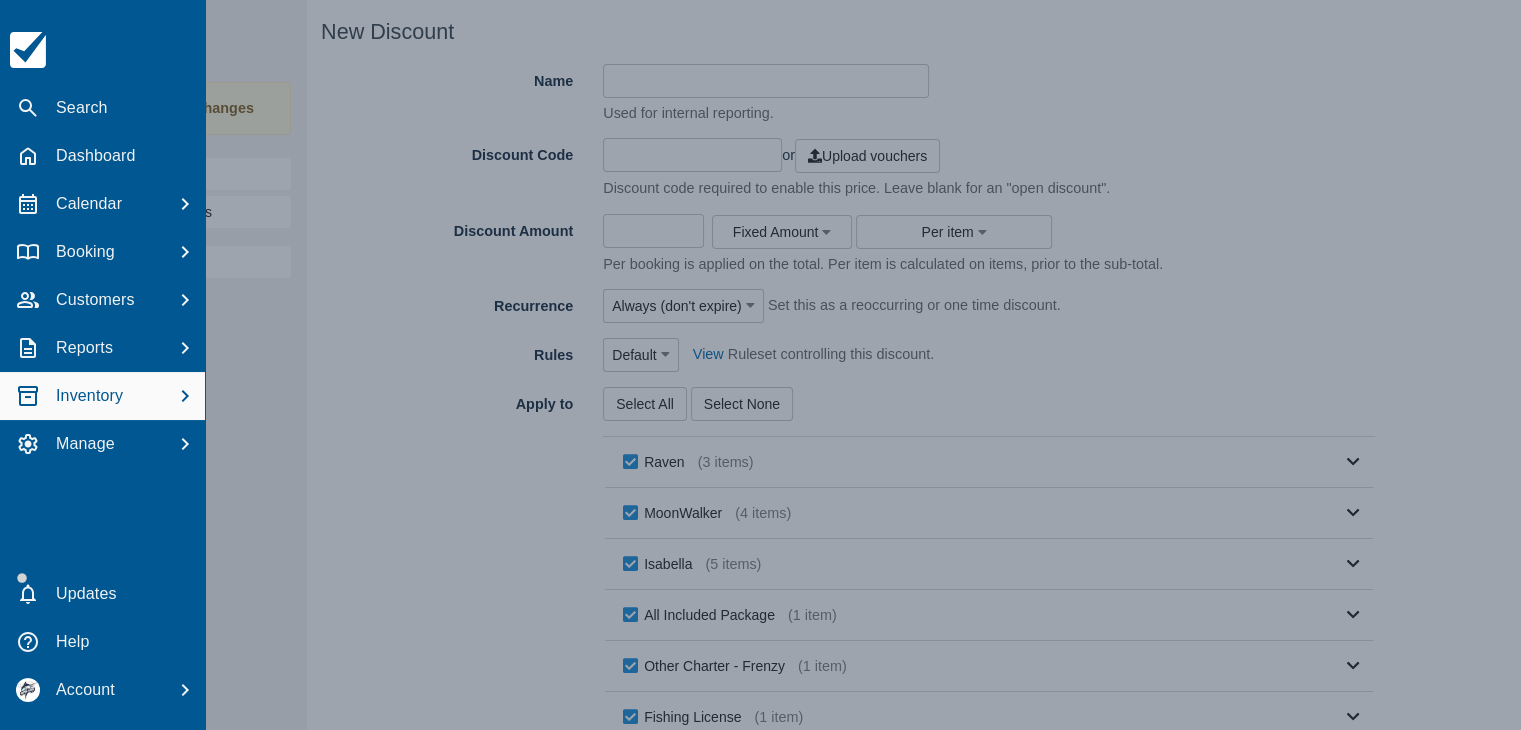 click on "Inventory" at bounding box center [89, 396] 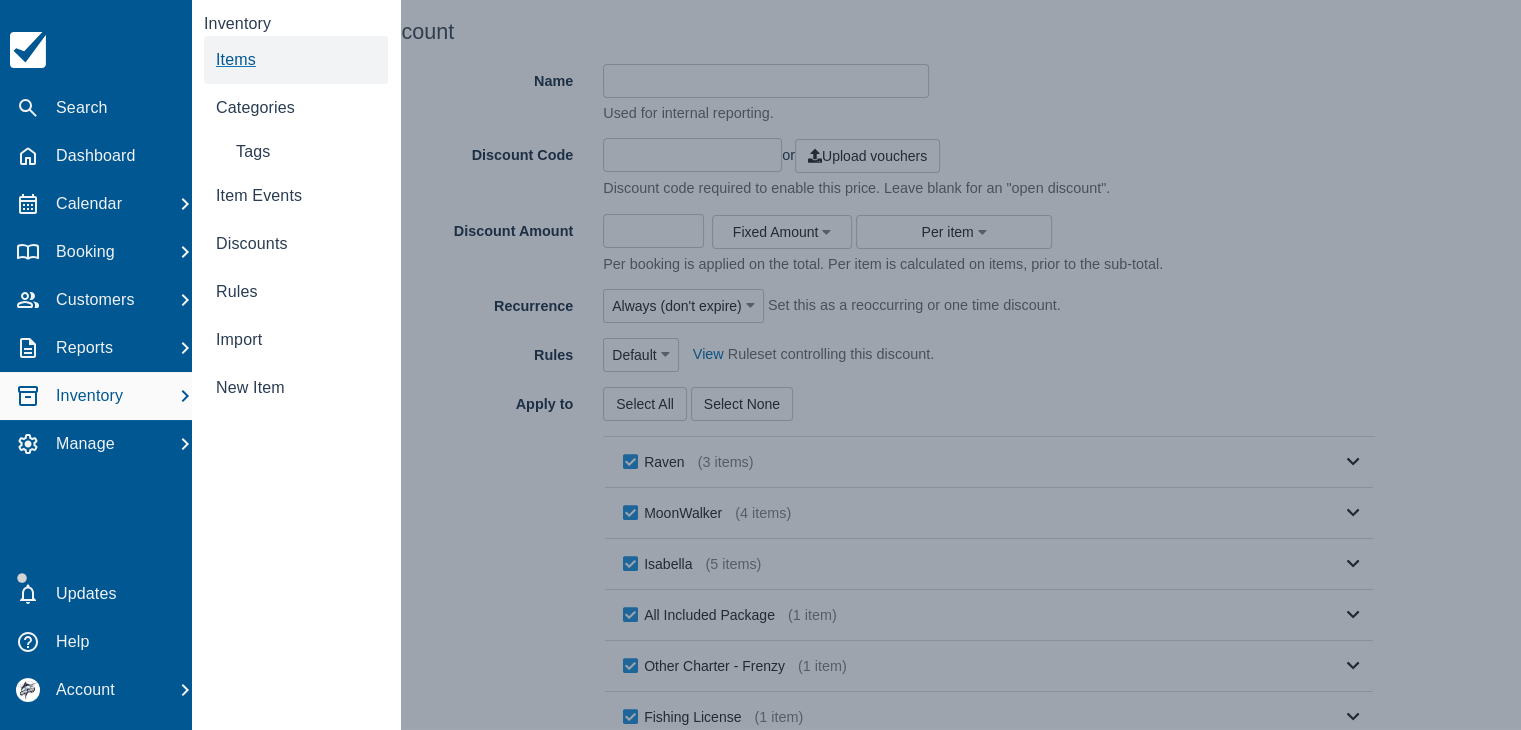 click on "Items" at bounding box center [236, 59] 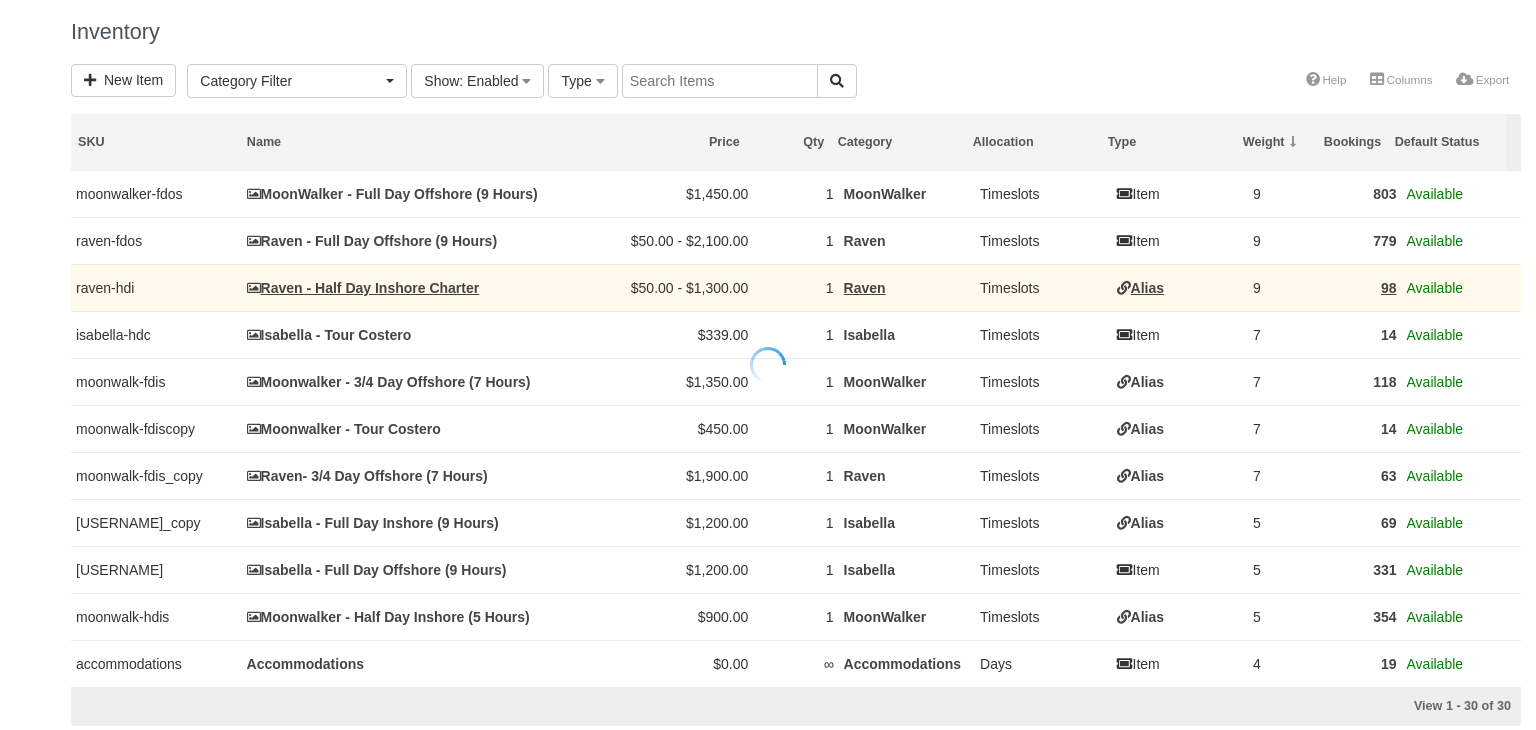 scroll, scrollTop: 0, scrollLeft: 0, axis: both 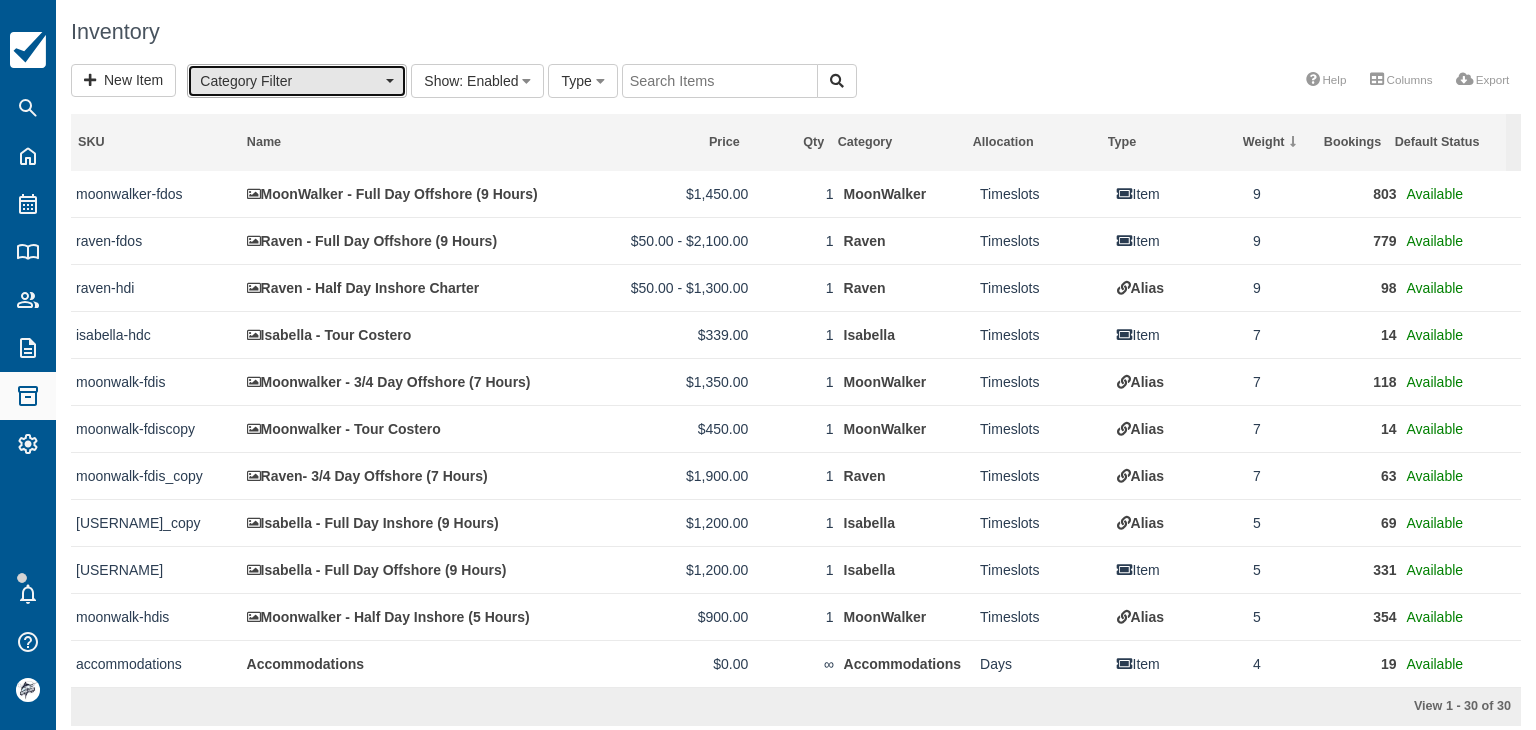 click on "Category Filter" at bounding box center (290, 81) 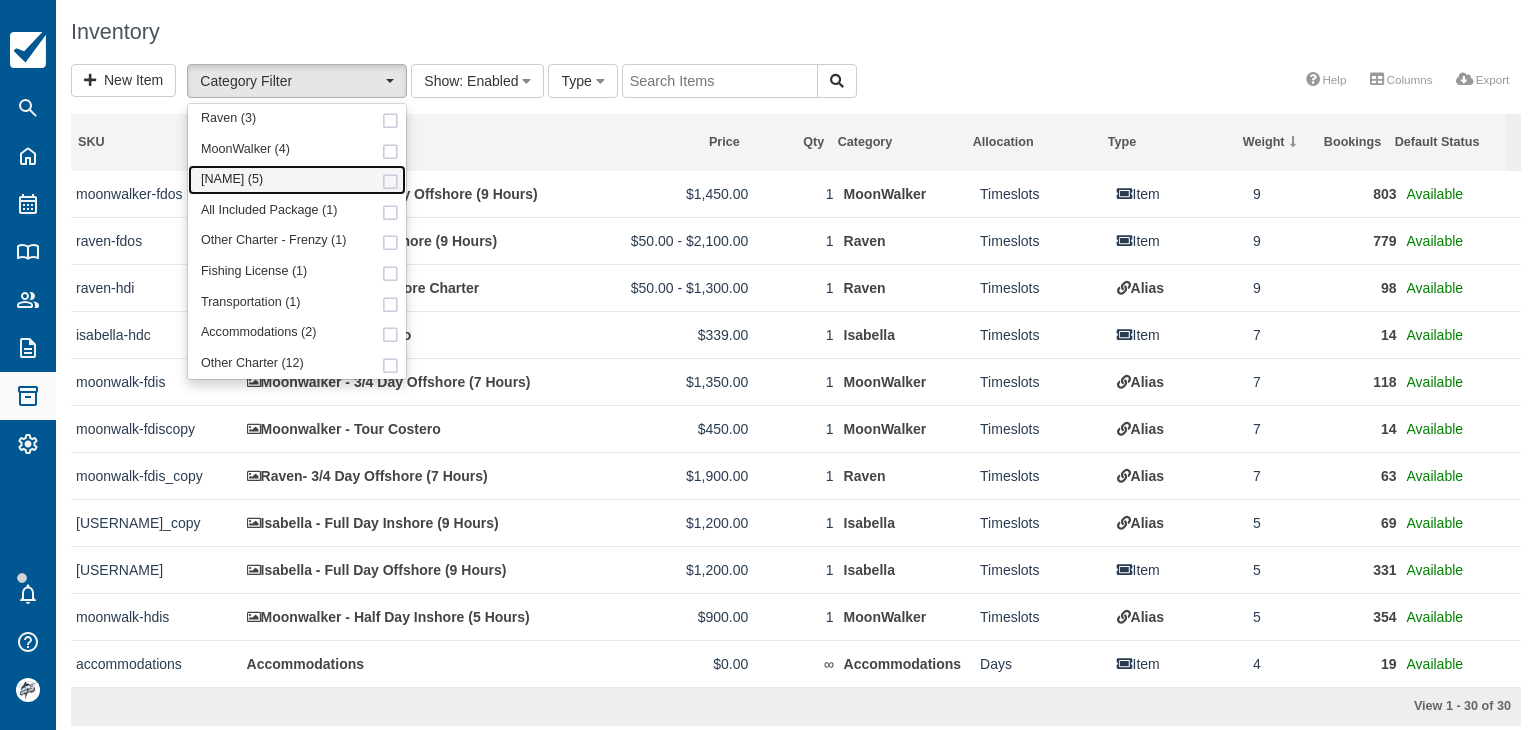 click on "Isabella (5)" at bounding box center (232, 180) 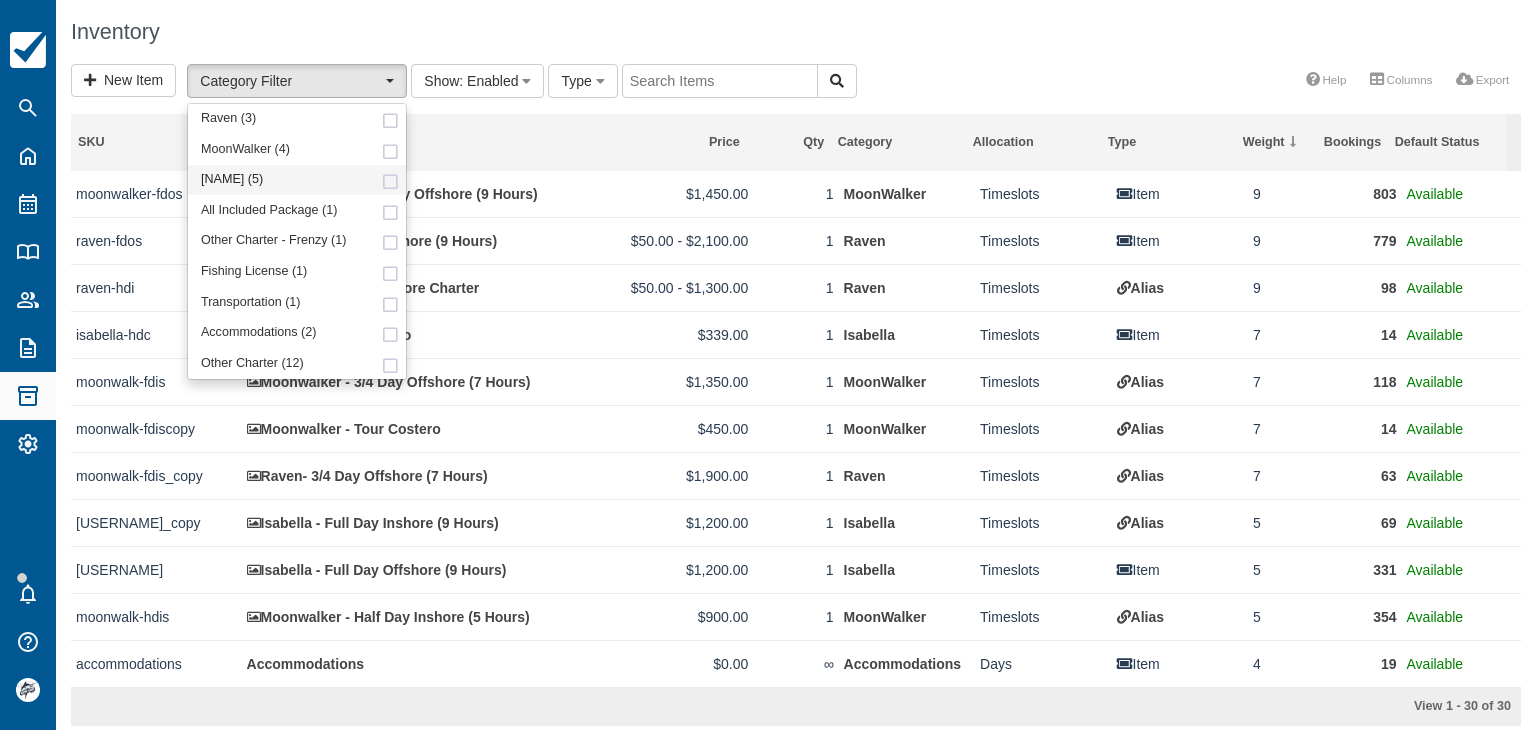 select on "15" 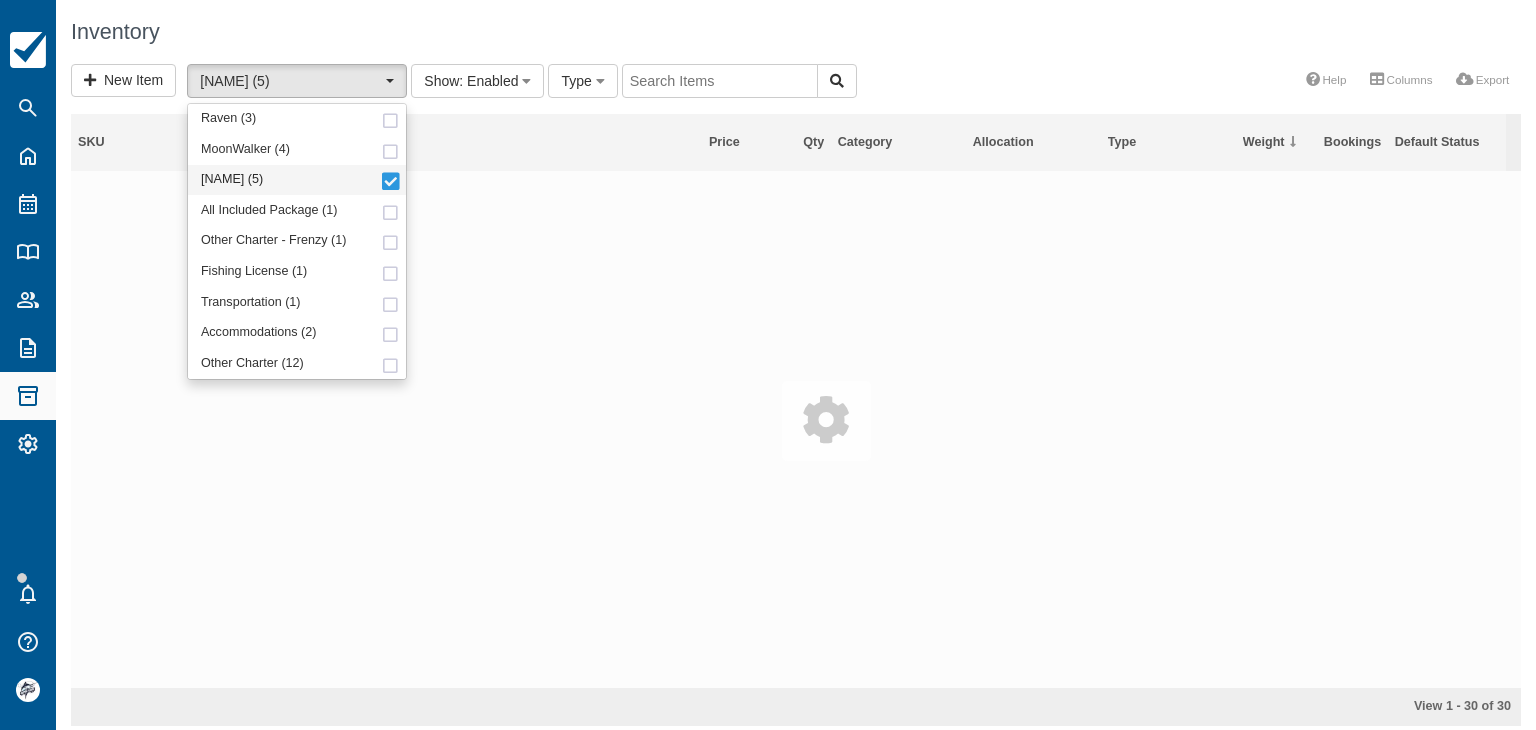 scroll, scrollTop: 18, scrollLeft: 0, axis: vertical 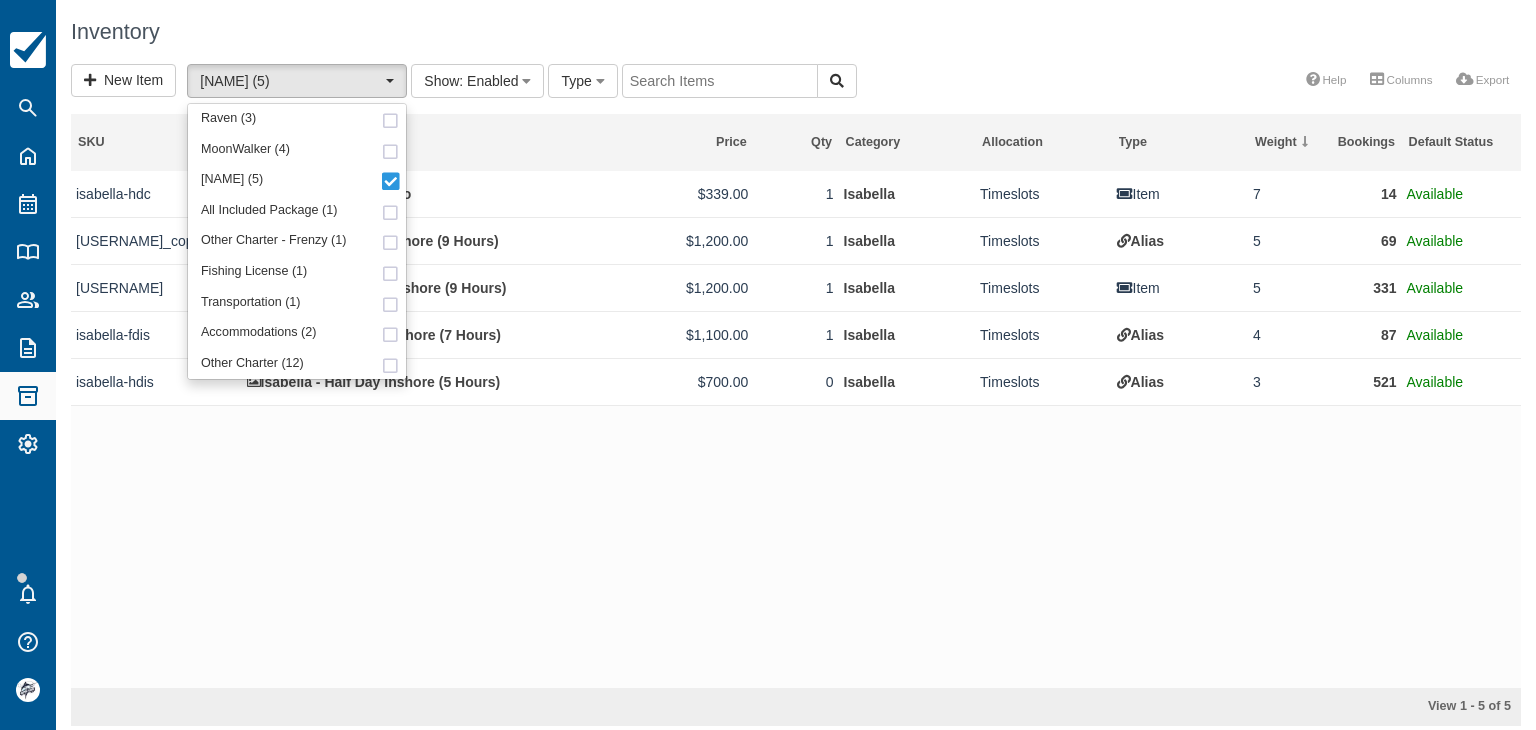 click on "New Item
Isabella (5)   Raven (3) MoonWalker (4) Isabella (5) All Included Package (1) Other Charter - Frenzy (1) Fishing License (1) Transportation (1) Accommodations (2) Other Charter (12)
Raven (3) MoonWalker (4) Isabella (5) All Included Package (1) Other Charter - Frenzy (1) Fishing License (1) Transportation (1) Accommodations (2) Other Charter (12)
Show : Enabled
All Enabled Disabled Archived
Type
All Parent Child Package Simple
More
Help  Columns  Export
Columns
SKU  Name  Price  Qty  Category  Allocation  Type  Weight  Bookings  Default Status  ID  Summary" at bounding box center (796, 82) 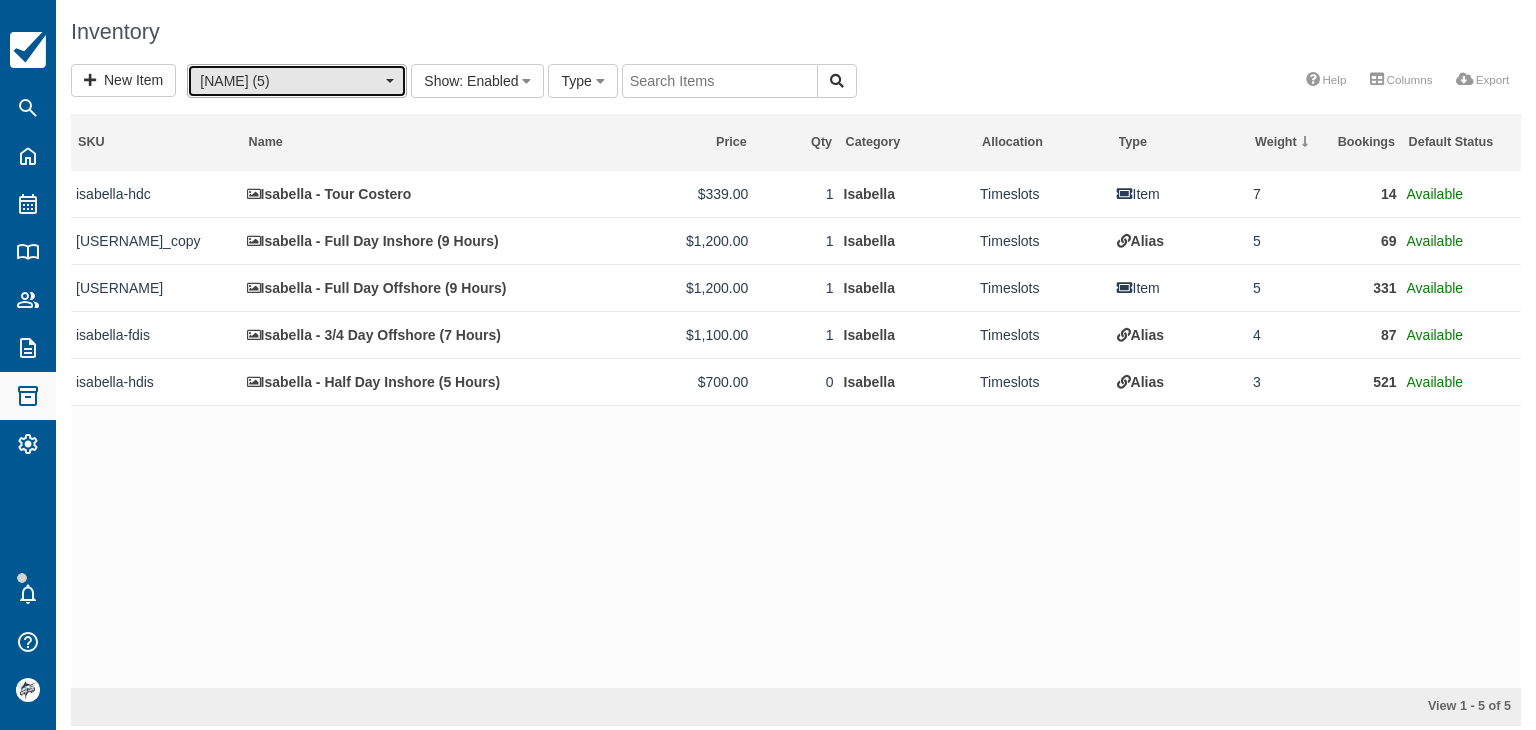 click on "[FIRST] ([NUMBER])" at bounding box center [290, 81] 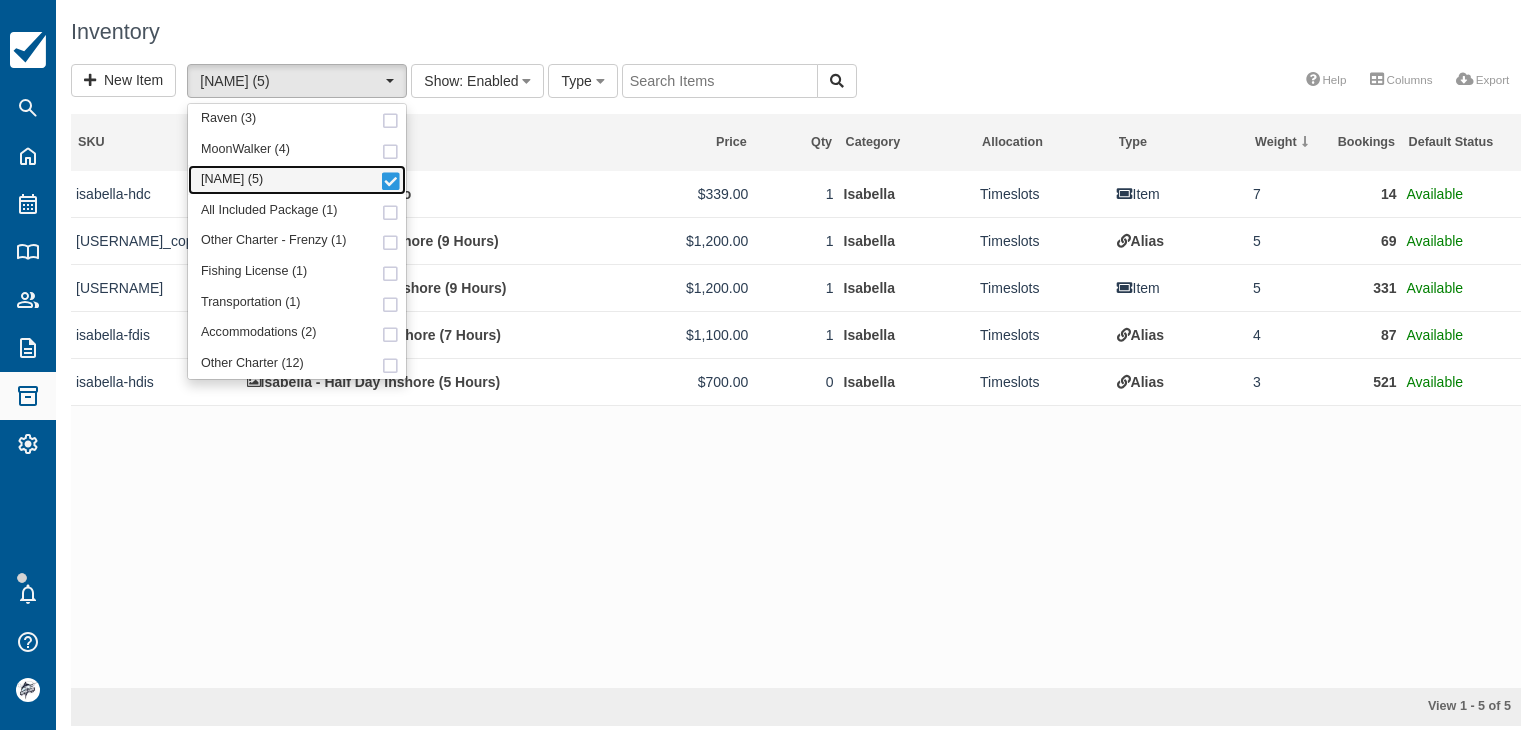 click at bounding box center (390, 183) 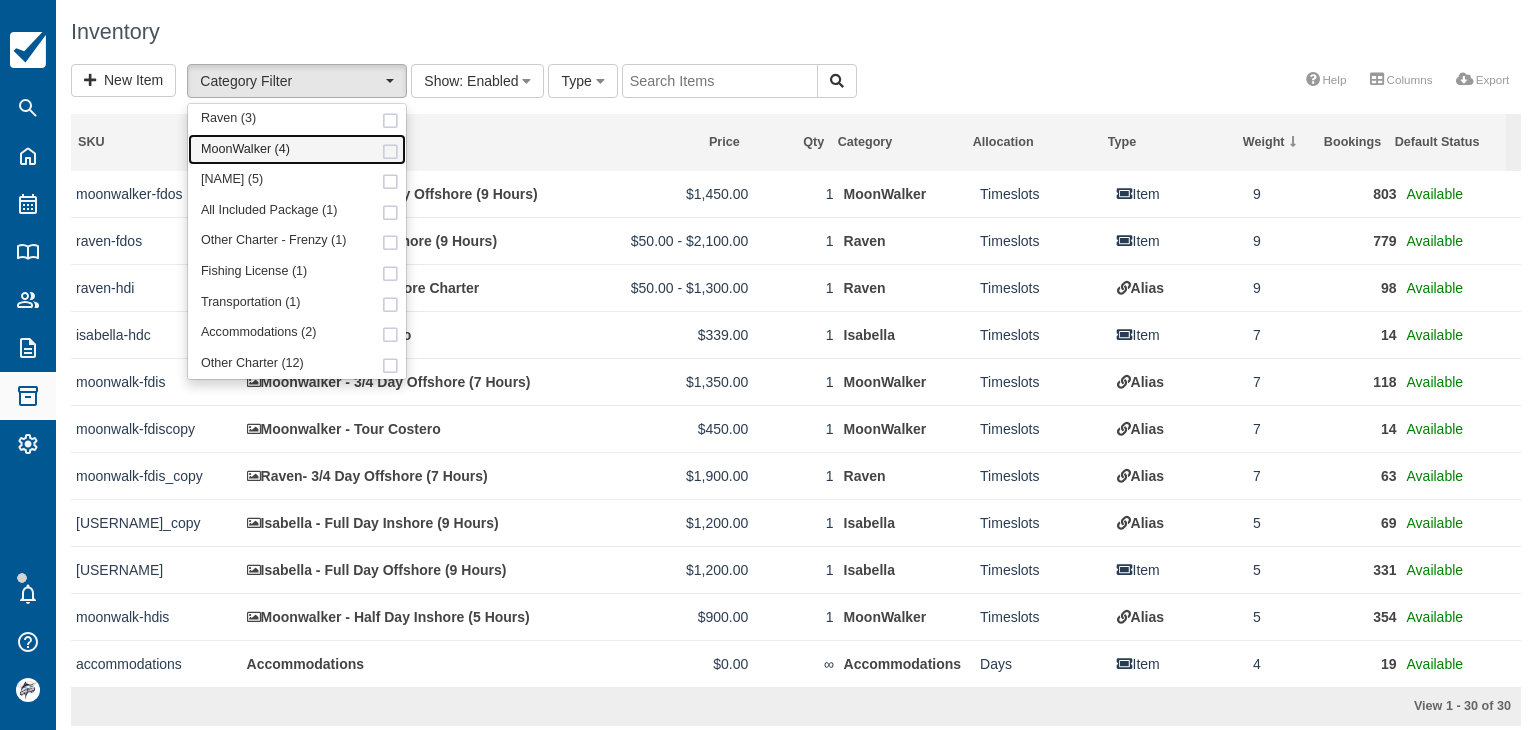 click on "MoonWalker (4)" at bounding box center (297, 149) 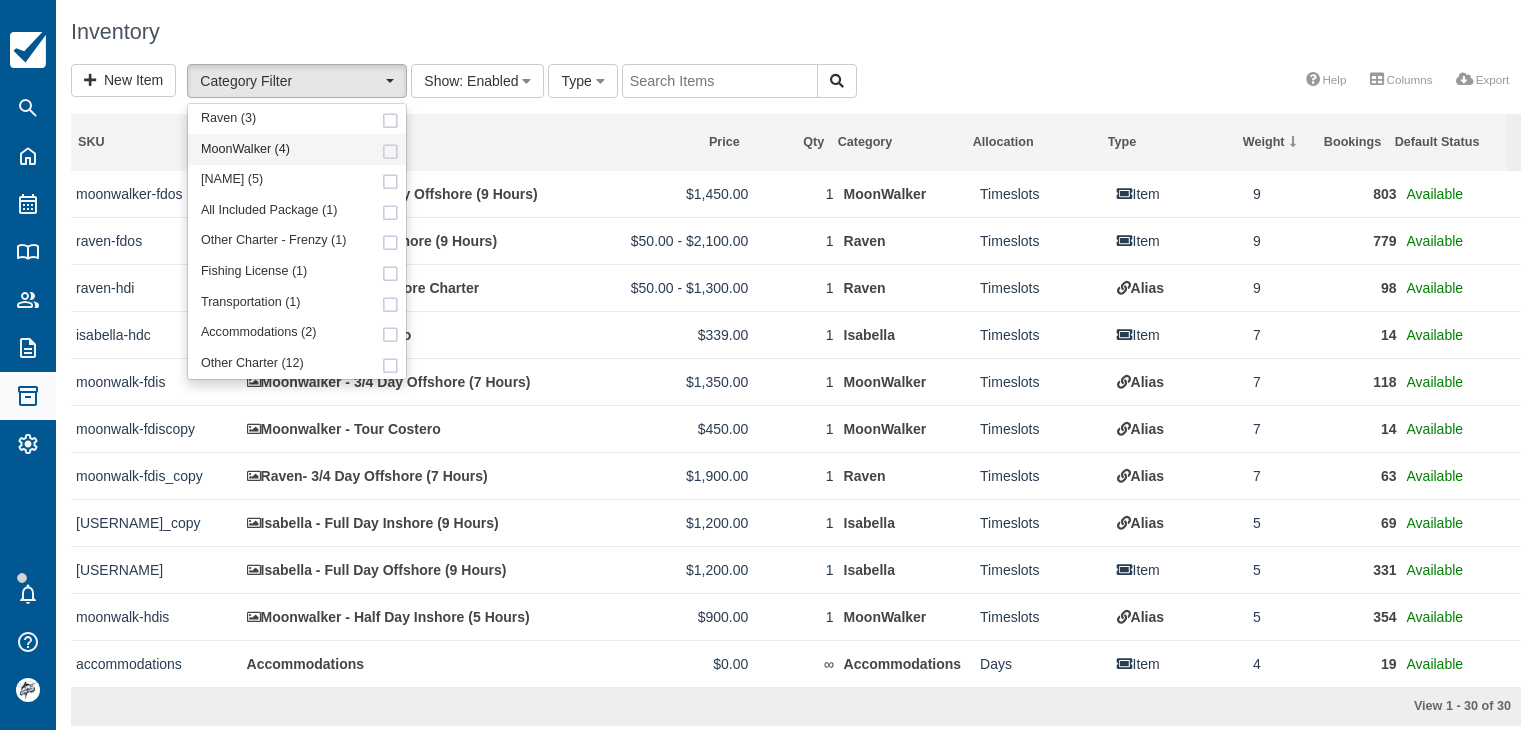select on "2" 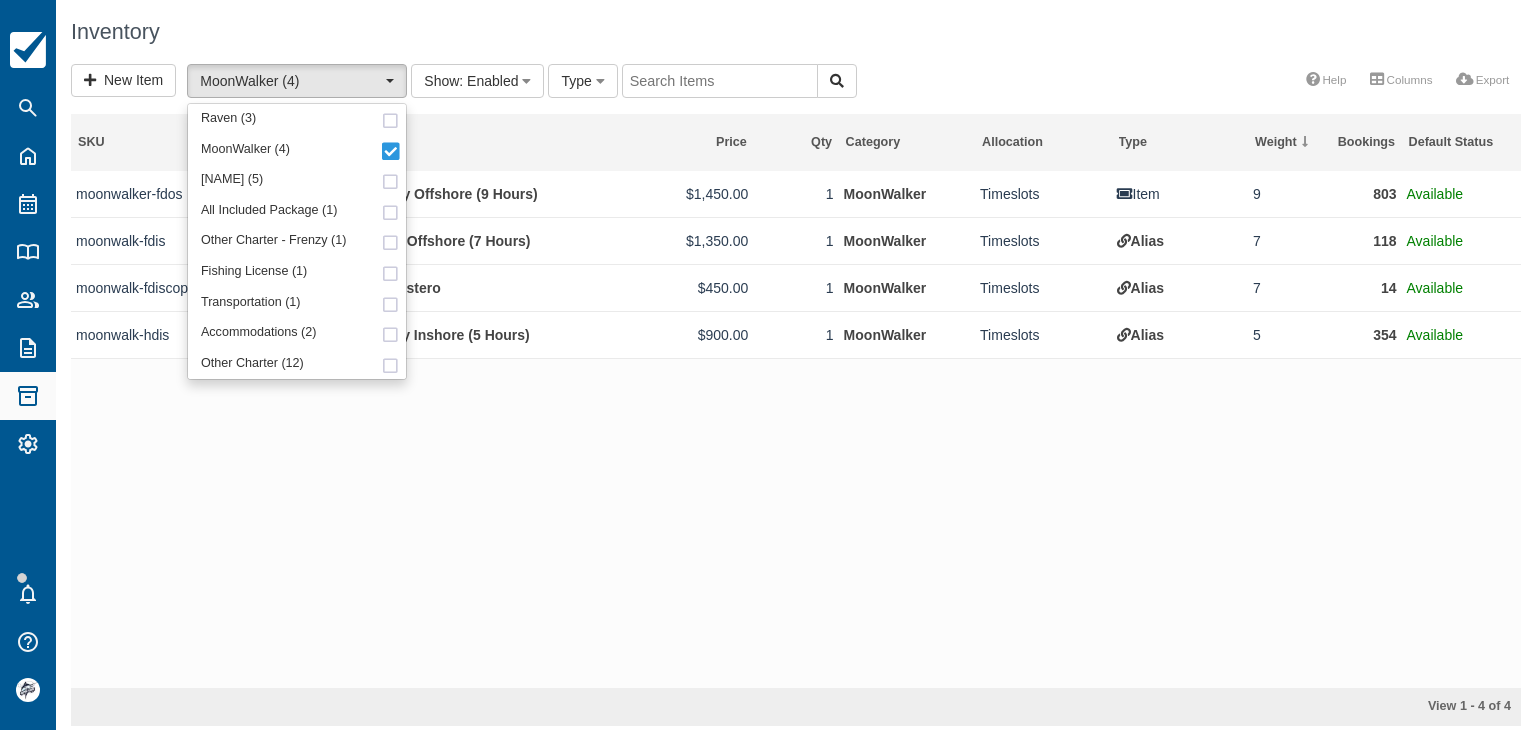 click on "New Item
MoonWalker (4)   Raven (3) MoonWalker (4) Isabella (5) All Included Package (1) Other Charter - Frenzy (1) Fishing License (1) Transportation (1) Accommodations (2) Other Charter (12)
Raven (3) MoonWalker (4) Isabella (5) All Included Package (1) Other Charter - Frenzy (1) Fishing License (1) Transportation (1) Accommodations (2) Other Charter (12)
Show : Enabled
All Enabled Disabled Archived
Type
All Parent Child Package Simple
More
Help  Columns  Export
Columns
SKU  Name  Price  Qty  Category  Allocation  Type  Weight  Bookings  Default Status  ID Close" at bounding box center [796, 82] 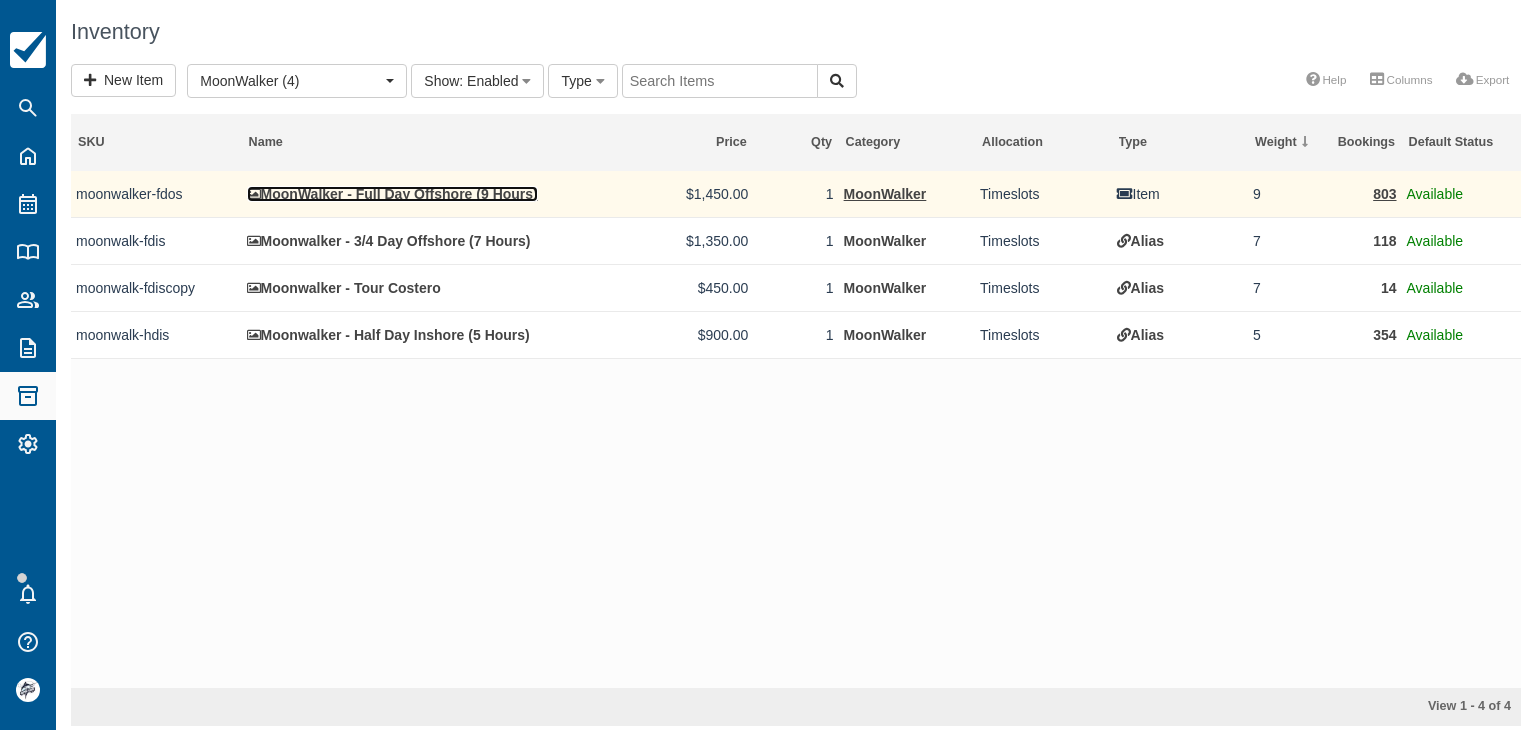 click on "MoonWalker - Full Day Offshore (9 Hours)" at bounding box center [392, 194] 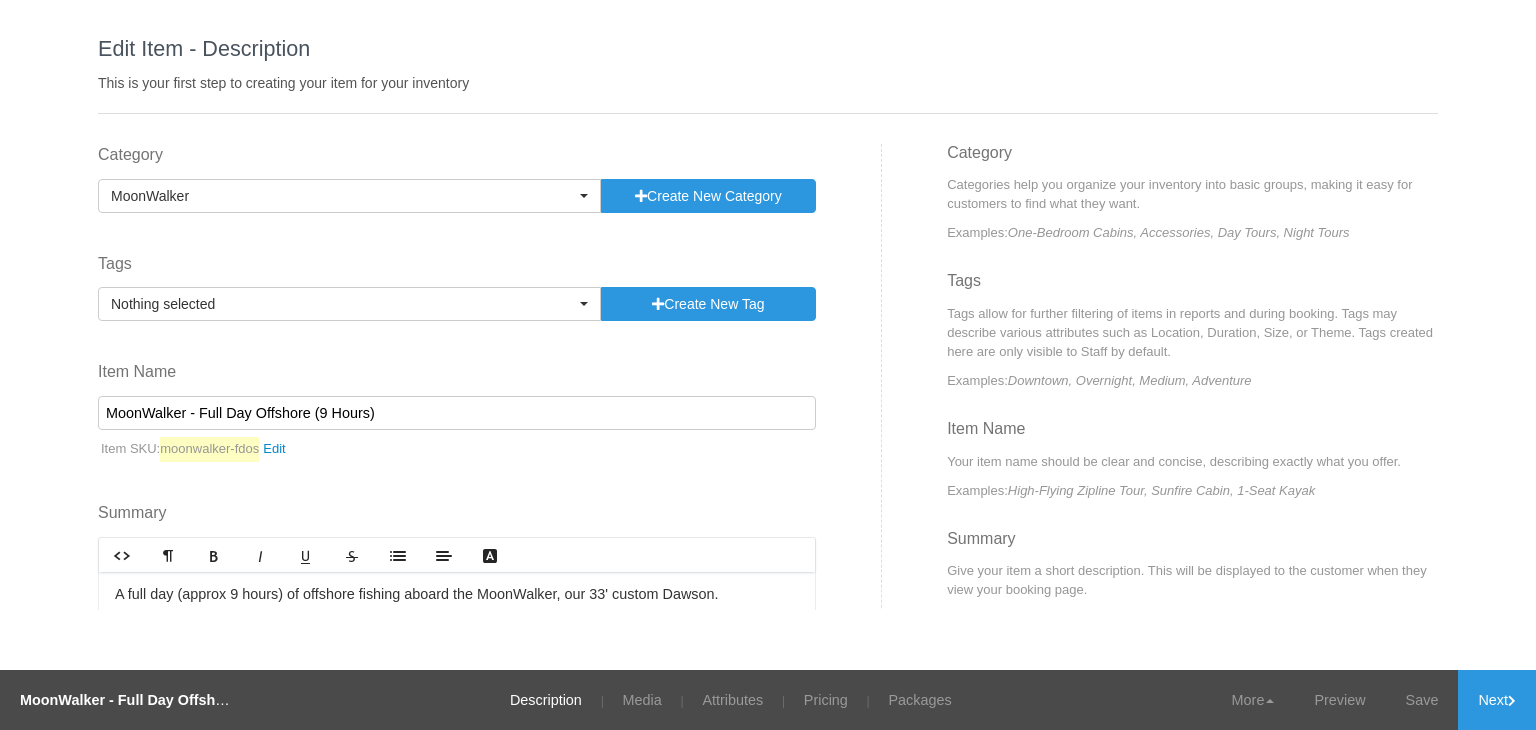 select 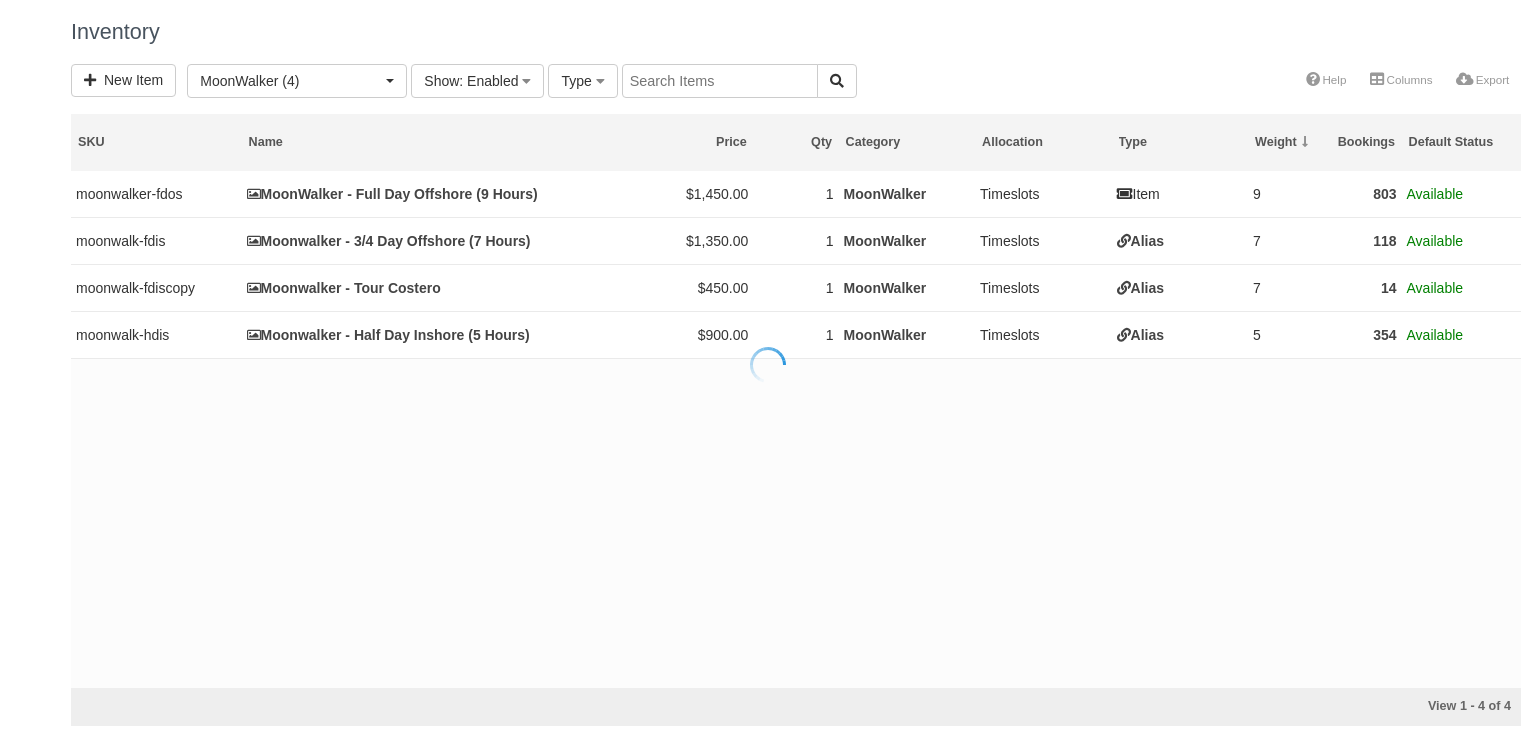 scroll, scrollTop: 0, scrollLeft: 0, axis: both 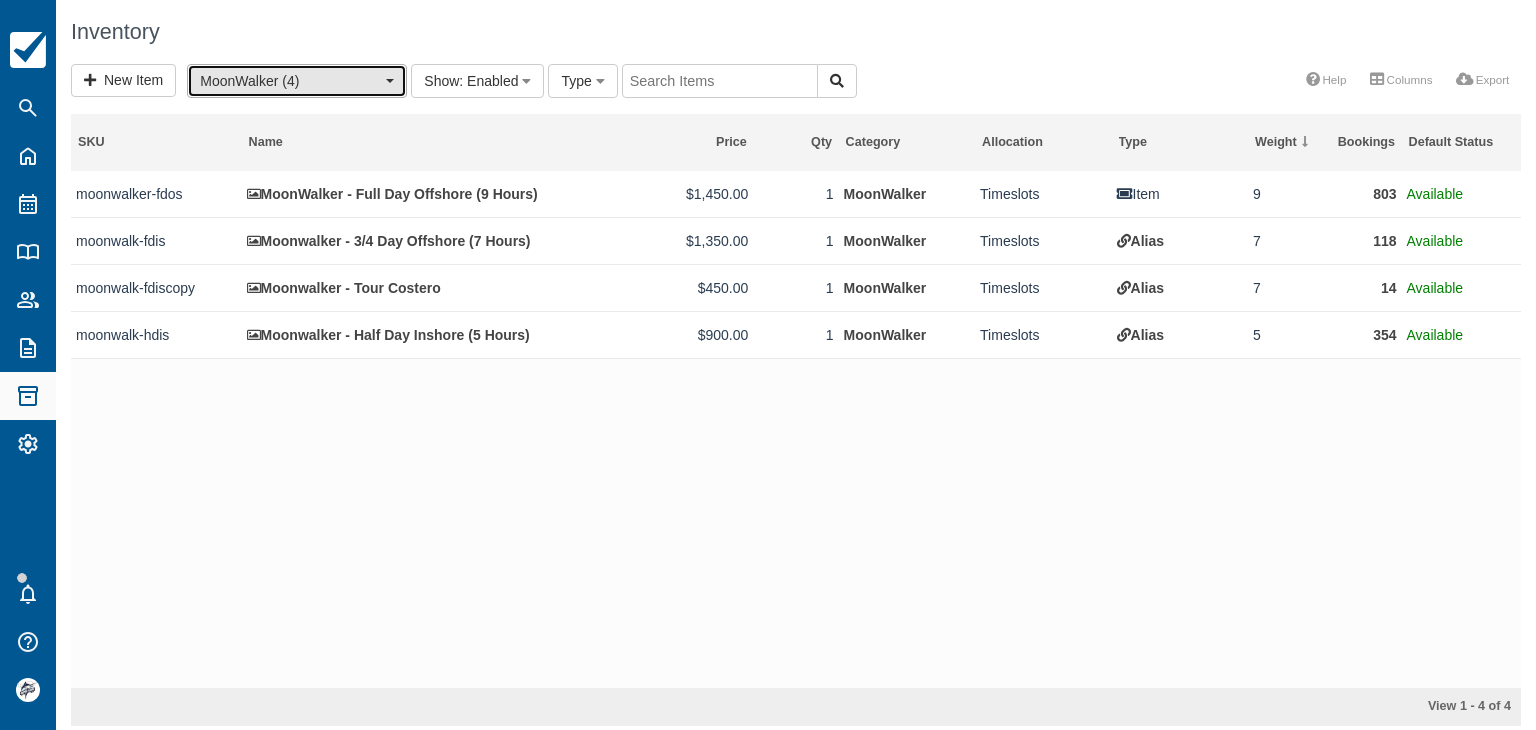 click on "MoonWalker (4)" at bounding box center (290, 81) 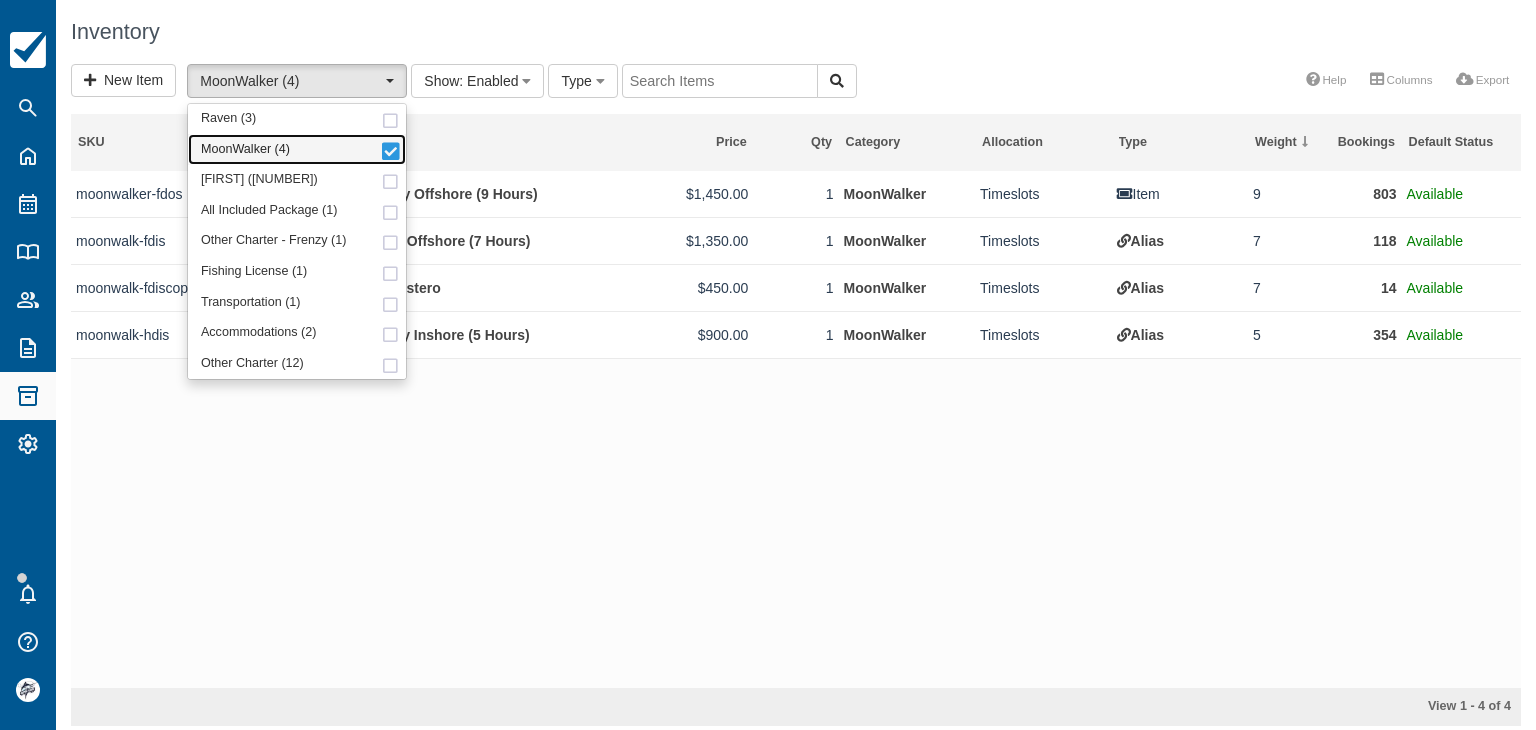 click on "MoonWalker (4)" at bounding box center [245, 150] 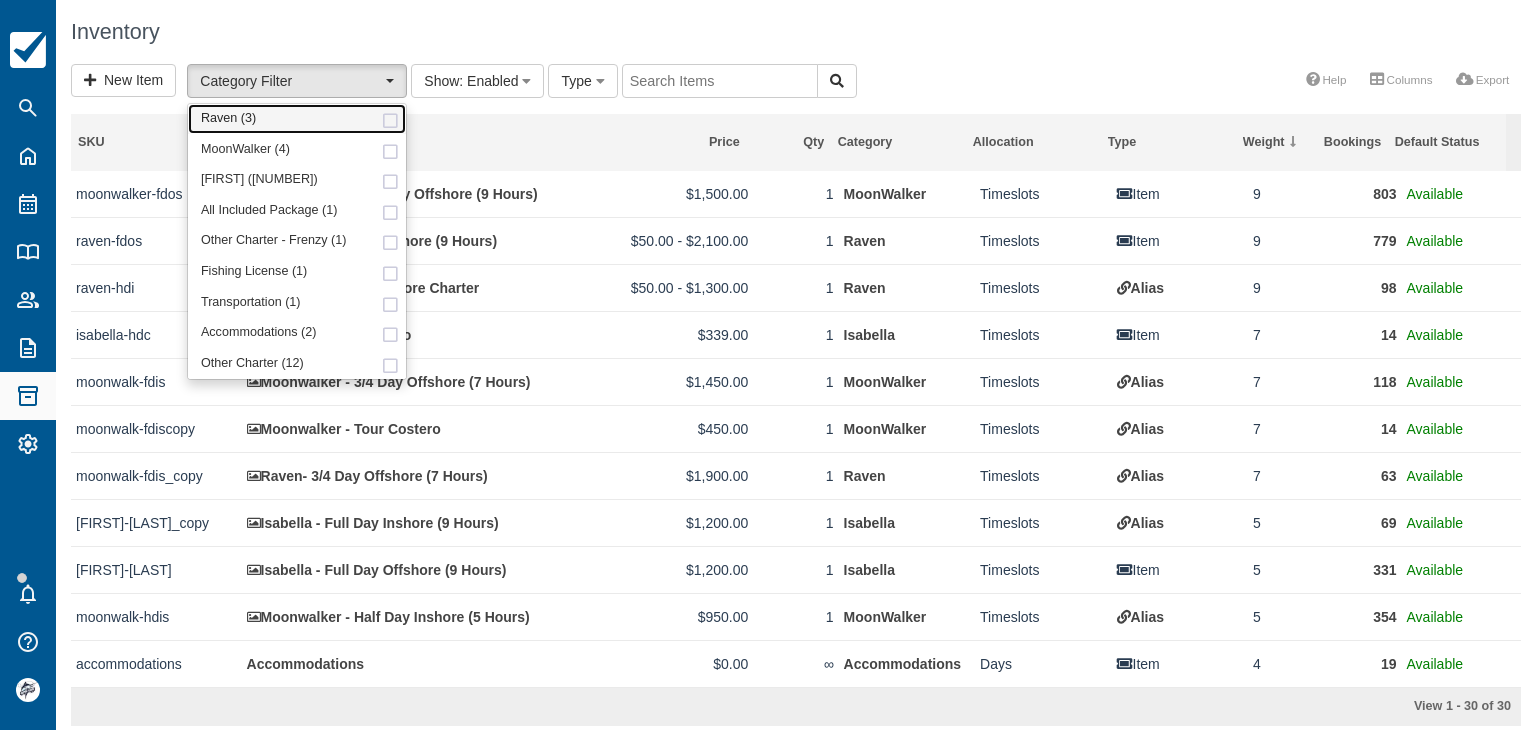 click on "Raven (3)" at bounding box center [228, 119] 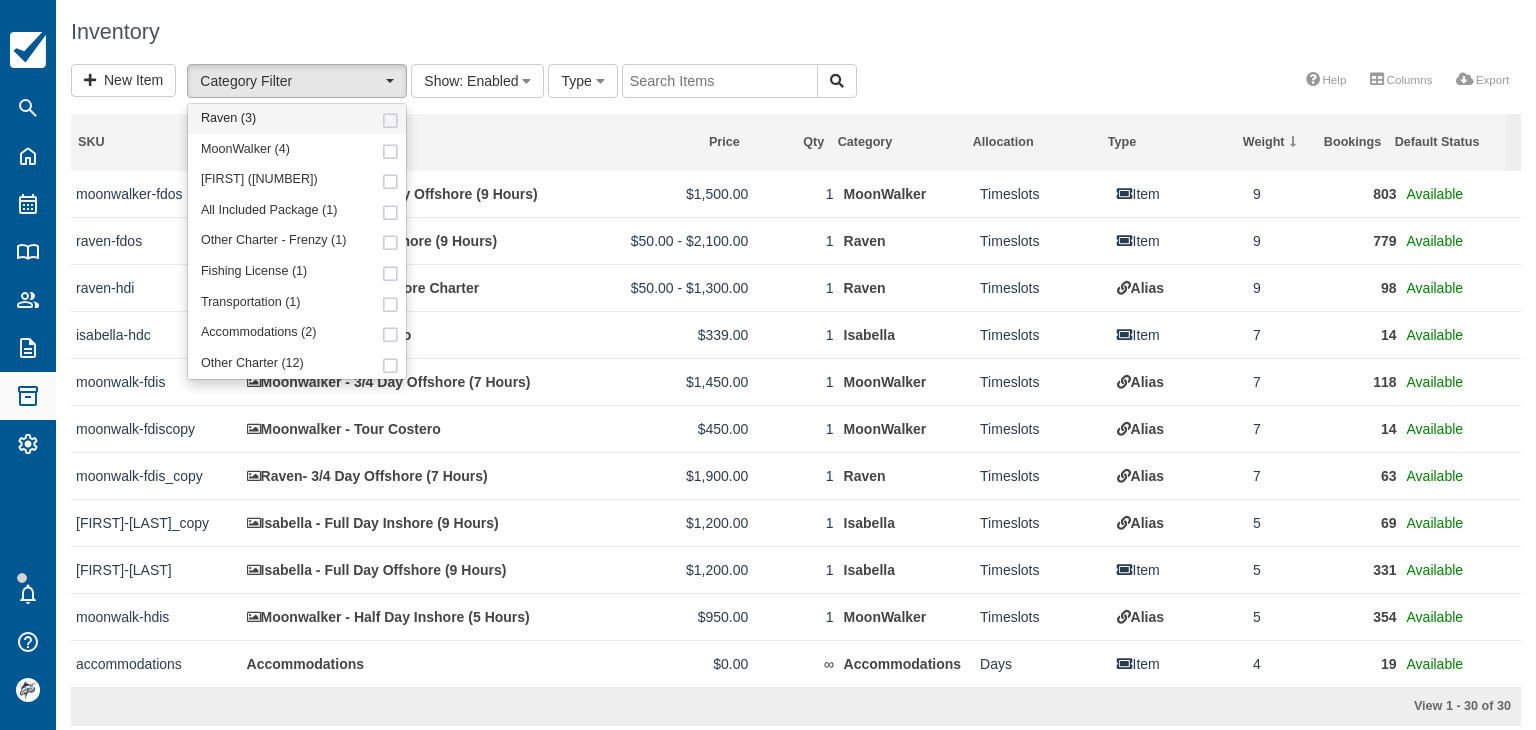 select on "1" 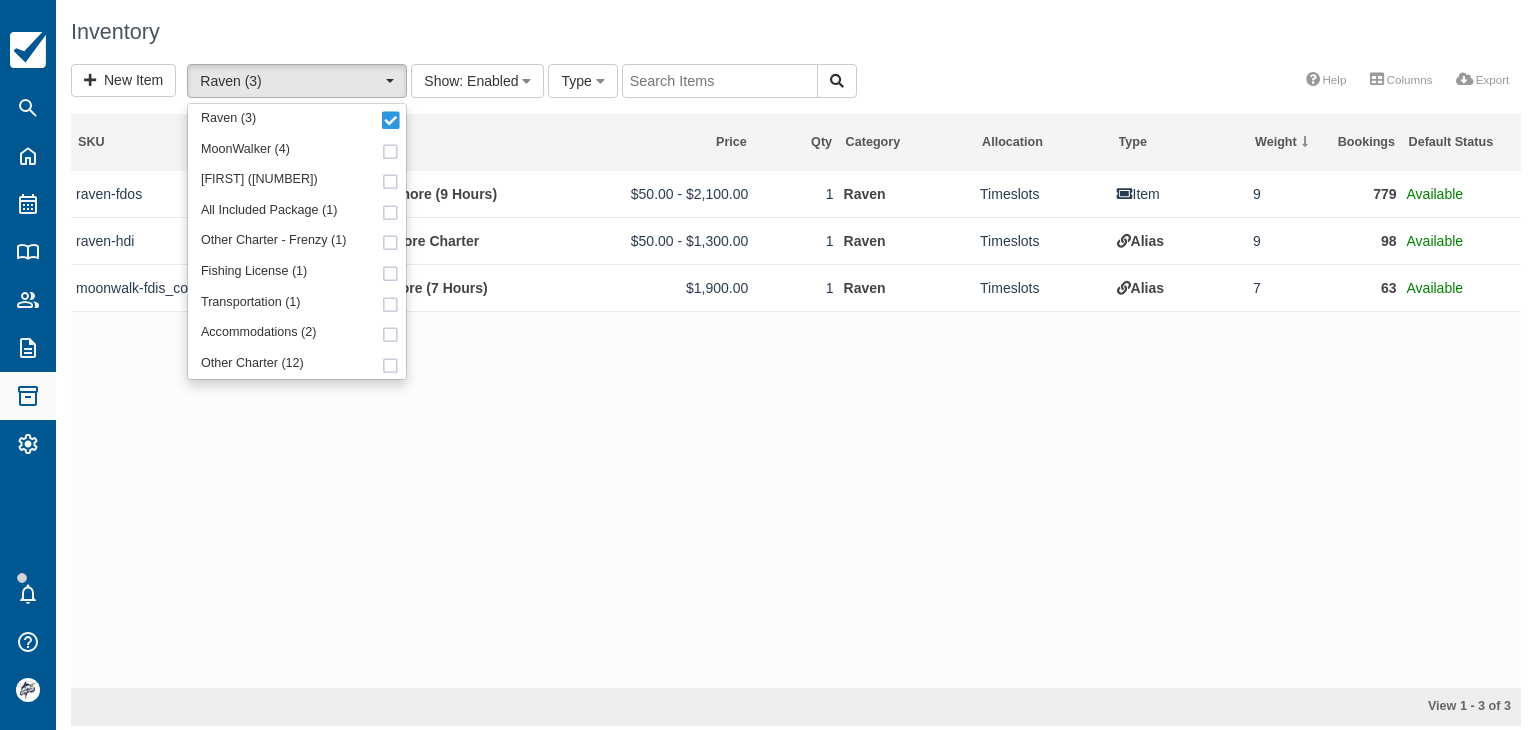 click on "Inventory" at bounding box center [796, 32] 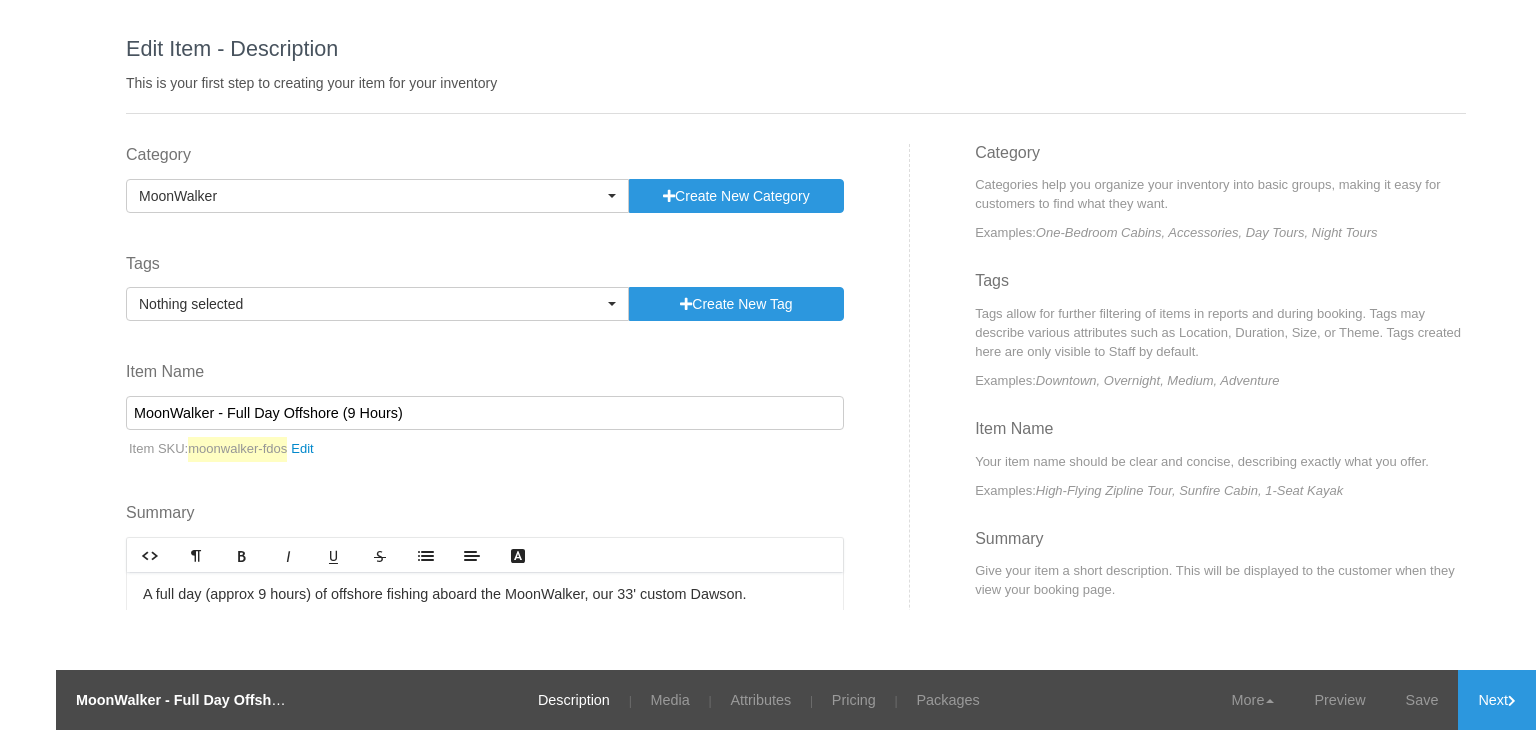 select 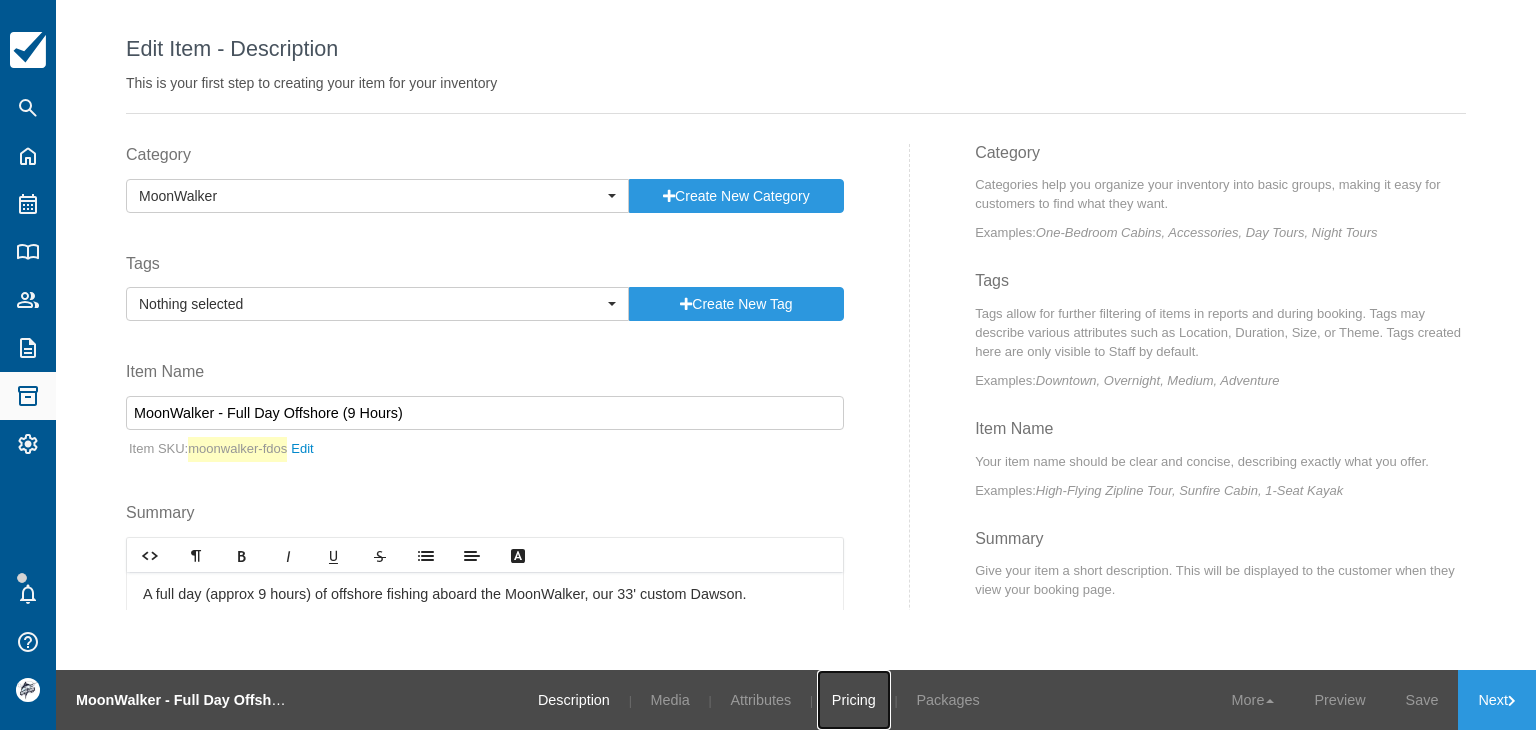 click on "Pricing" at bounding box center (854, 700) 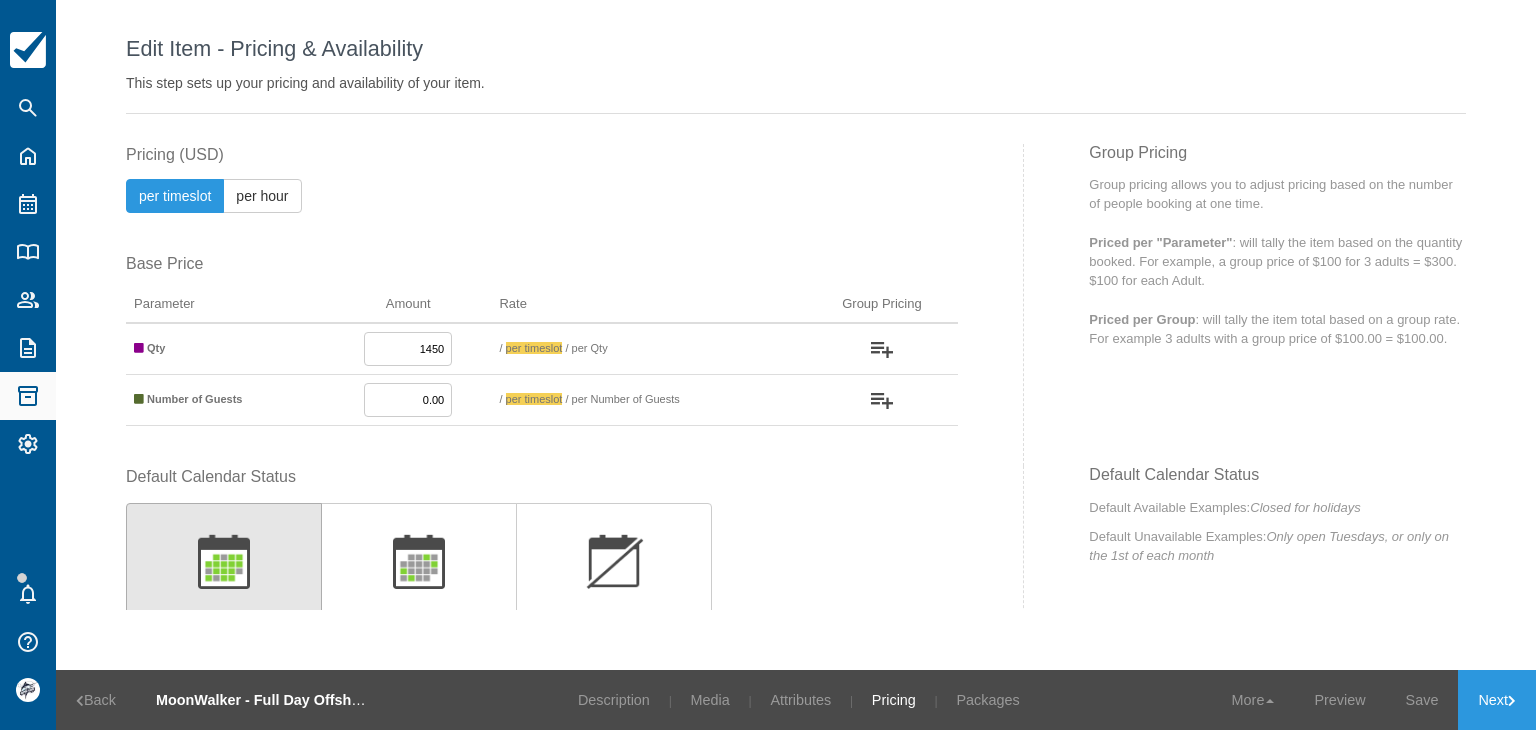 drag, startPoint x: 391, startPoint y: 349, endPoint x: 640, endPoint y: 360, distance: 249.24286 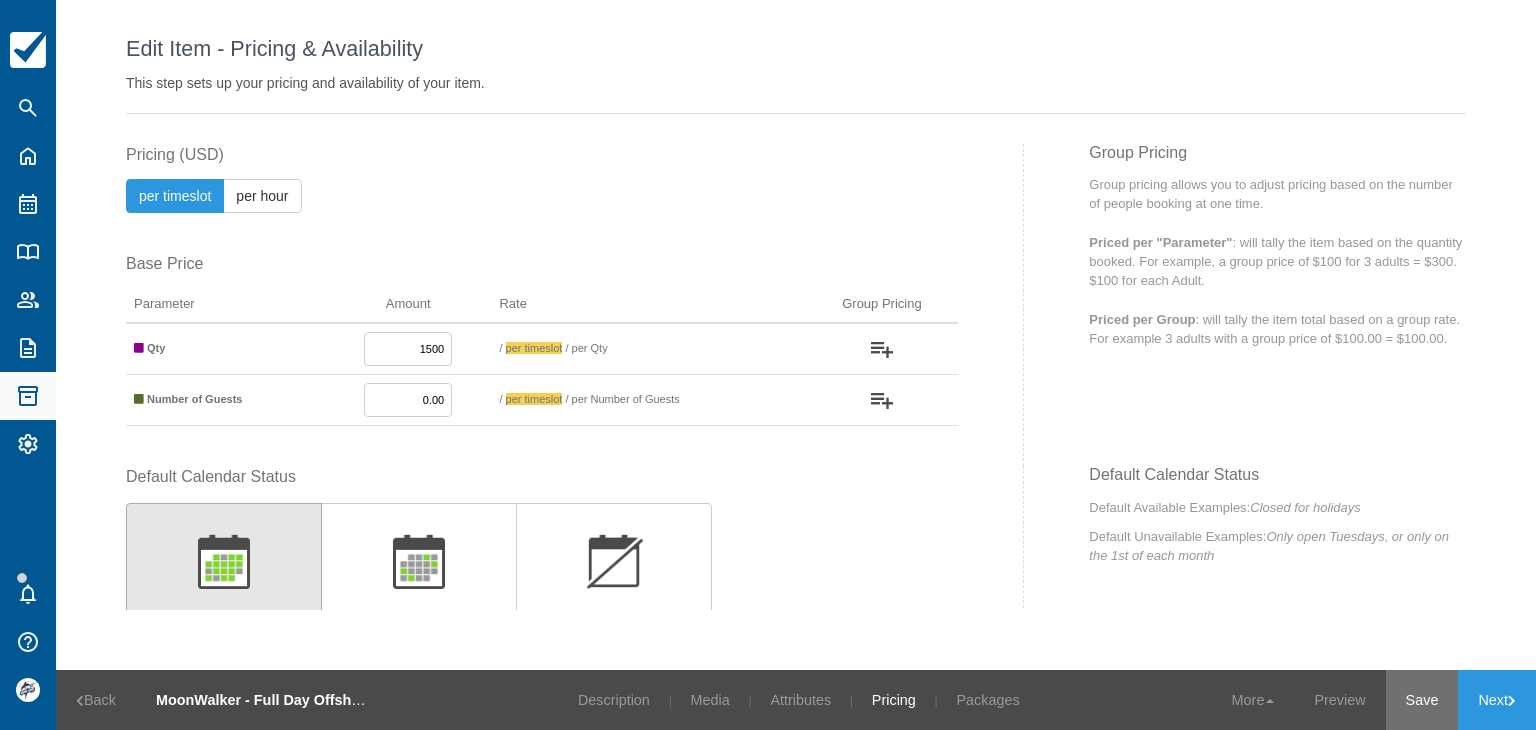 type on "1500" 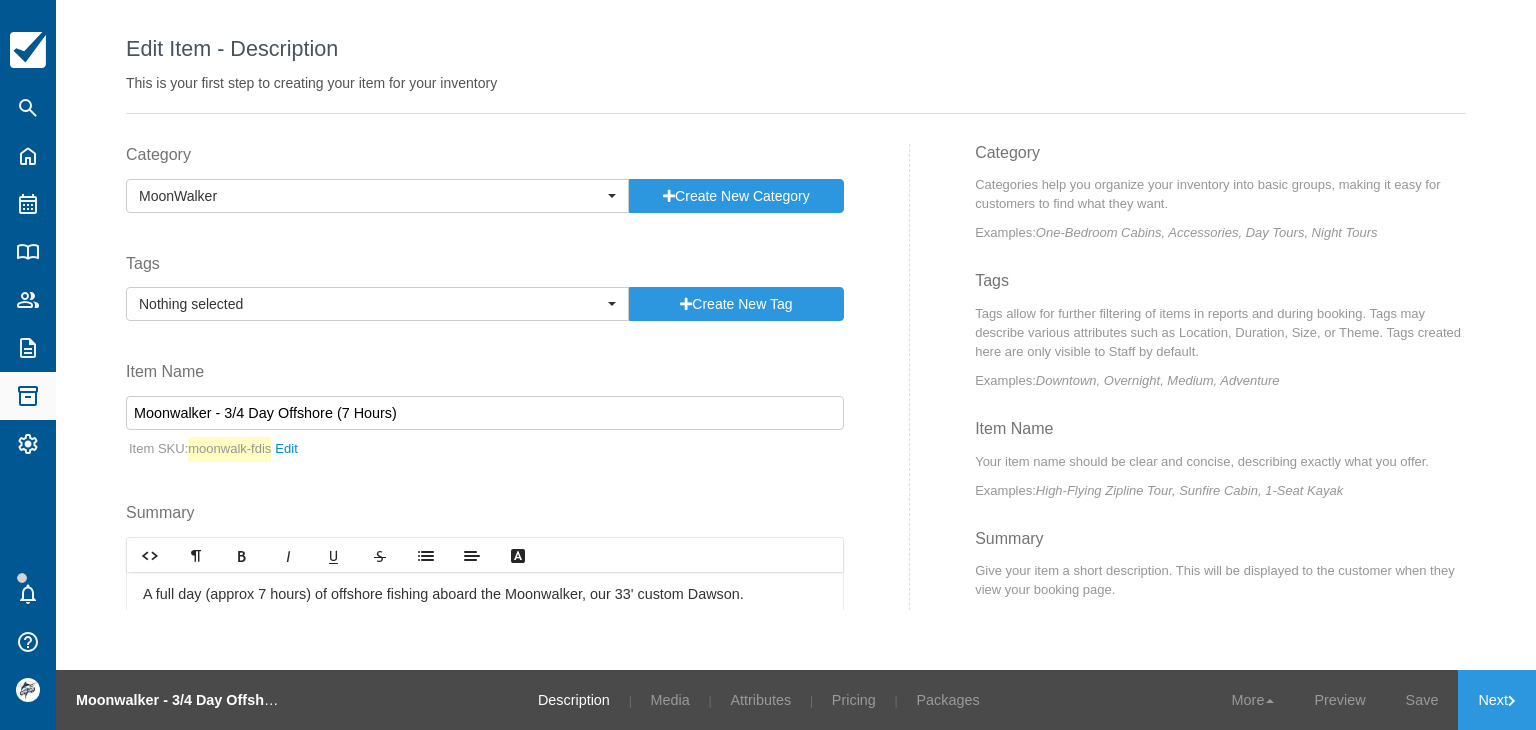 select 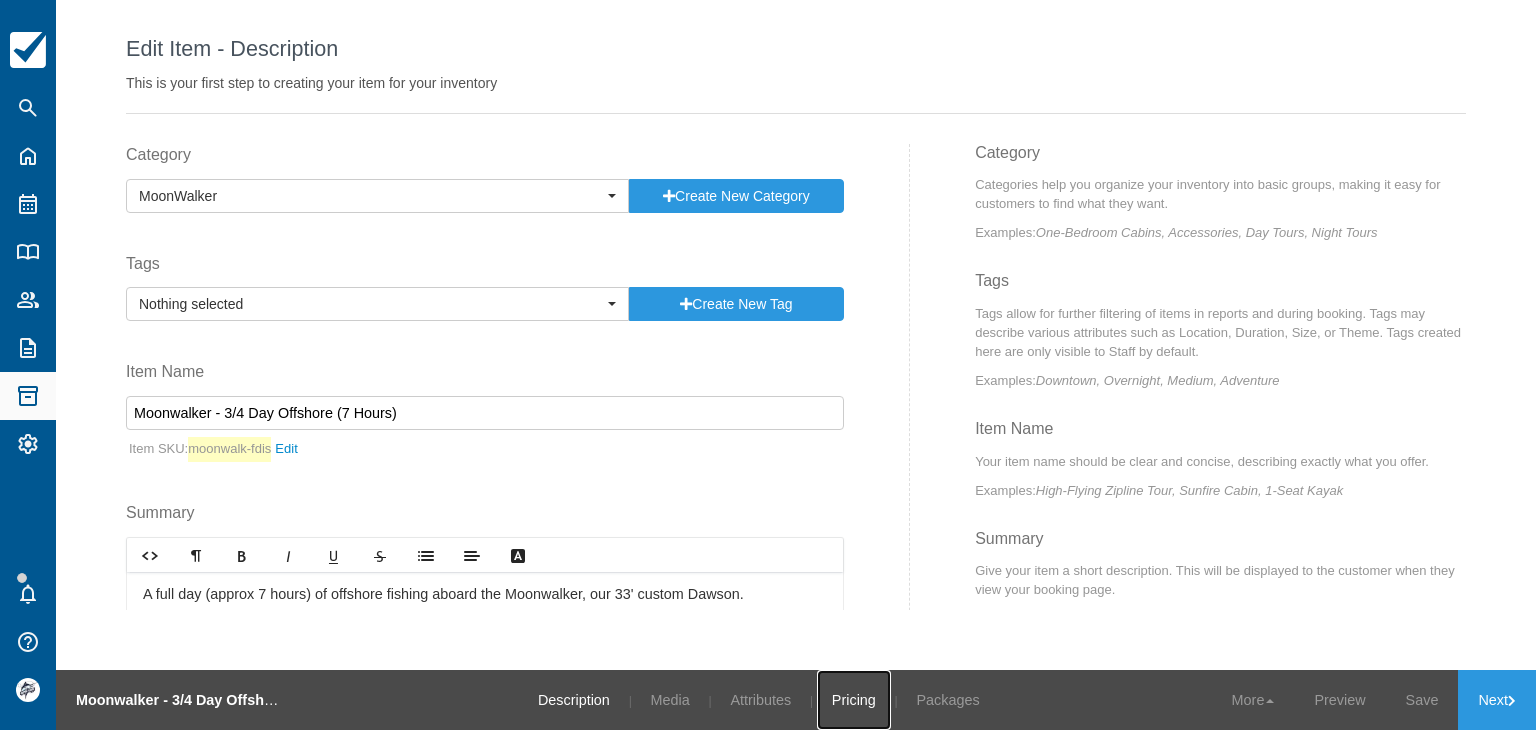 click on "Pricing" at bounding box center (854, 700) 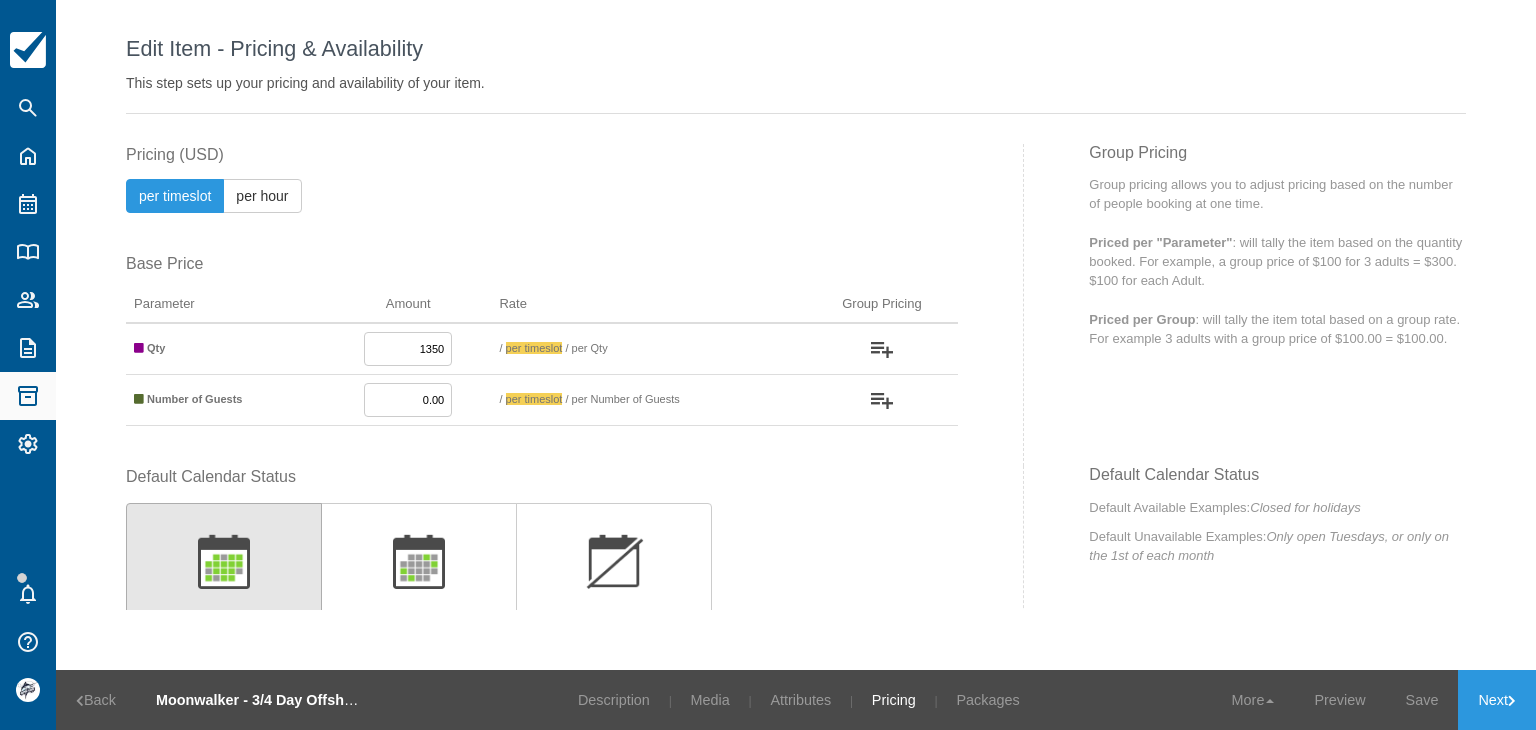 drag, startPoint x: 441, startPoint y: 345, endPoint x: 688, endPoint y: 362, distance: 247.58434 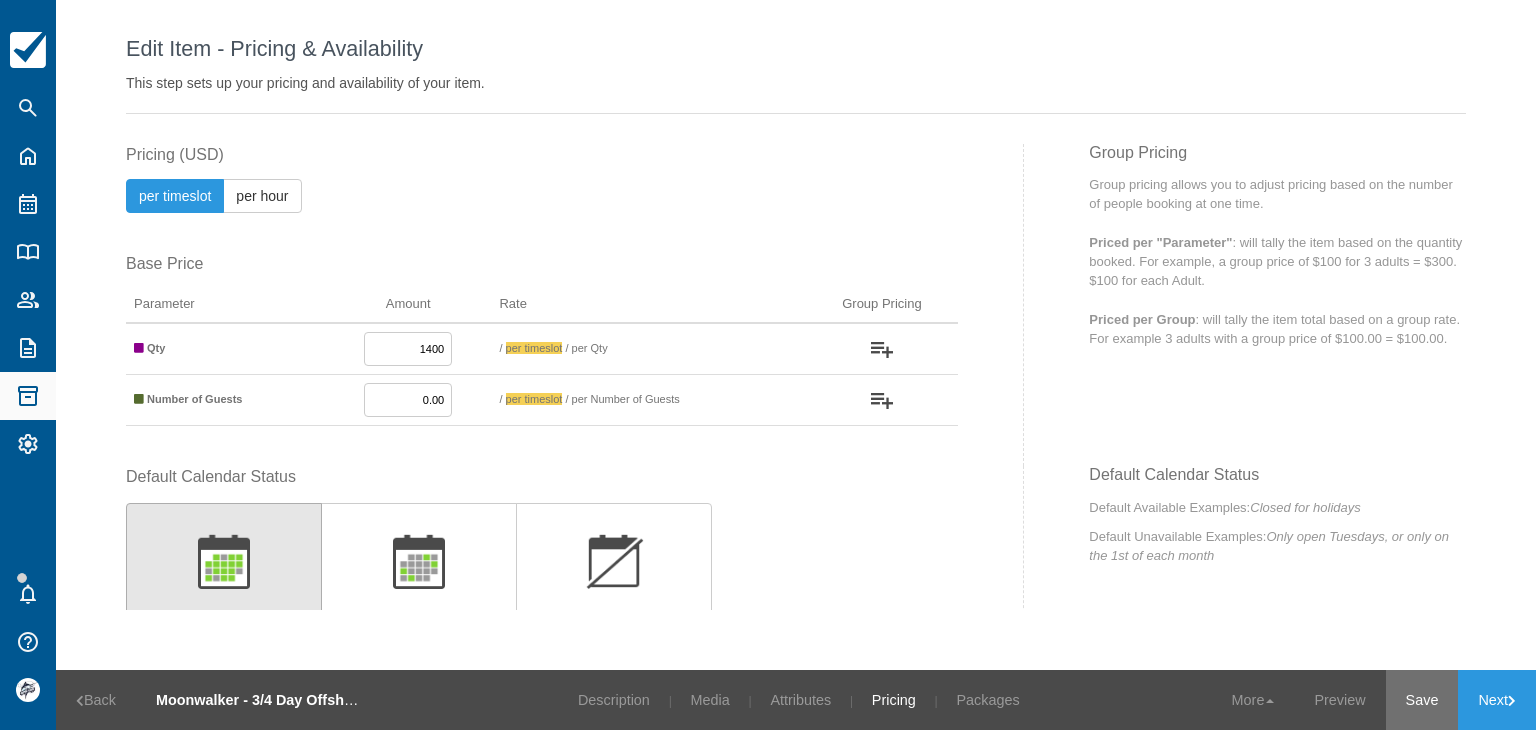 click on "Save" at bounding box center (1422, 700) 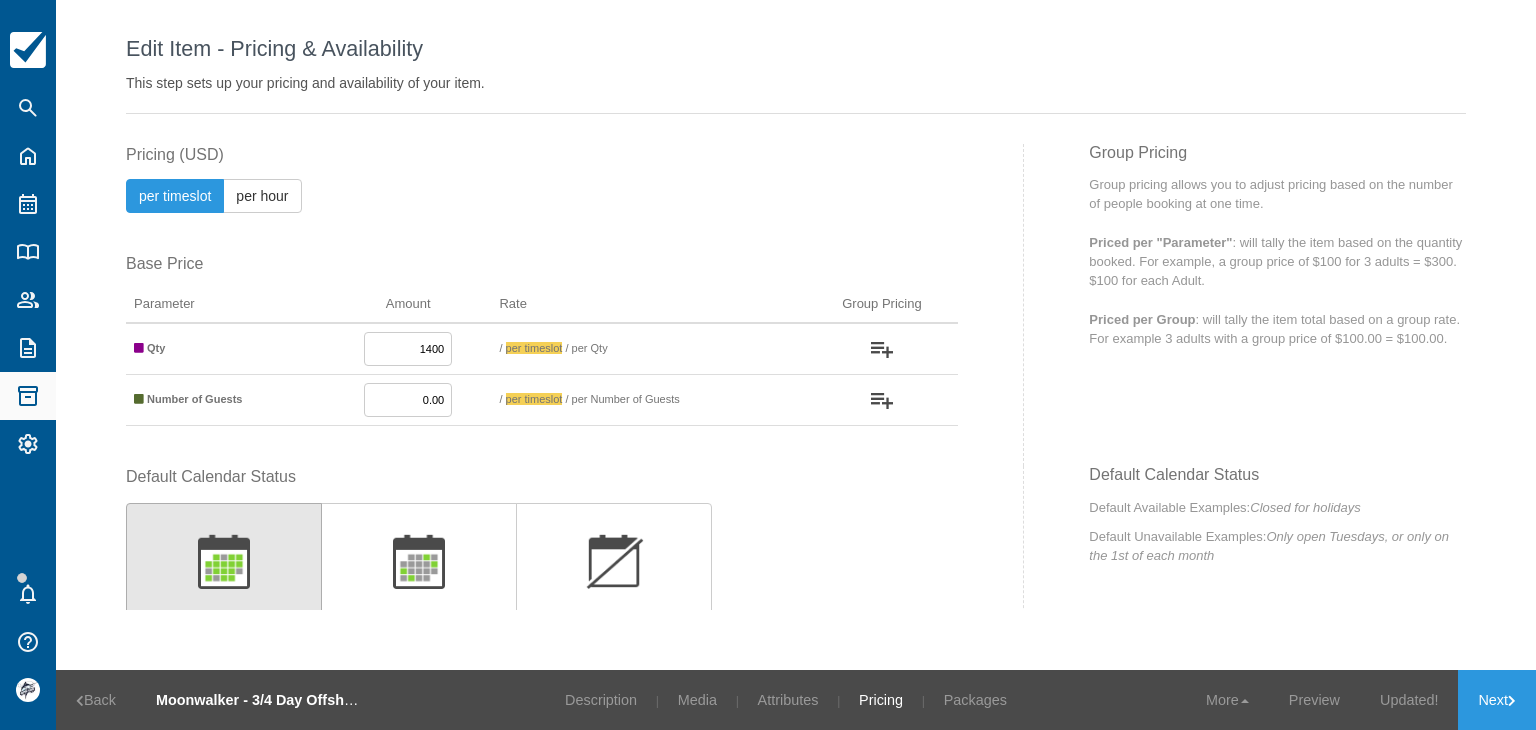 drag, startPoint x: 399, startPoint y: 349, endPoint x: 564, endPoint y: 353, distance: 165.04848 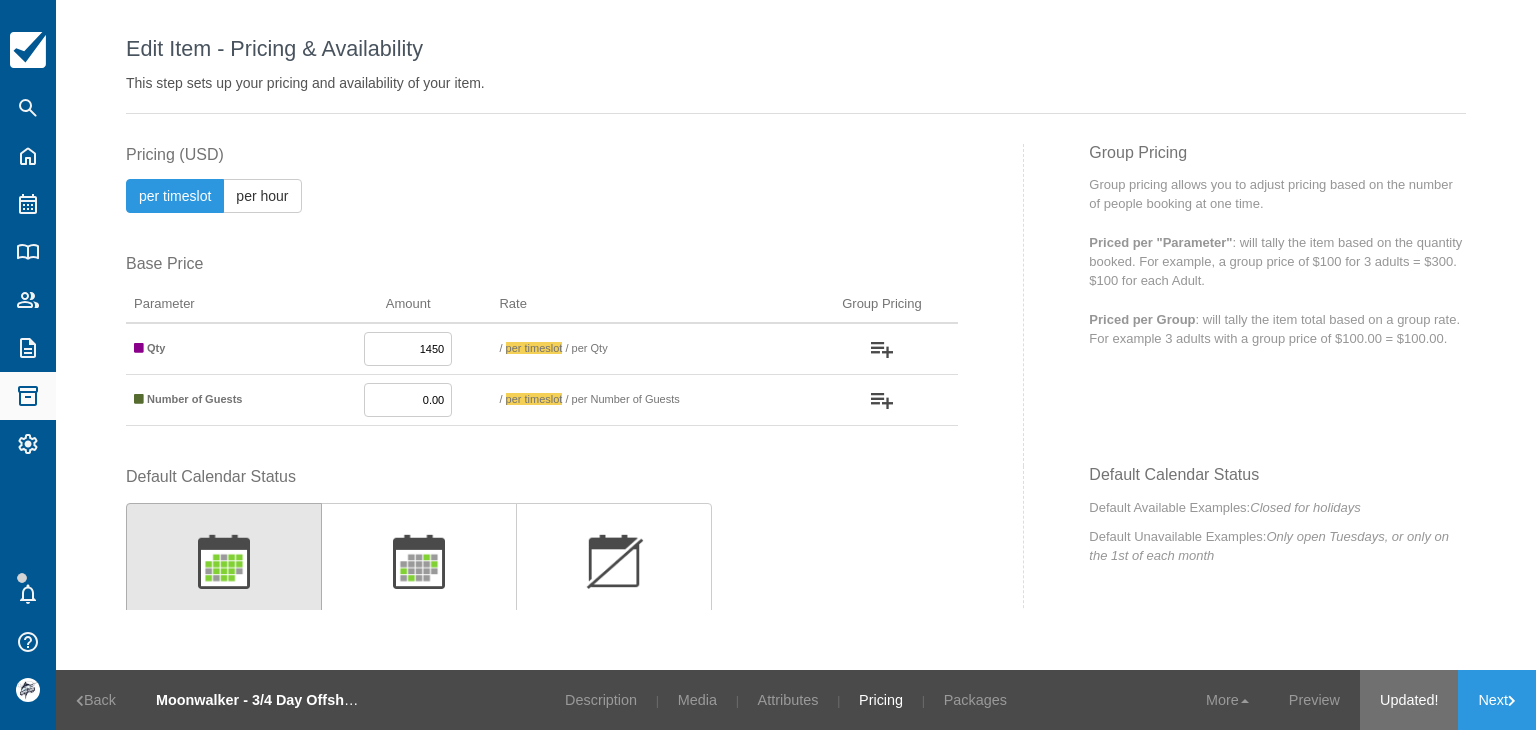 type on "1450" 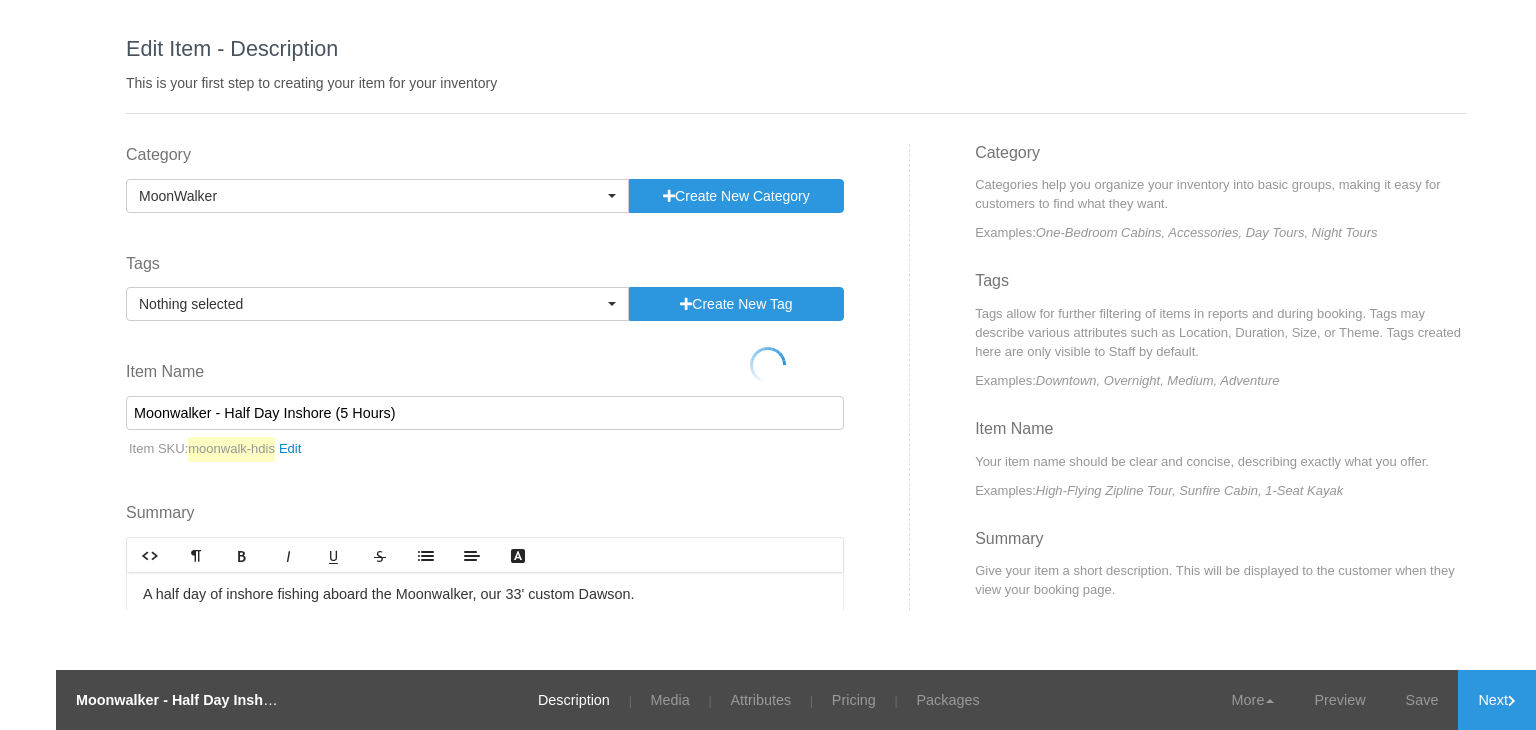 select 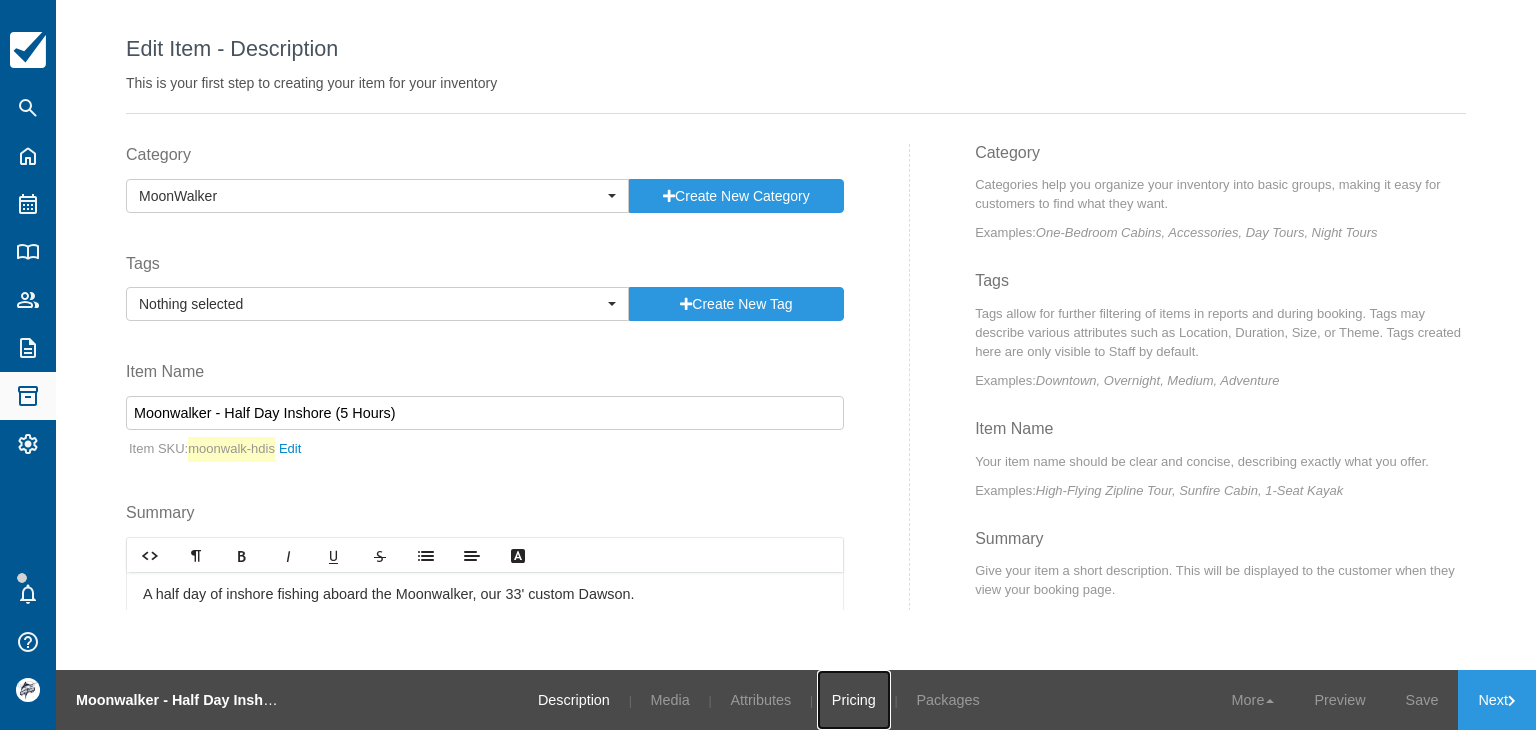 click on "Pricing" at bounding box center [854, 700] 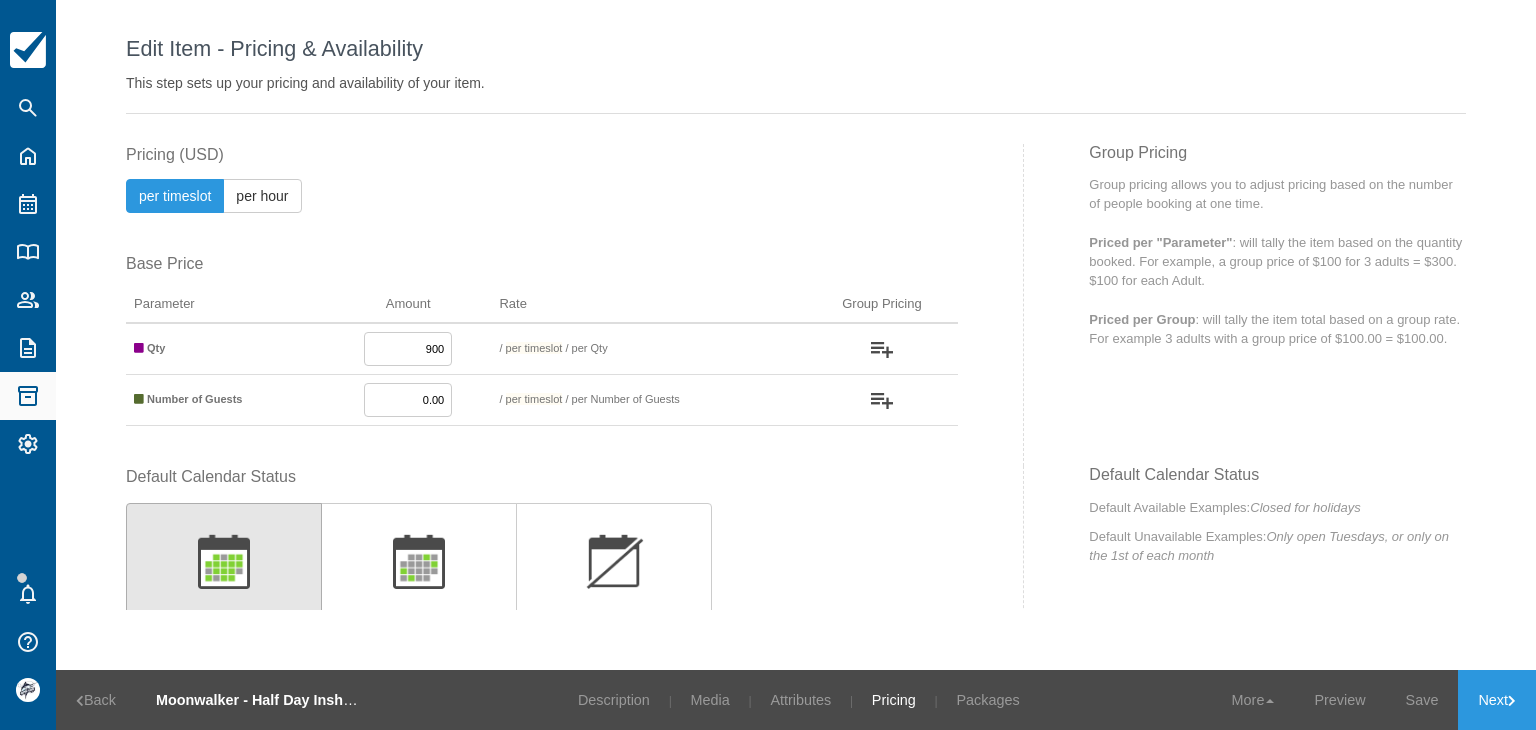 drag, startPoint x: 399, startPoint y: 349, endPoint x: 748, endPoint y: 389, distance: 351.2848 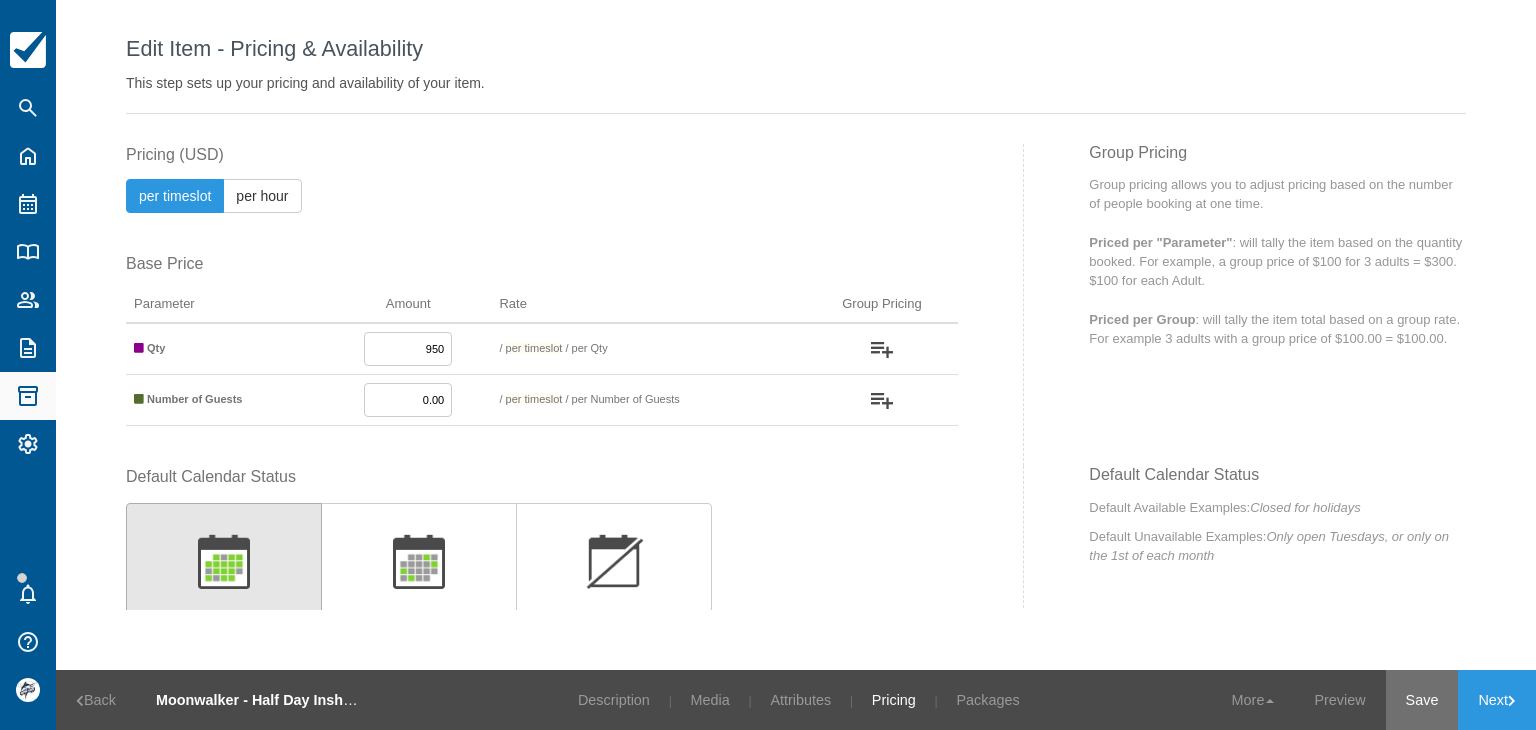 type on "950" 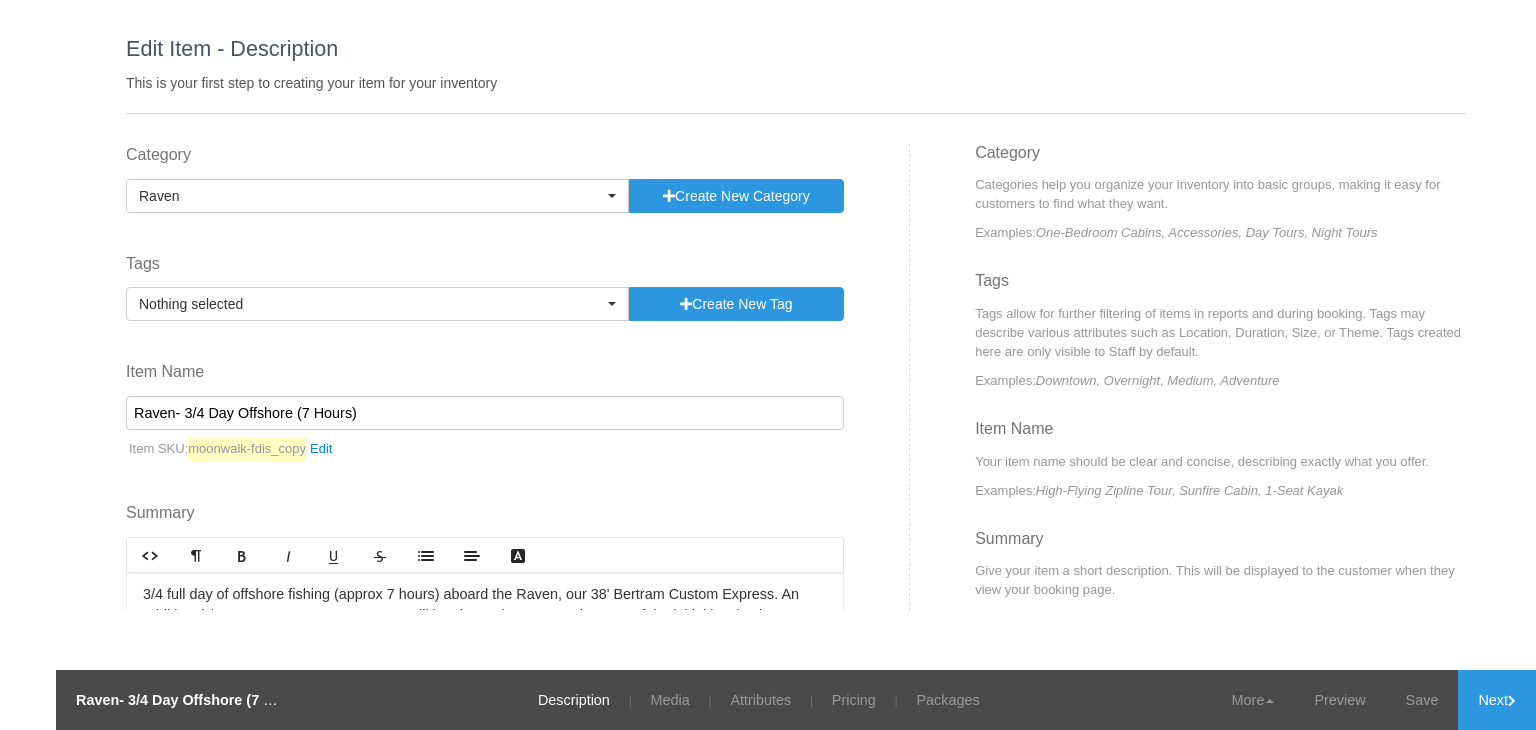select 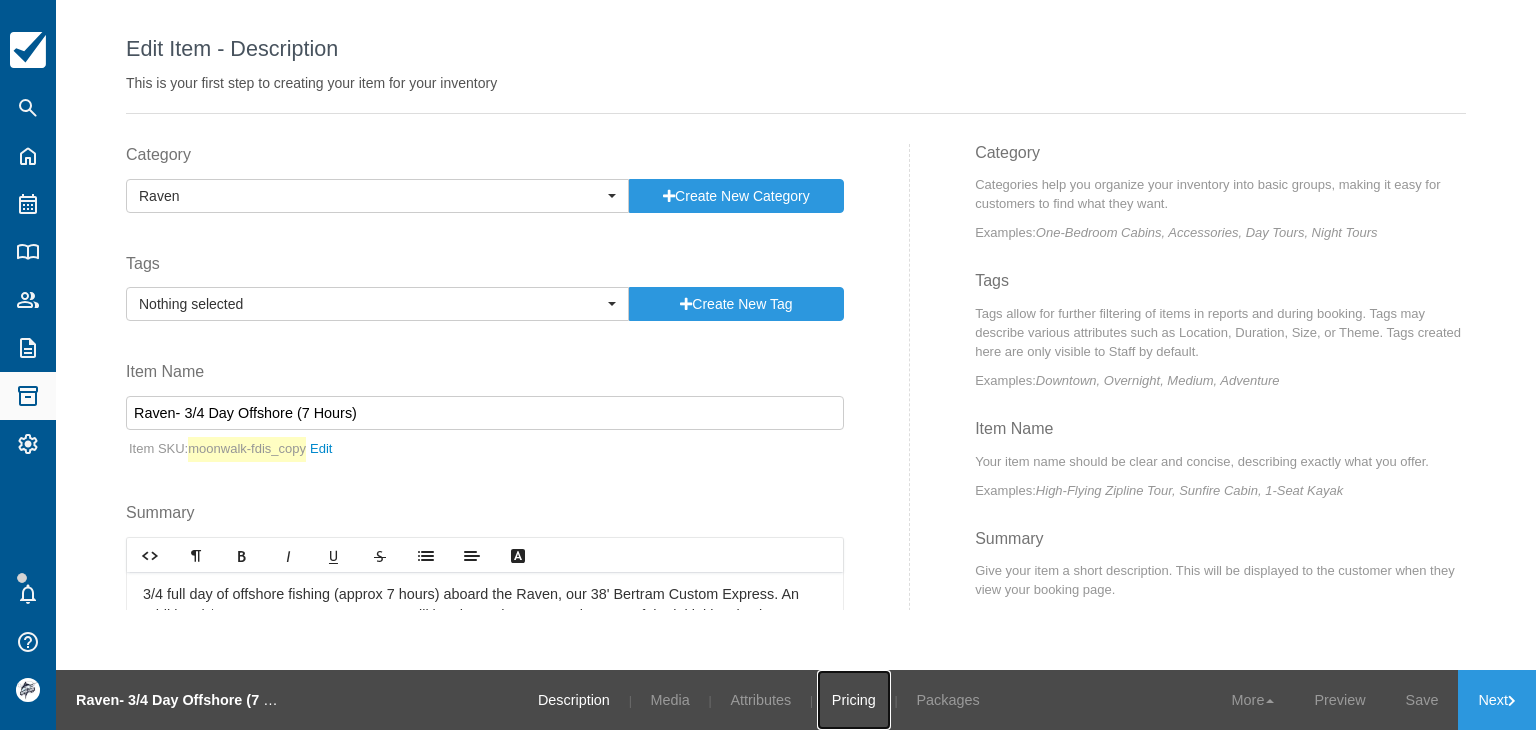 click on "Pricing" at bounding box center (854, 700) 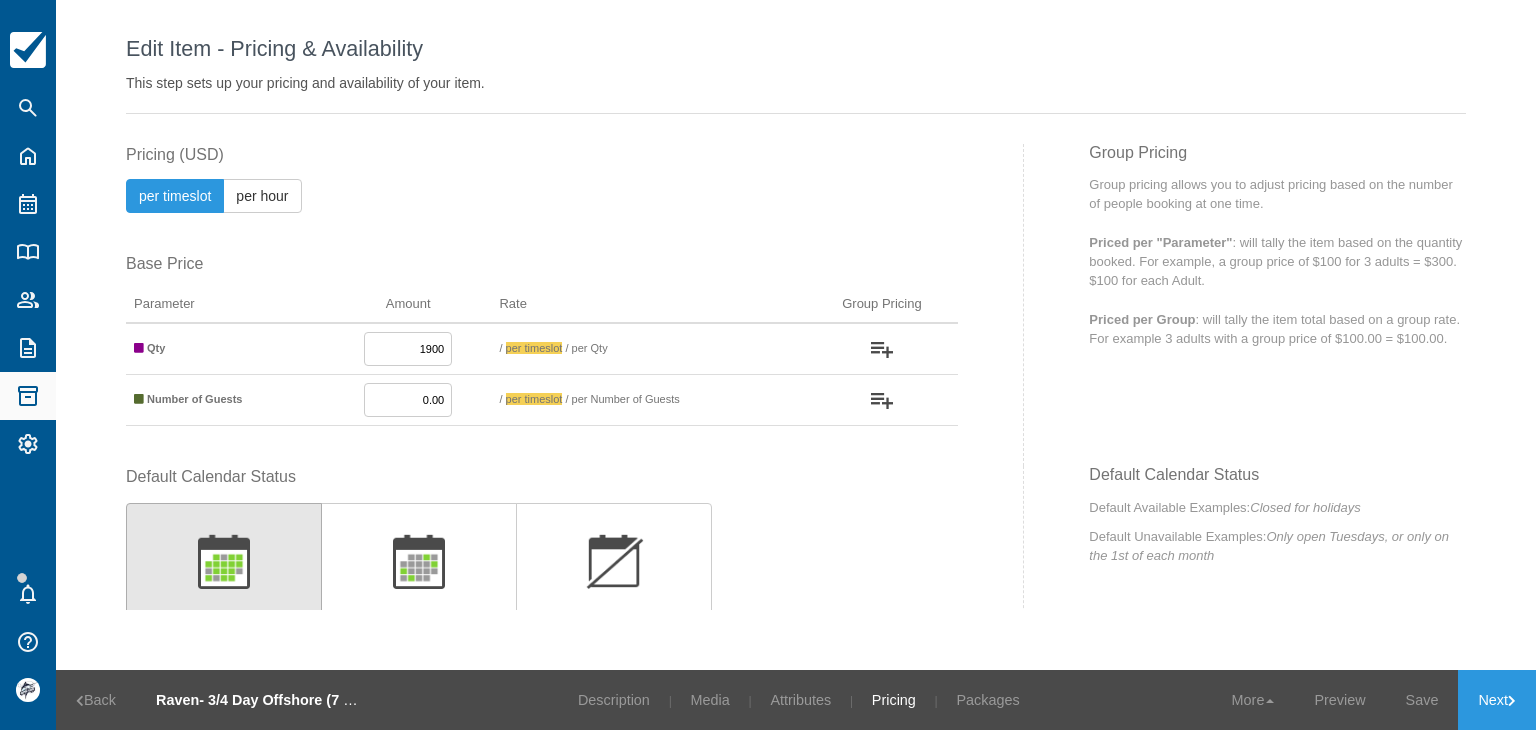 drag, startPoint x: 397, startPoint y: 349, endPoint x: 713, endPoint y: 366, distance: 316.45694 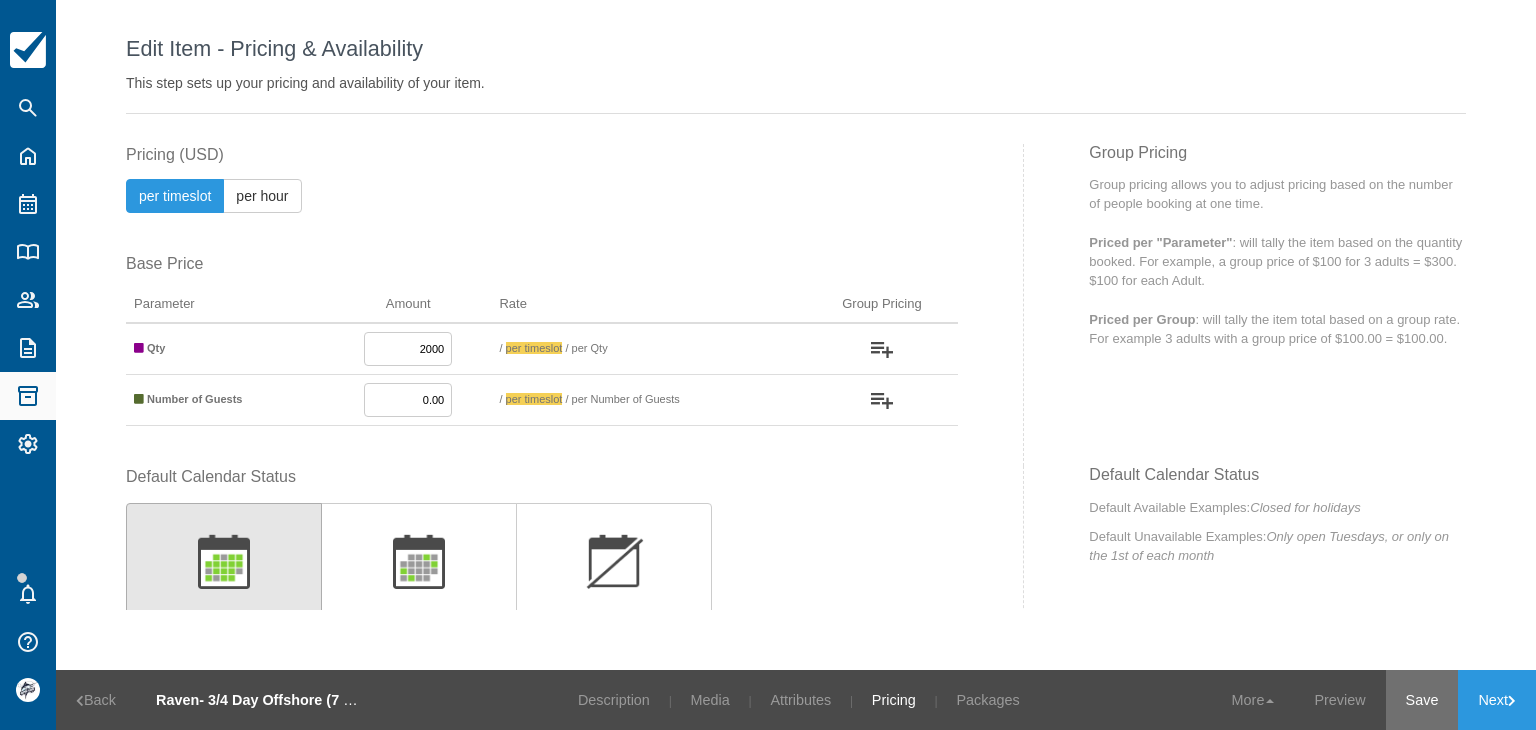 type on "2000" 